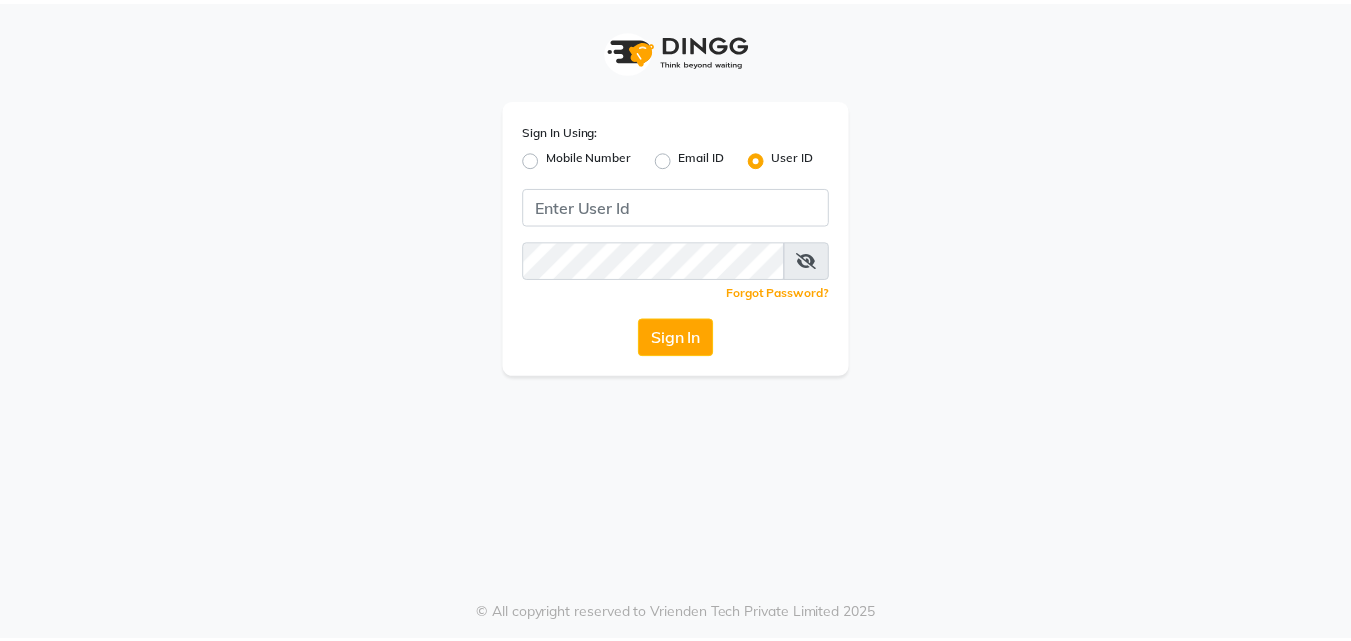 scroll, scrollTop: 0, scrollLeft: 0, axis: both 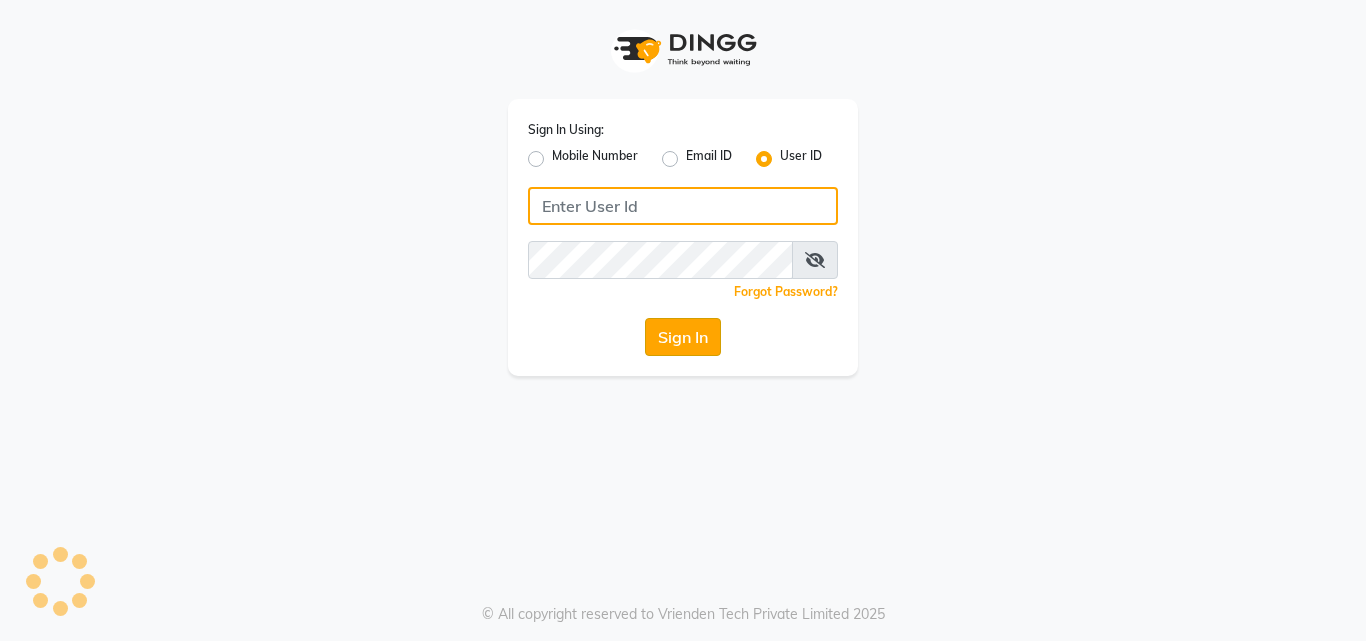 type on "artisanstudio" 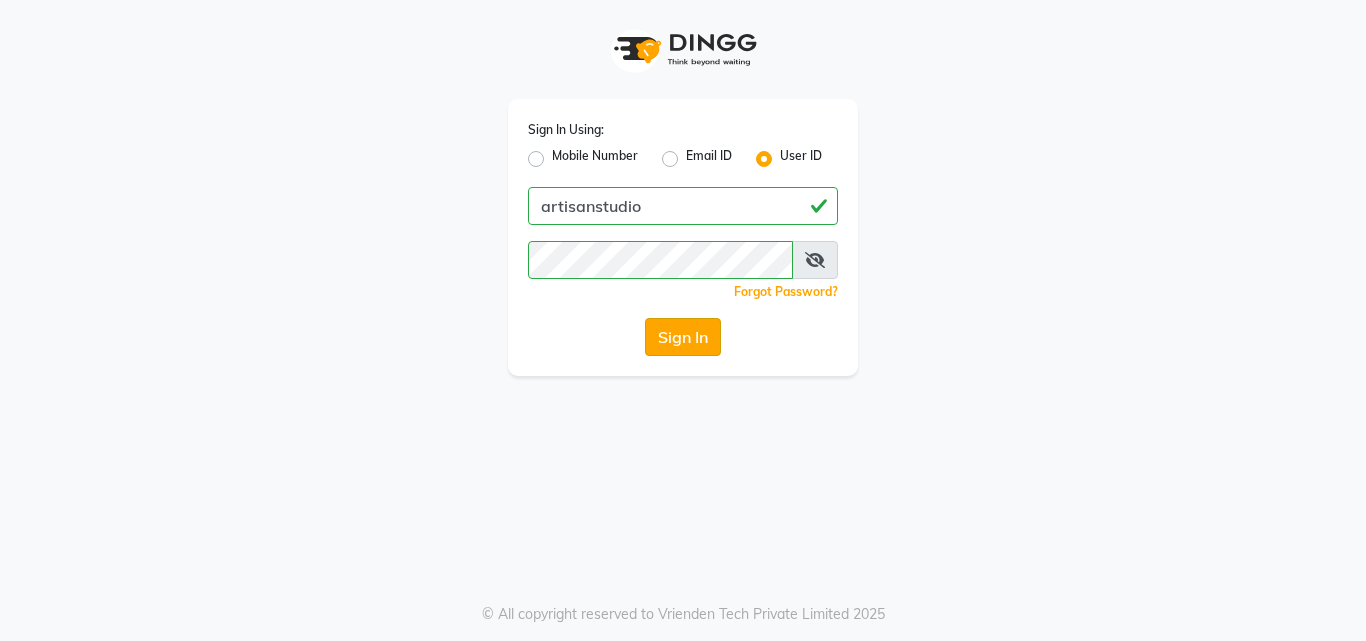 click on "Sign In" 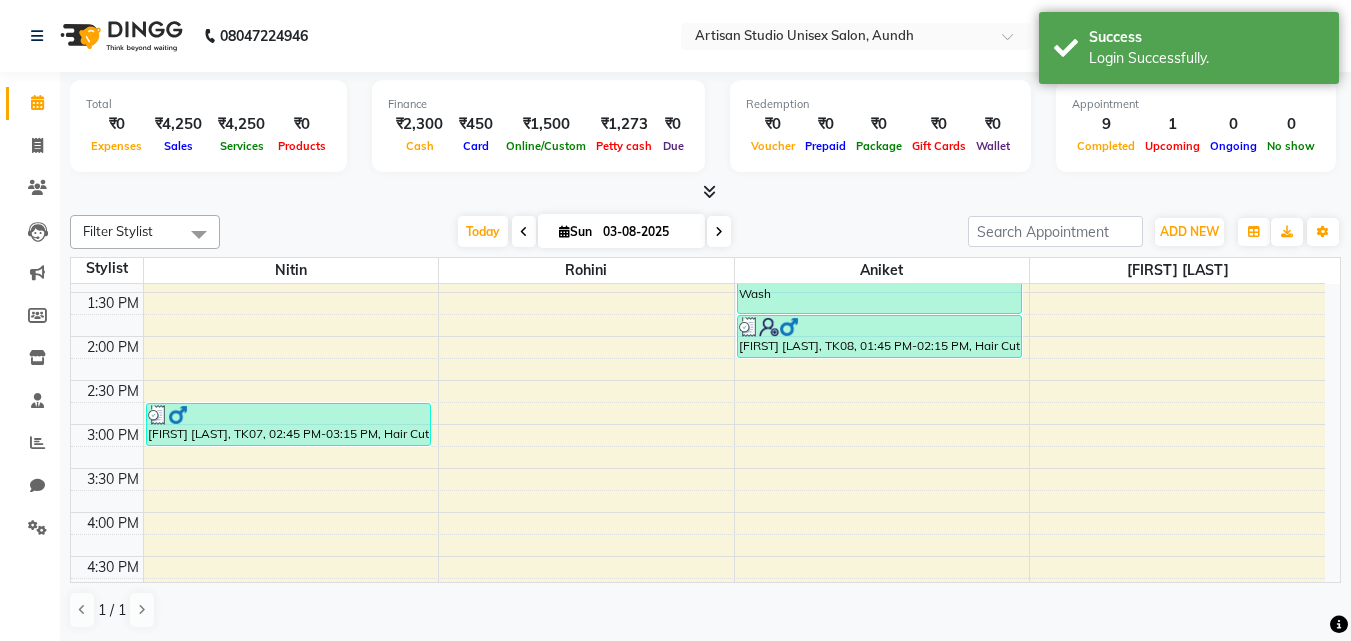 scroll, scrollTop: 600, scrollLeft: 0, axis: vertical 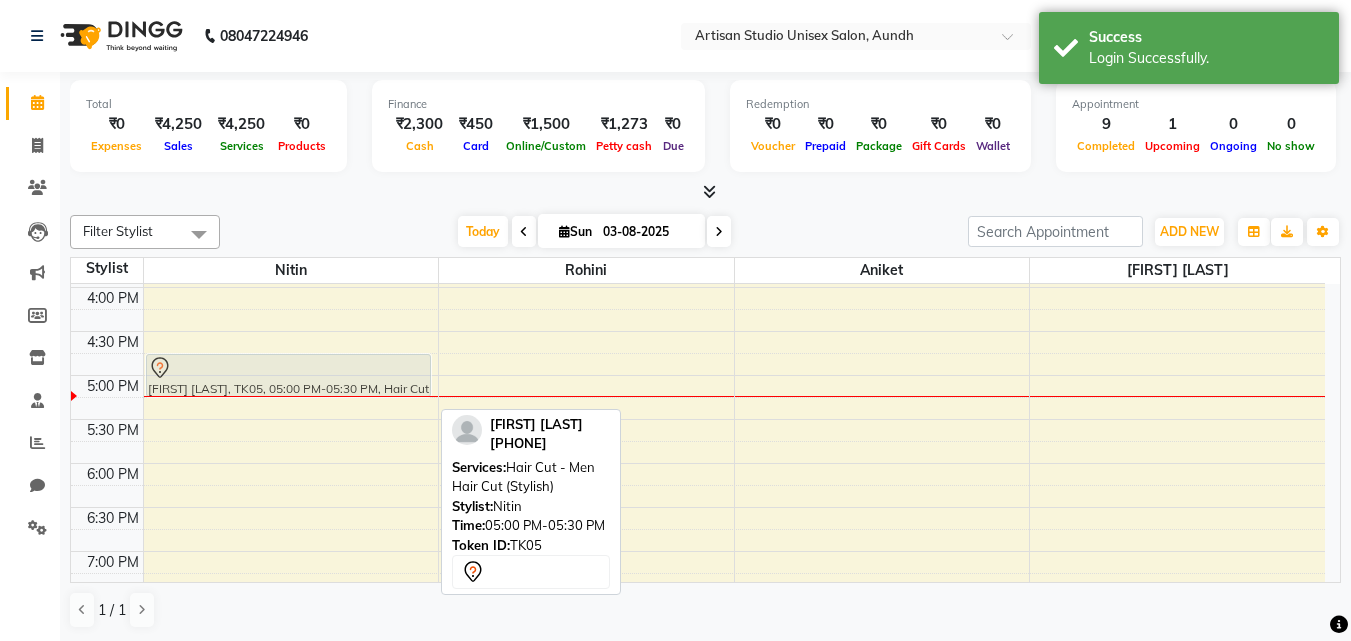 drag, startPoint x: 273, startPoint y: 389, endPoint x: 273, endPoint y: 371, distance: 18 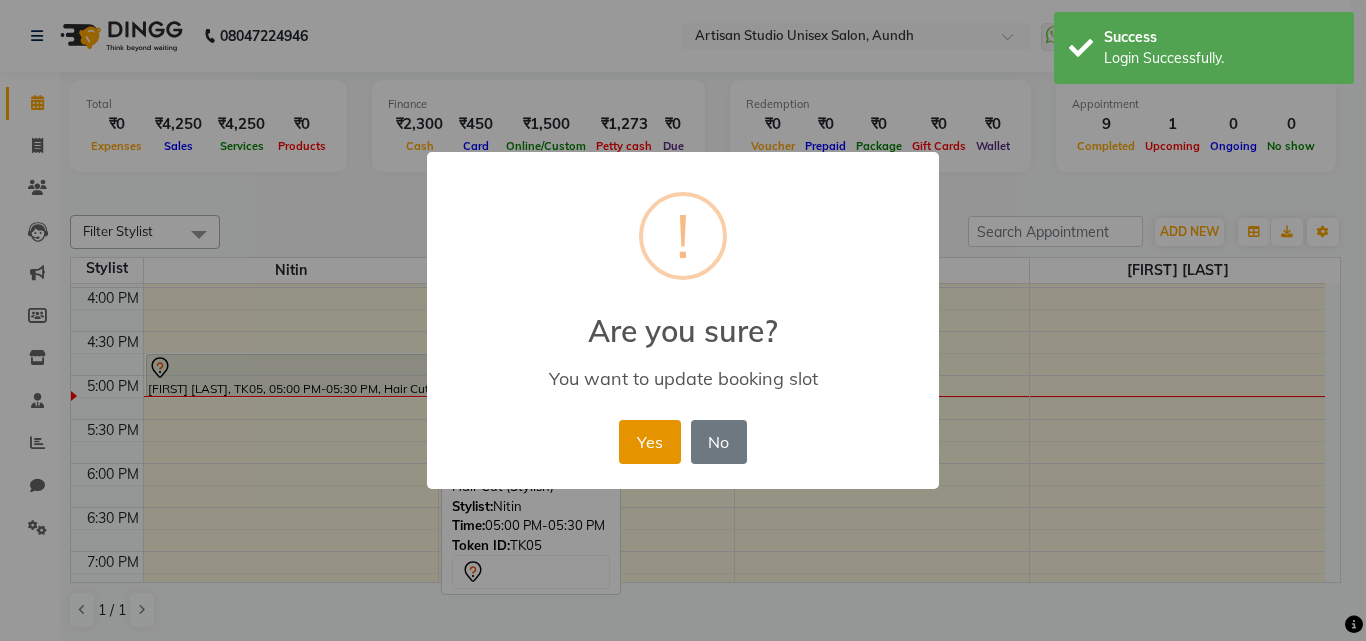 click on "Yes" at bounding box center [649, 442] 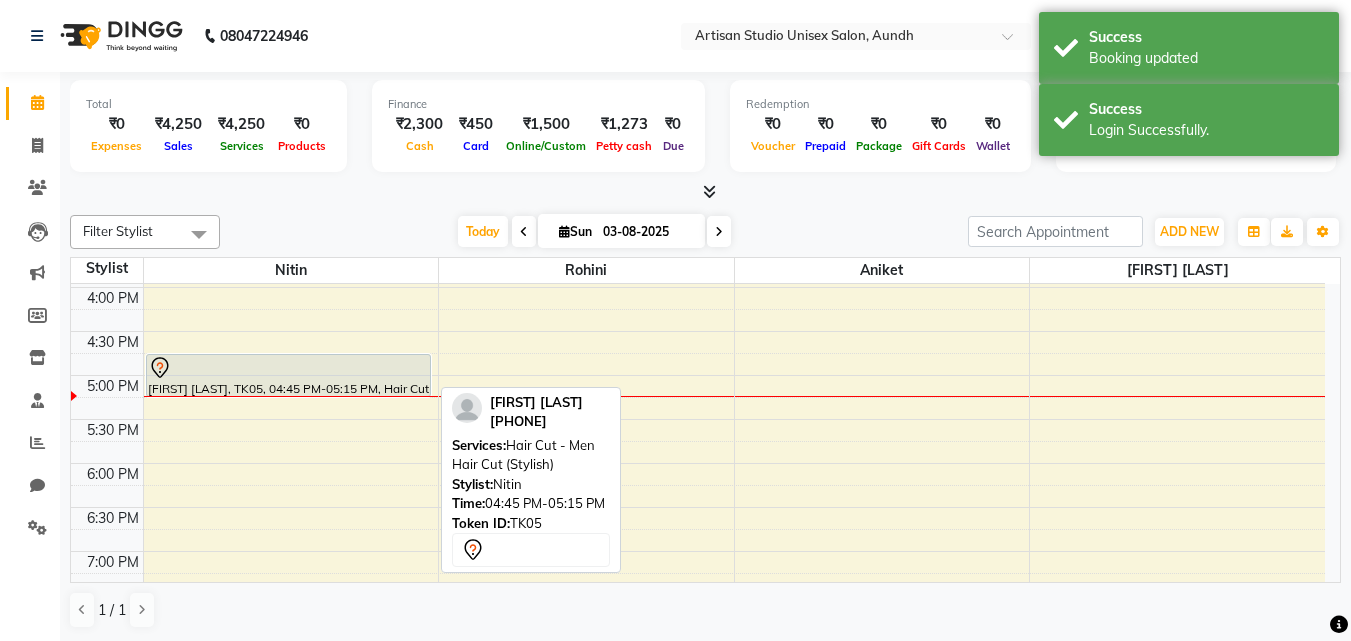 click at bounding box center (288, 368) 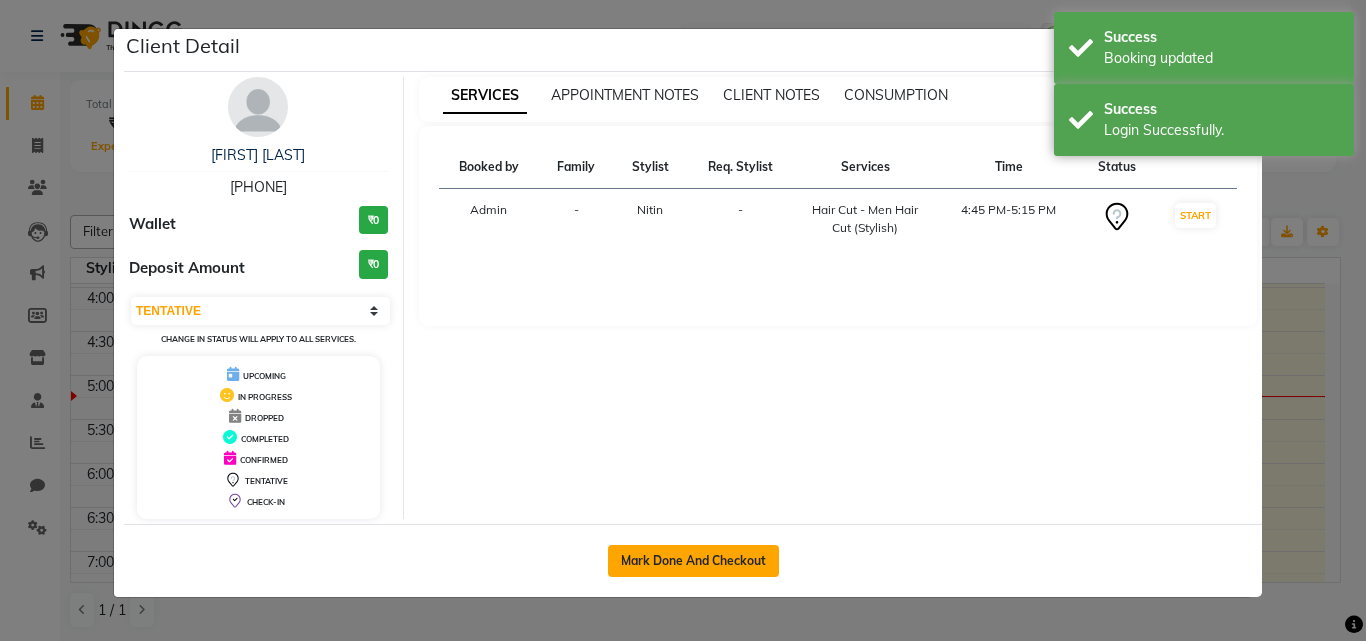 click on "Mark Done And Checkout" 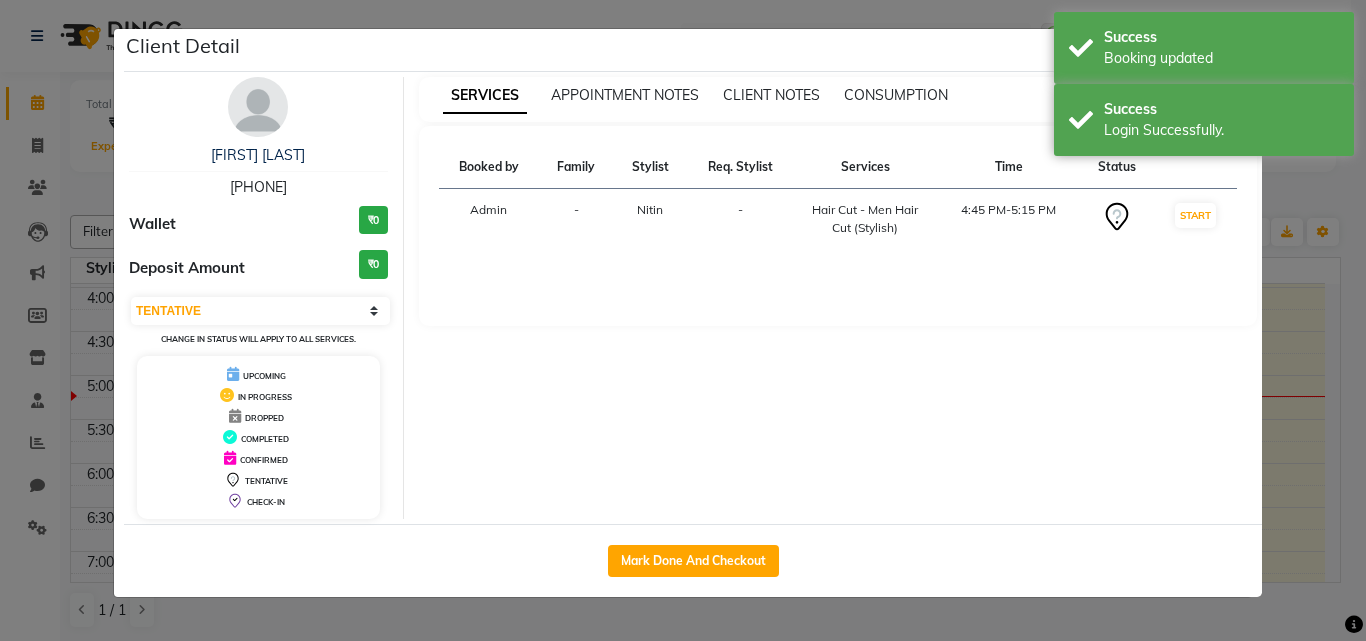 select on "4913" 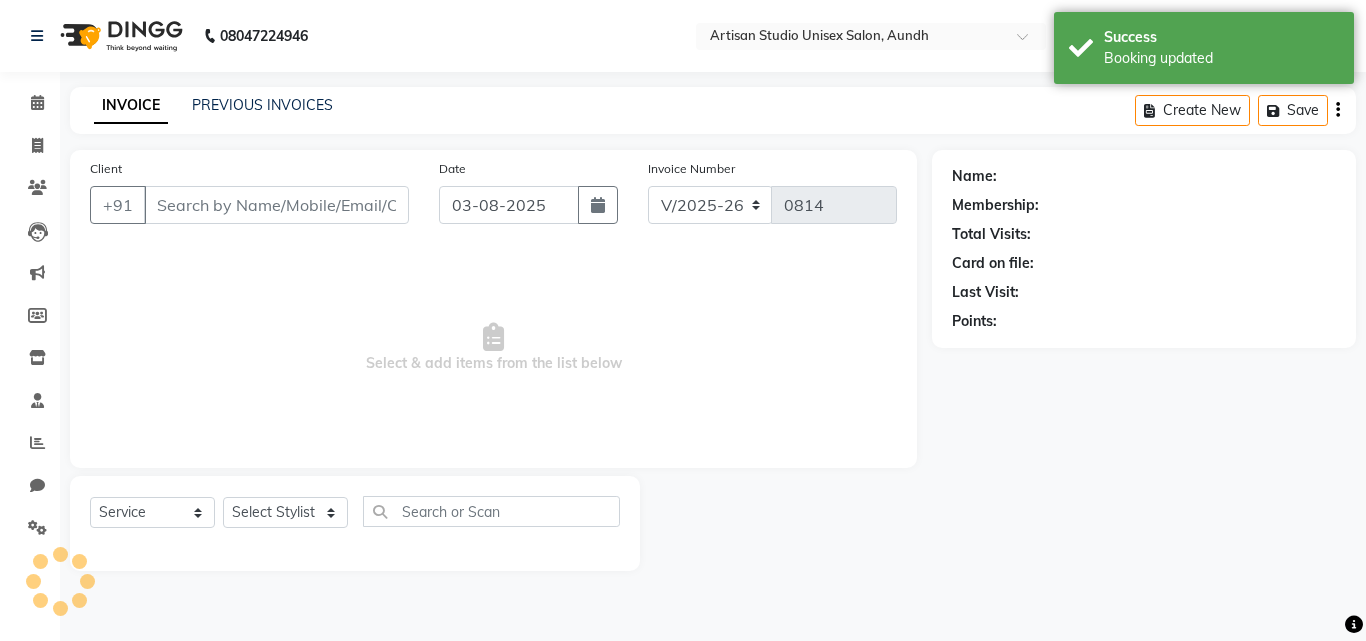 type on "8483956887" 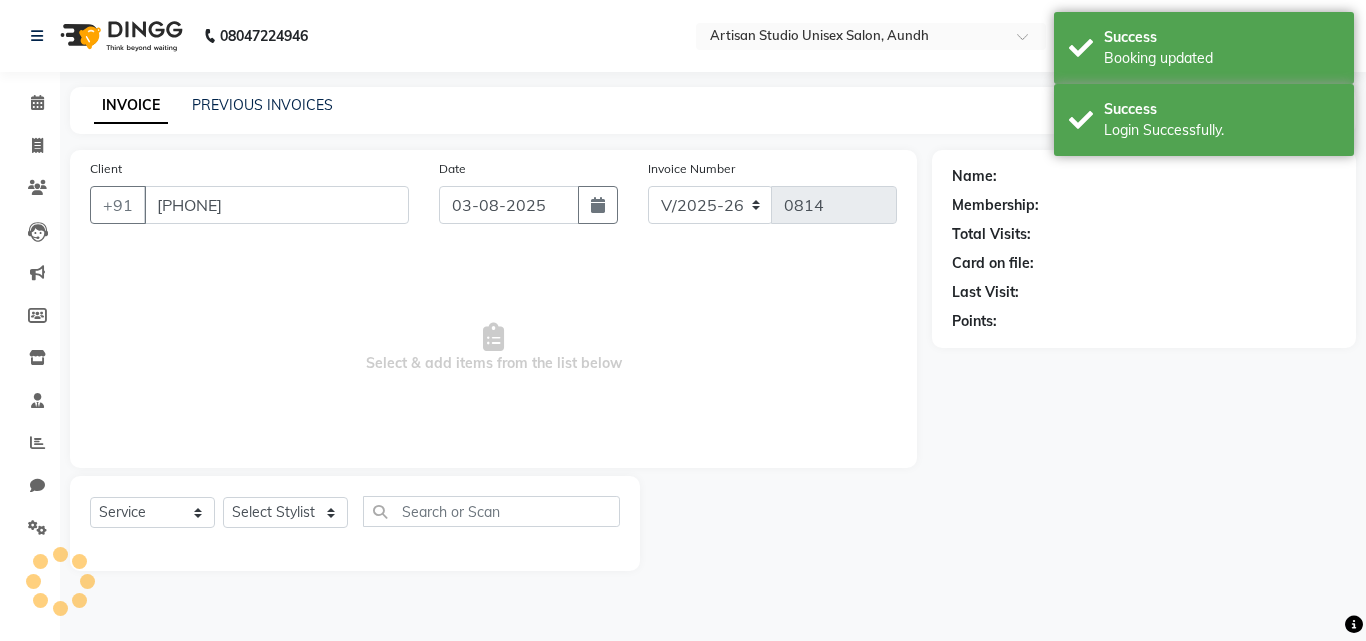 select on "31468" 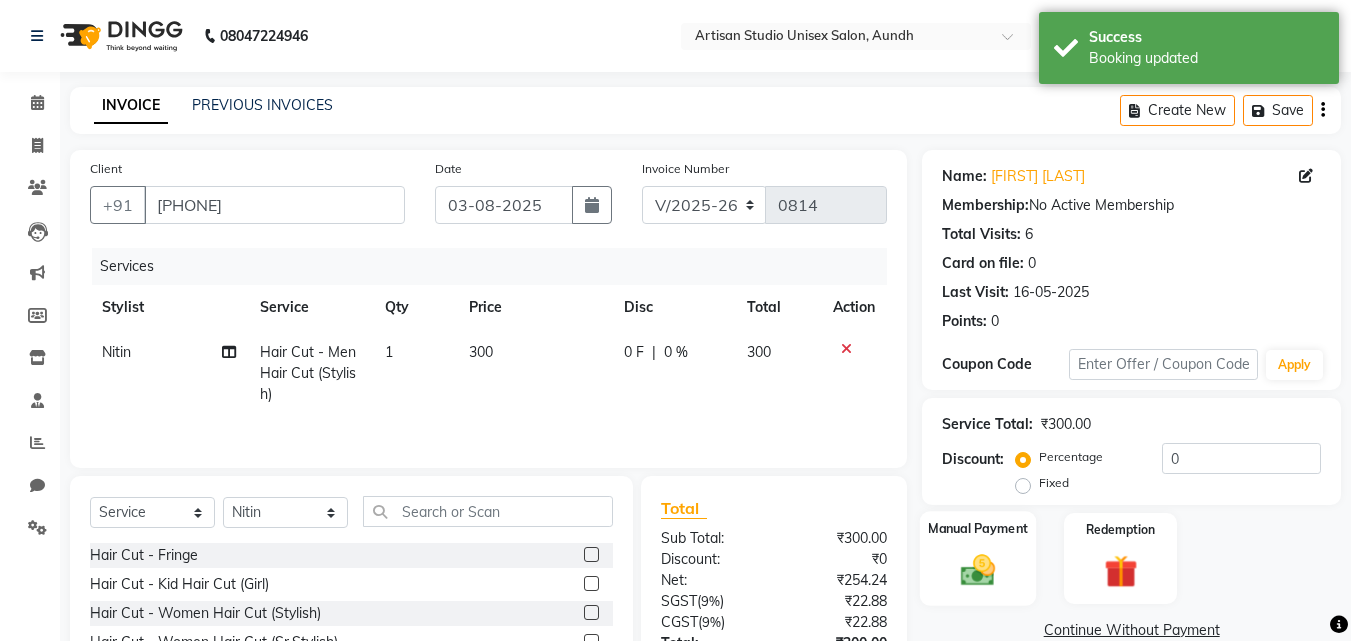 click on "Manual Payment" 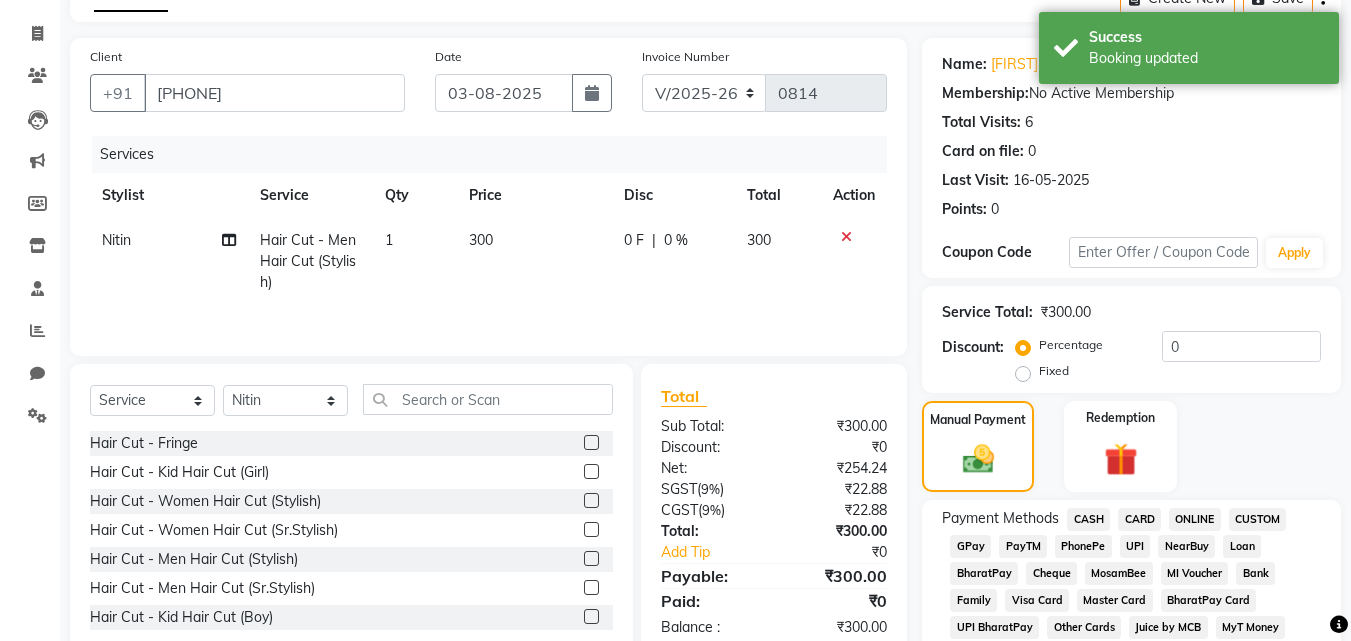 scroll, scrollTop: 200, scrollLeft: 0, axis: vertical 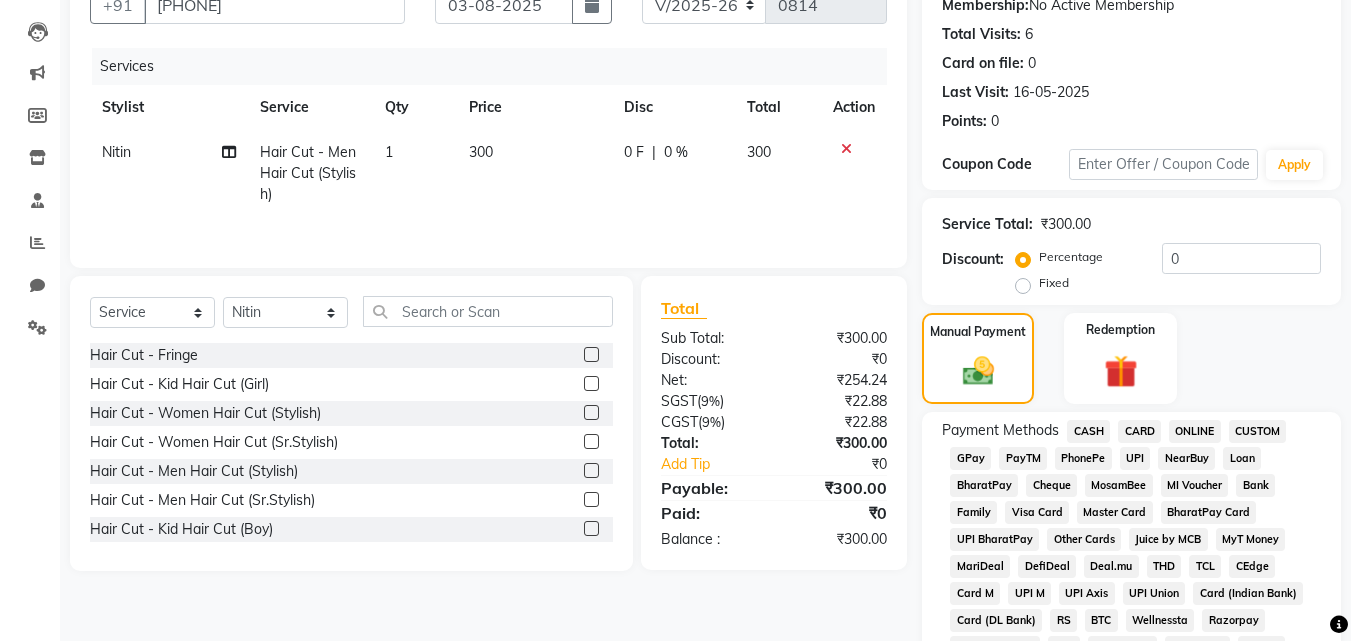 click on "ONLINE" 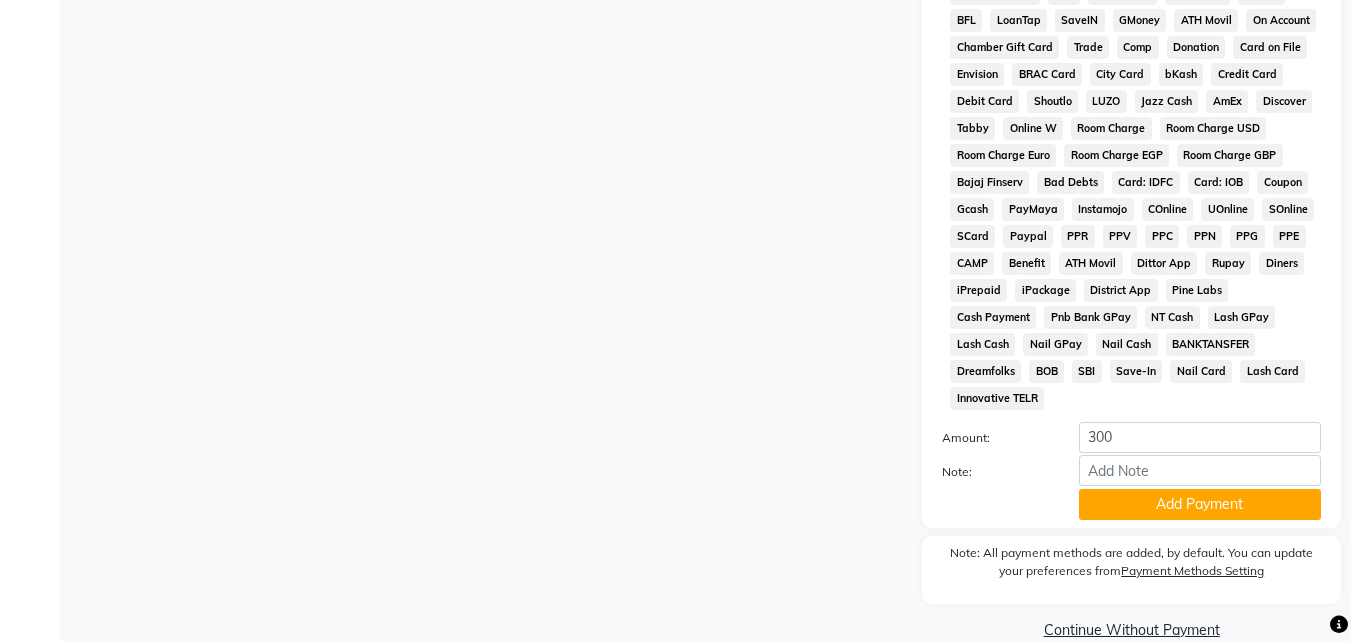scroll, scrollTop: 861, scrollLeft: 0, axis: vertical 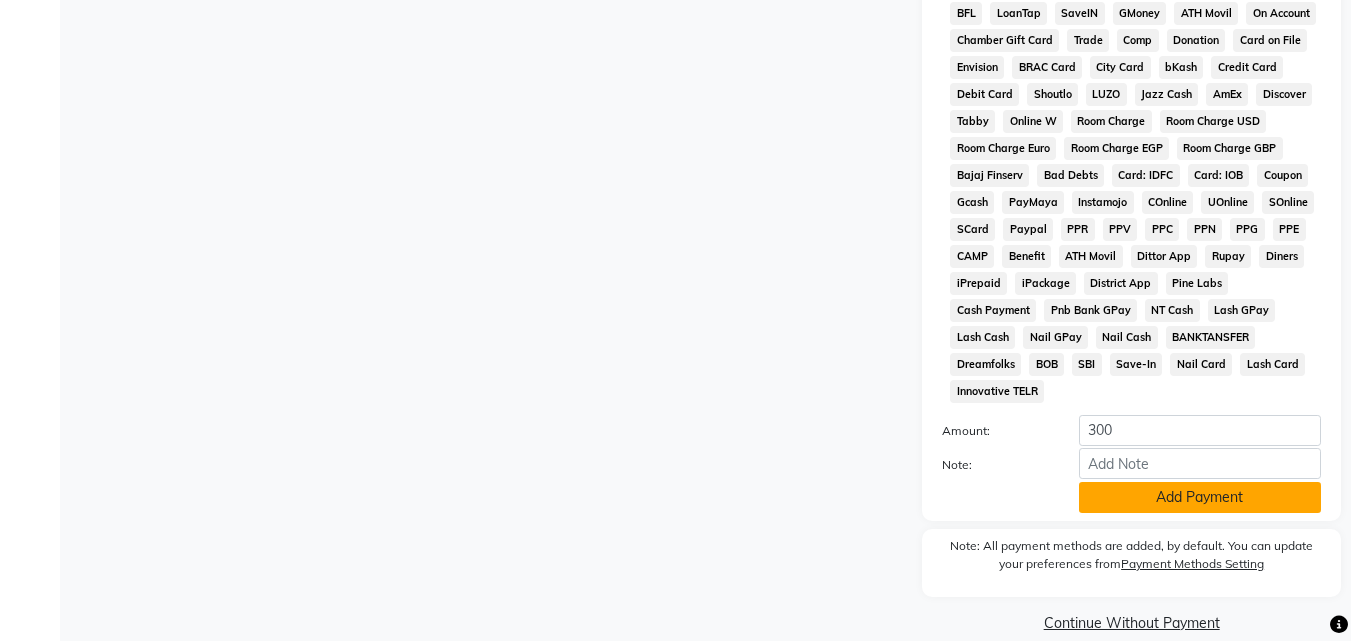 click on "Add Payment" 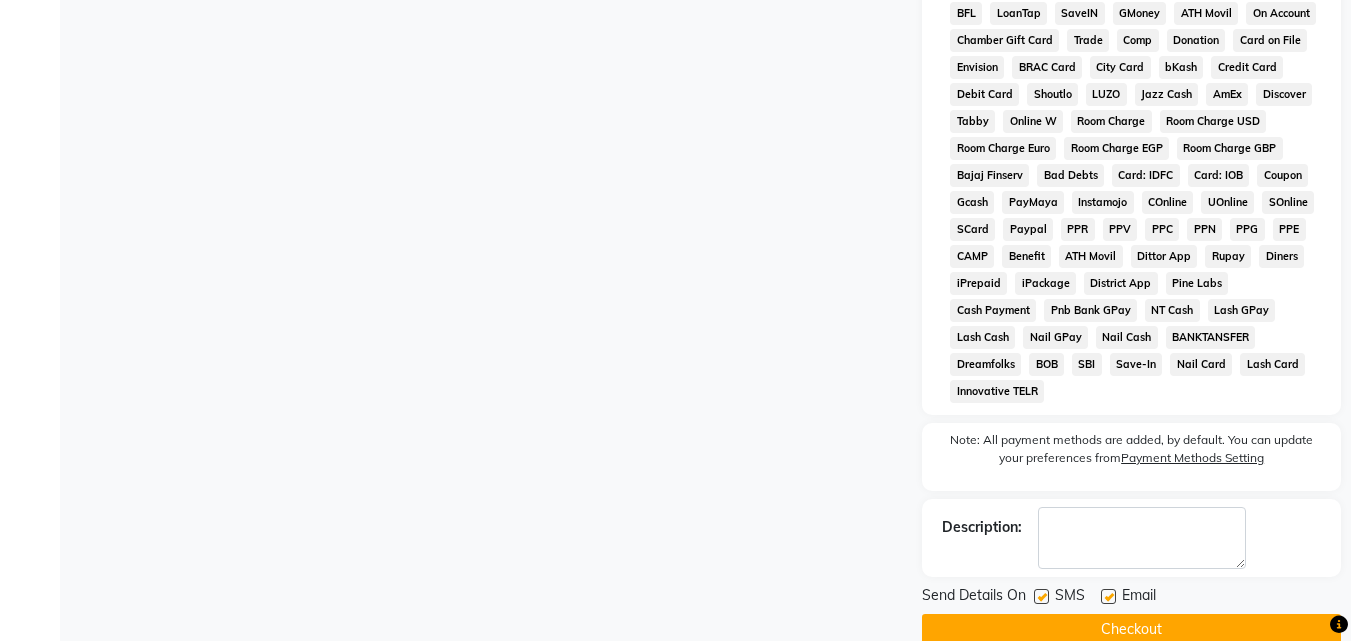 click 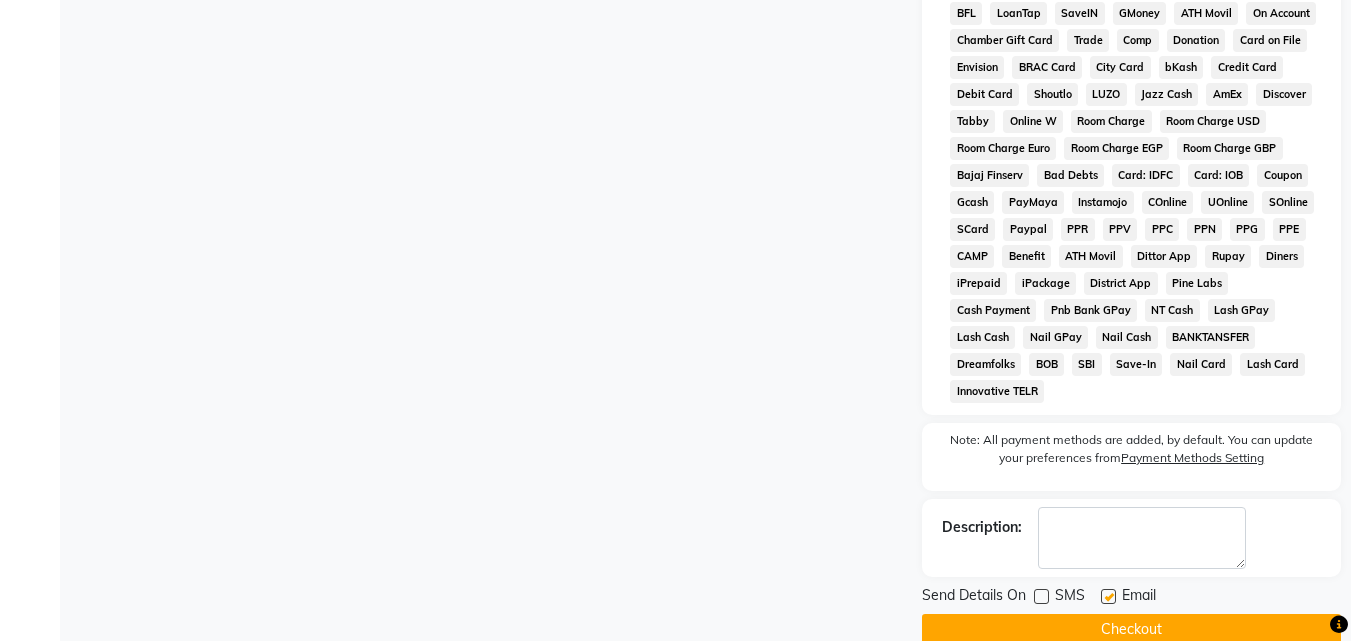click 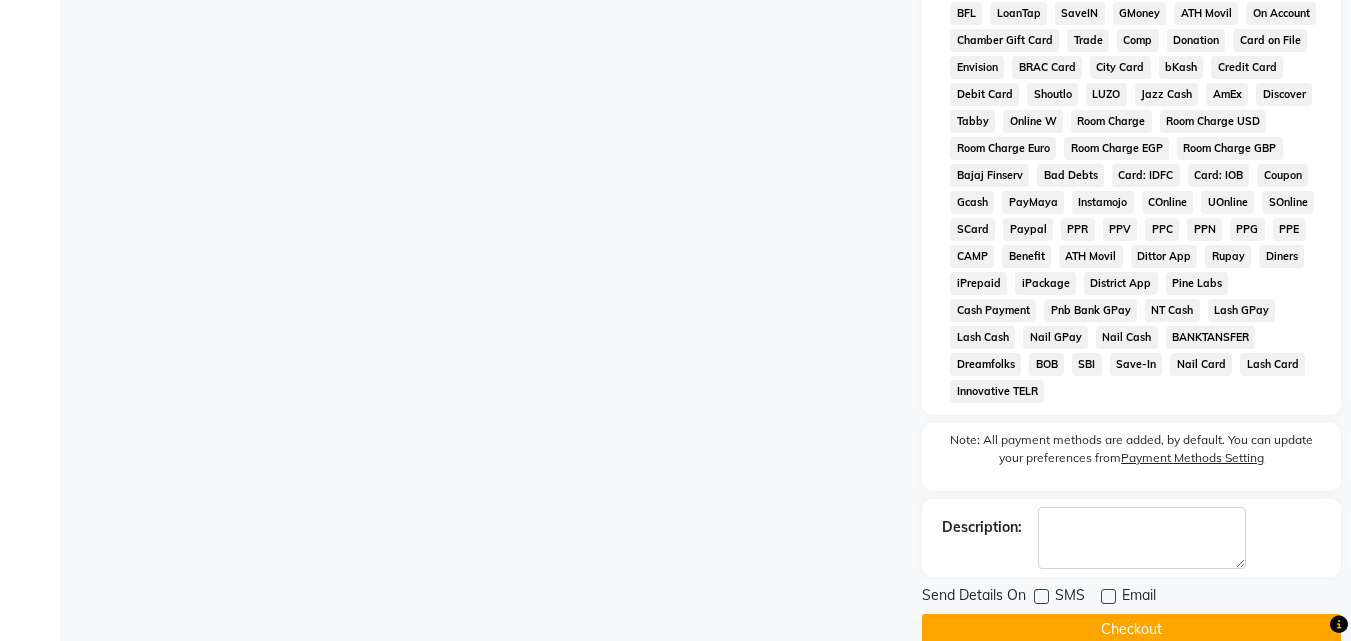 click on "Checkout" 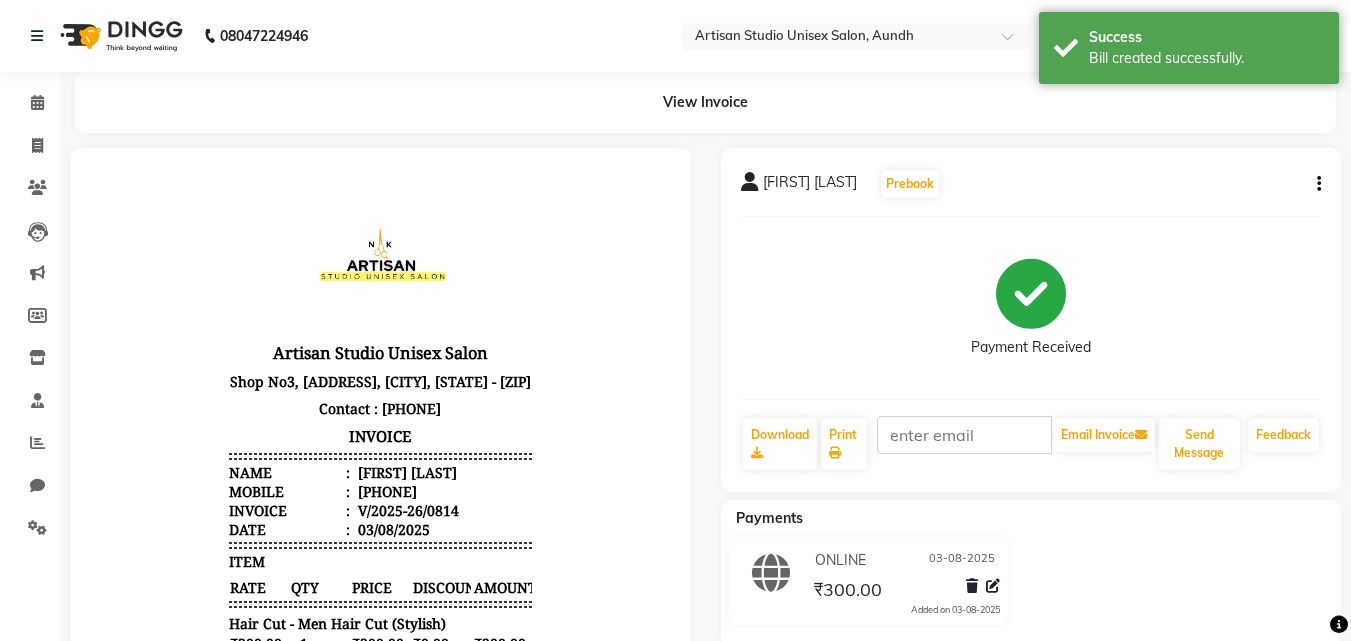 scroll, scrollTop: 0, scrollLeft: 0, axis: both 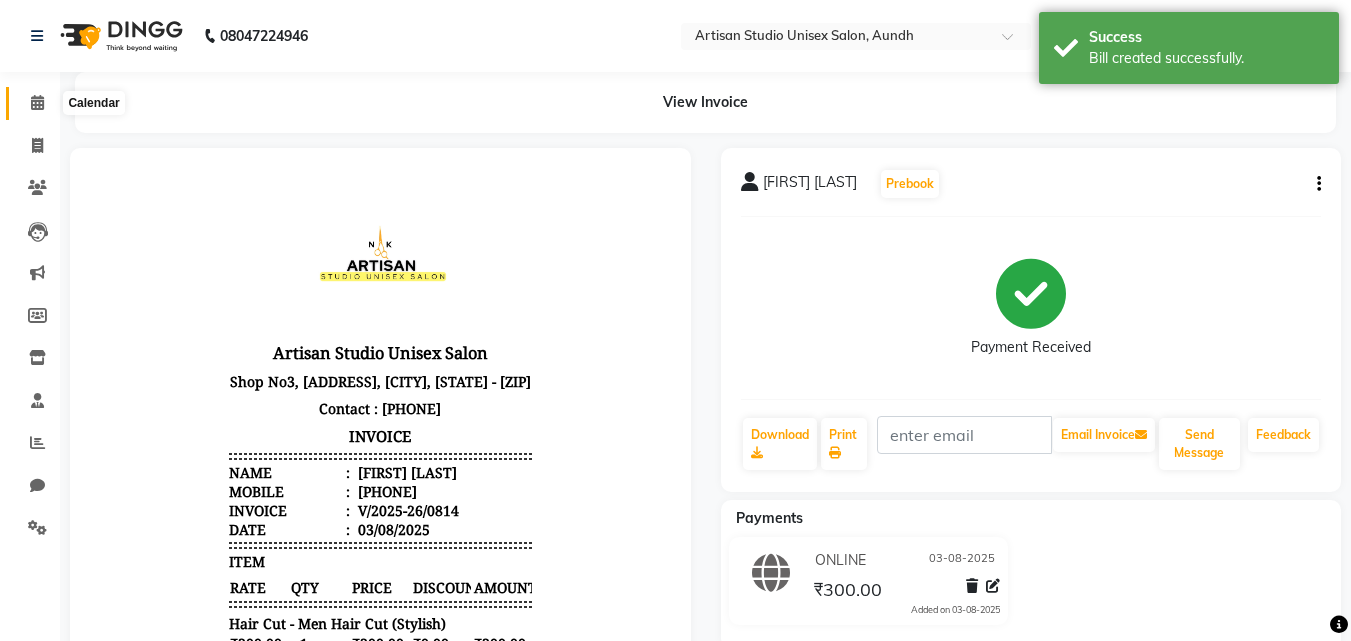 click 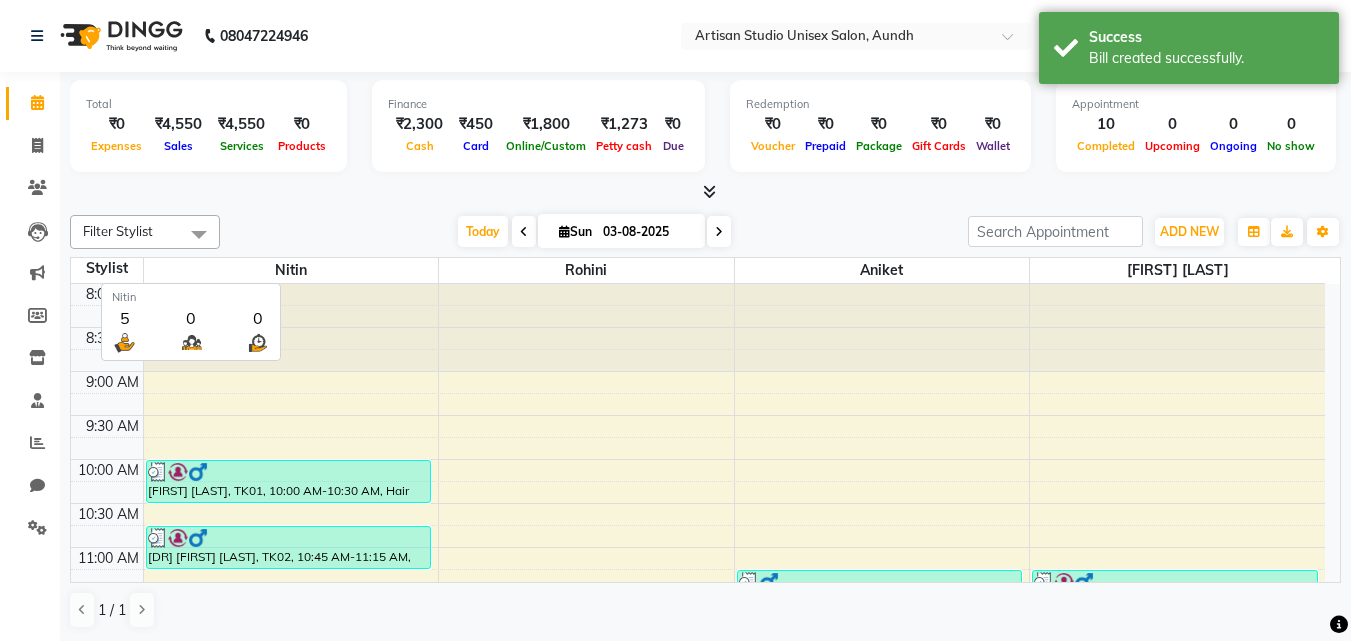 scroll, scrollTop: 1, scrollLeft: 0, axis: vertical 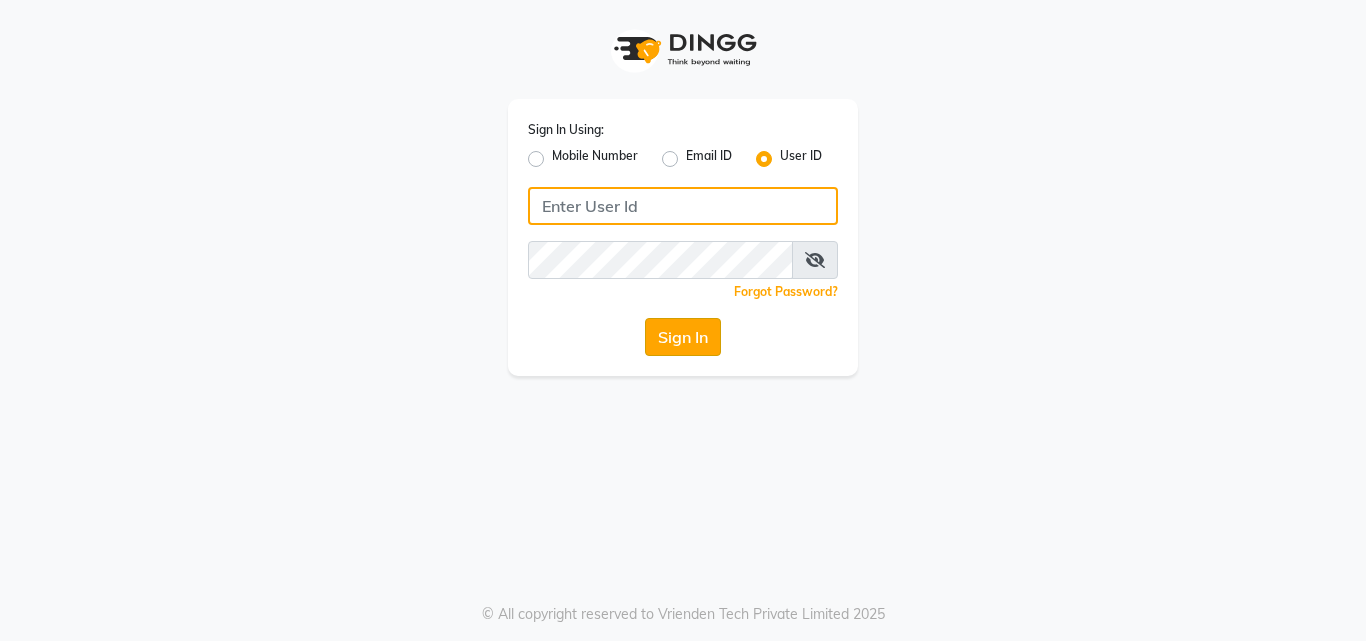 type on "artisanstudio" 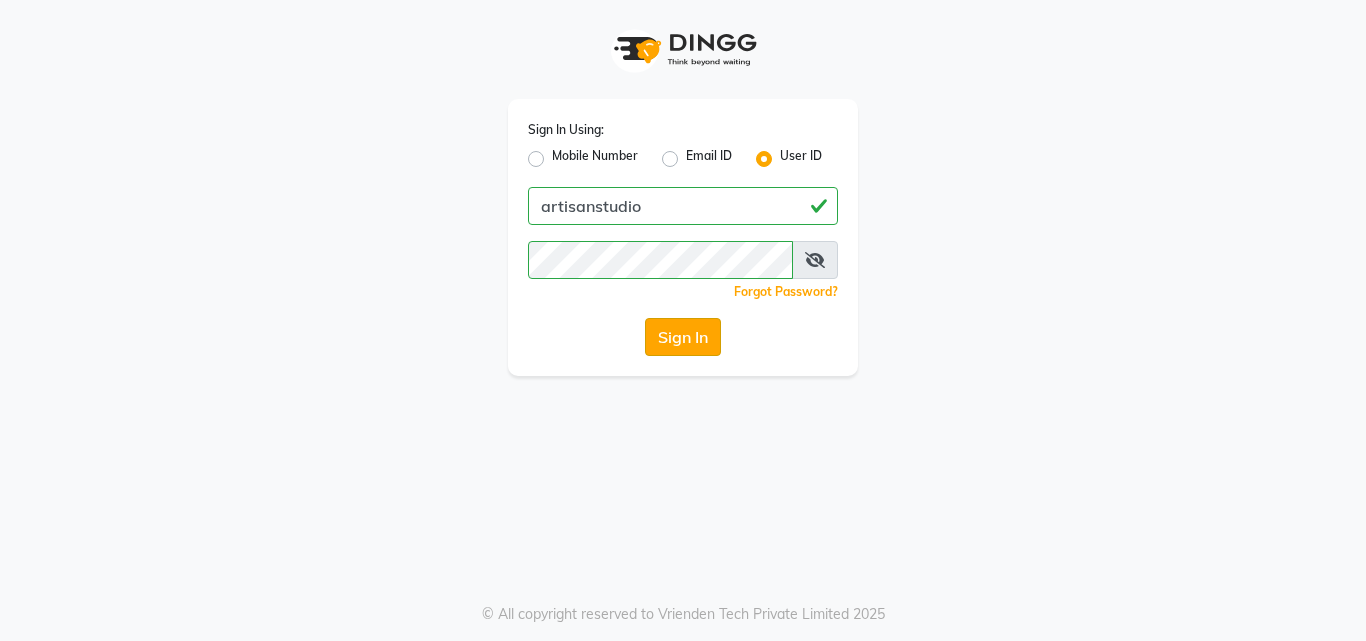 click on "Sign In" 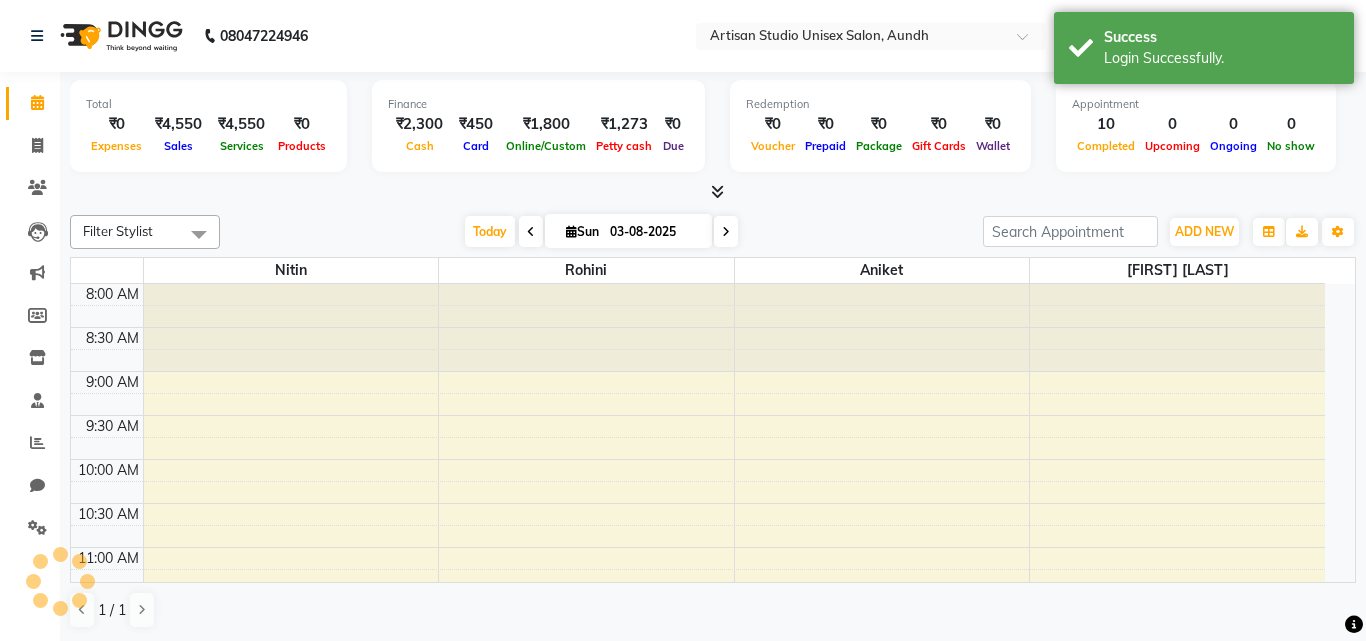 select on "en" 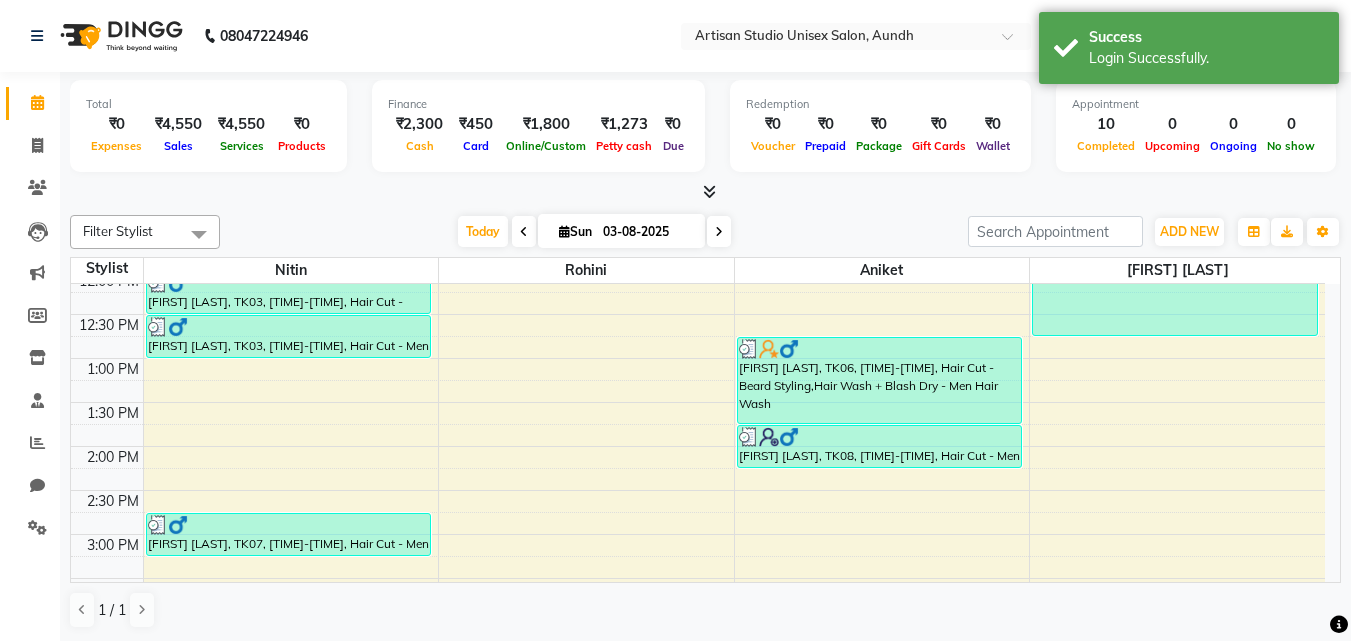 scroll, scrollTop: 400, scrollLeft: 0, axis: vertical 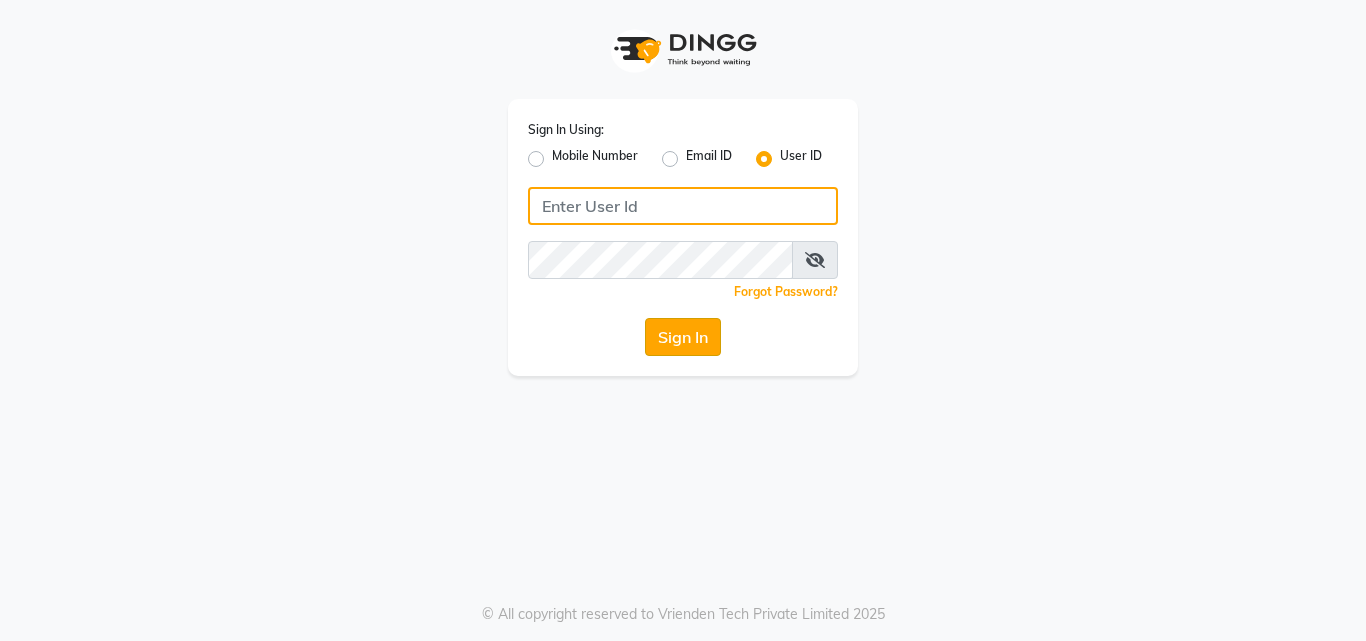 type on "artisanstudio" 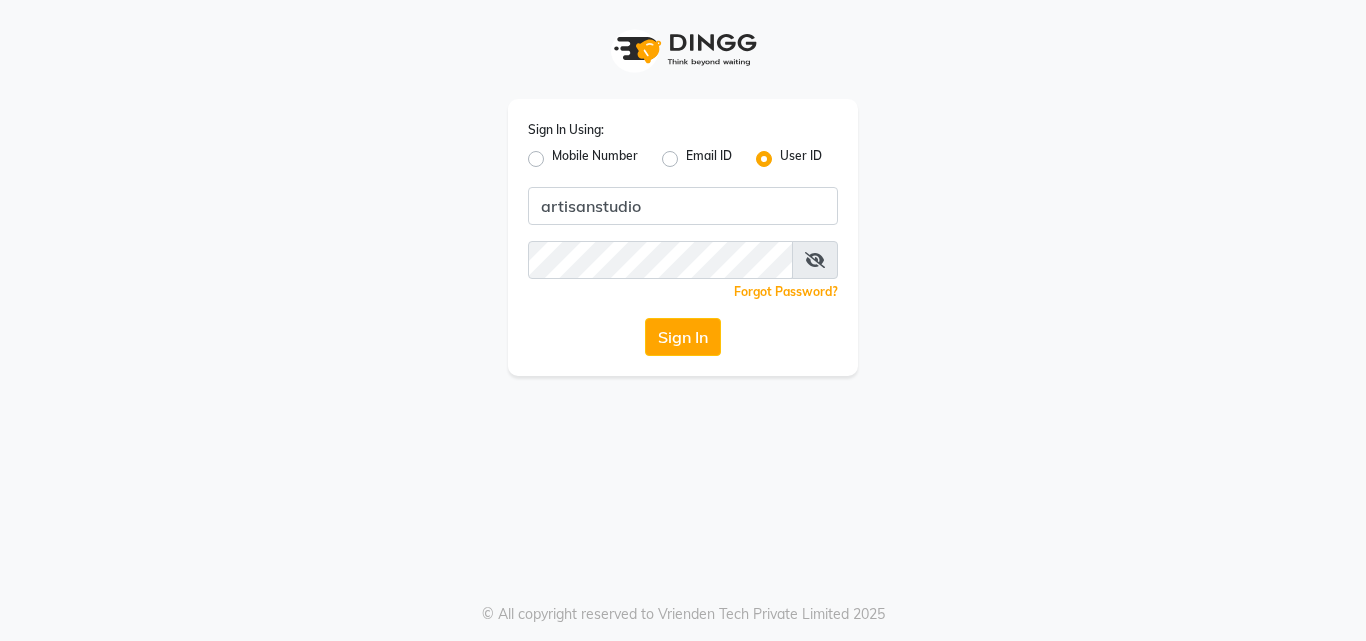 click on "Sign In" 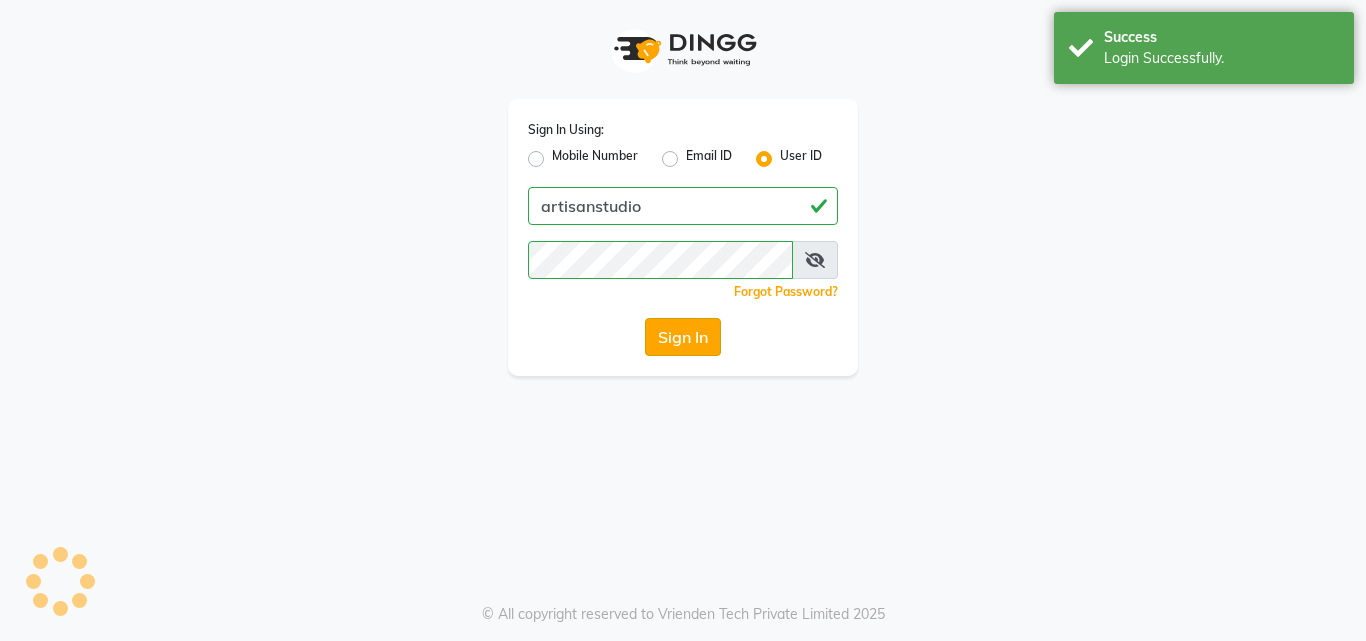 click on "Sign In" 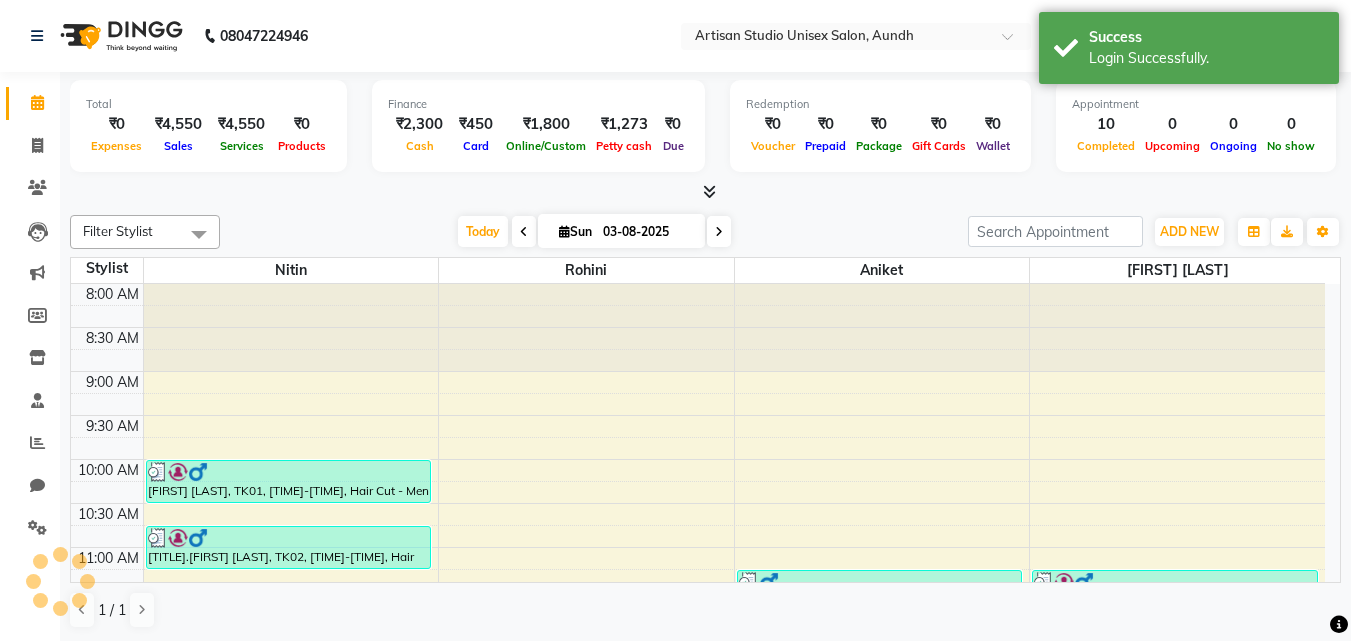 scroll, scrollTop: 0, scrollLeft: 0, axis: both 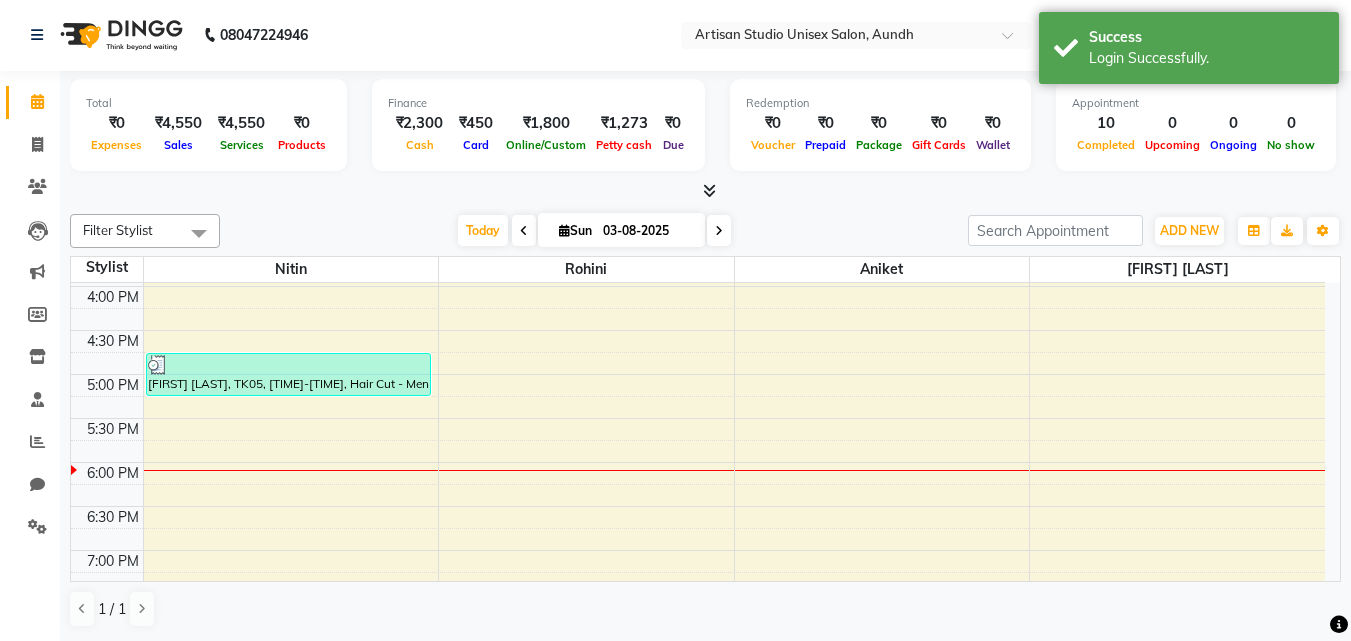 click on "[FIRST] [LAST], TK01, [TIME]-[TIME], Hair Cut - Men Hair Cut (Sr.Stylish)     [TITLE].[FIRST] [LAST], TK02, [TIME]-[TIME], Hair Cut - Men Hair Cut (Sr.Stylish)     [FIRST] [LAST], TK03, [TIME]-[TIME], Hair Cut - Beard Styling     [FIRST] [LAST], TK03, [TIME]-[TIME], Hair Cut - Men Hair Cut (Sr.Stylish)     [FIRST] [LAST], TK07, [TIME]-[TIME], Hair Cut - Men Hair Cut (Sr.Stylish)     [FIRST] [LAST], TK05, [TIME]-[TIME], Hair Cut - Men Hair Cut (Stylish)     [FIRST] [LAST], TK04, [TIME]-[TIME], Hair Cut - Men Hair Cut (Stylish)     [FIRST] [LAST], TK06, [TIME]-[TIME], Hair Cut - Beard Styling,Hair Wash + Blash Dry - Men Hair Wash     [FIRST] [LAST], TK08, [TIME]-[TIME], Hair Cut - Men Hair Cut (Stylish)" at bounding box center [698, 198] 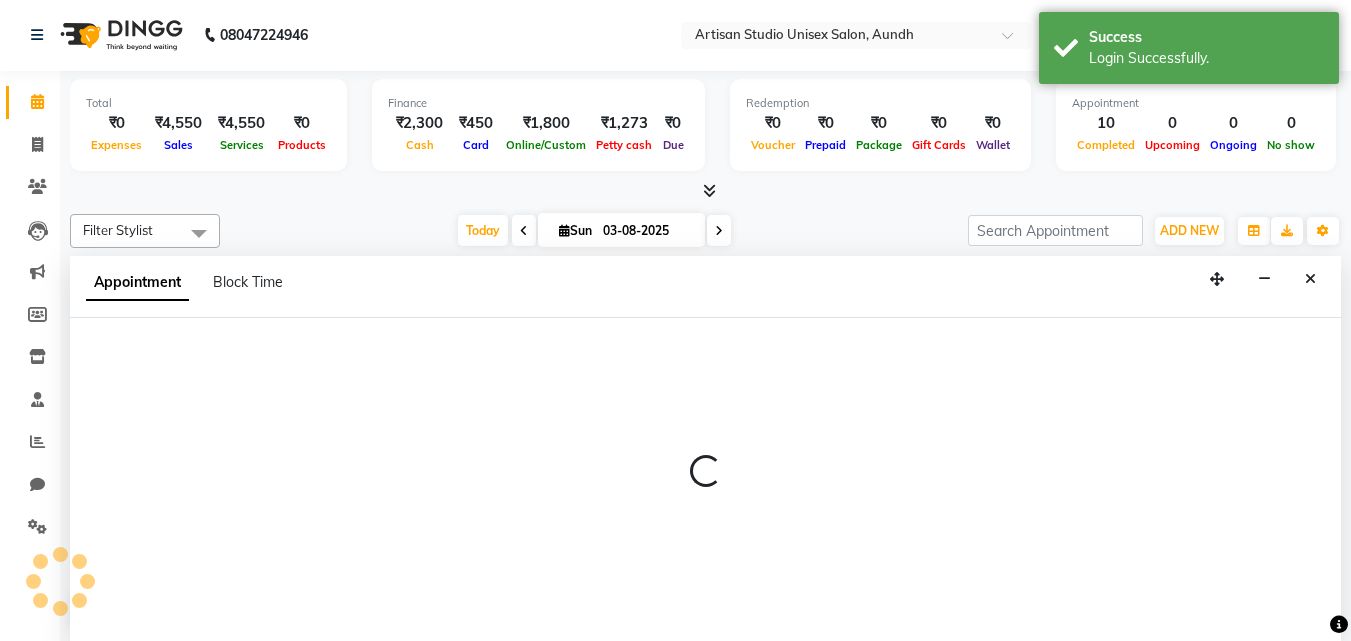 select on "65216" 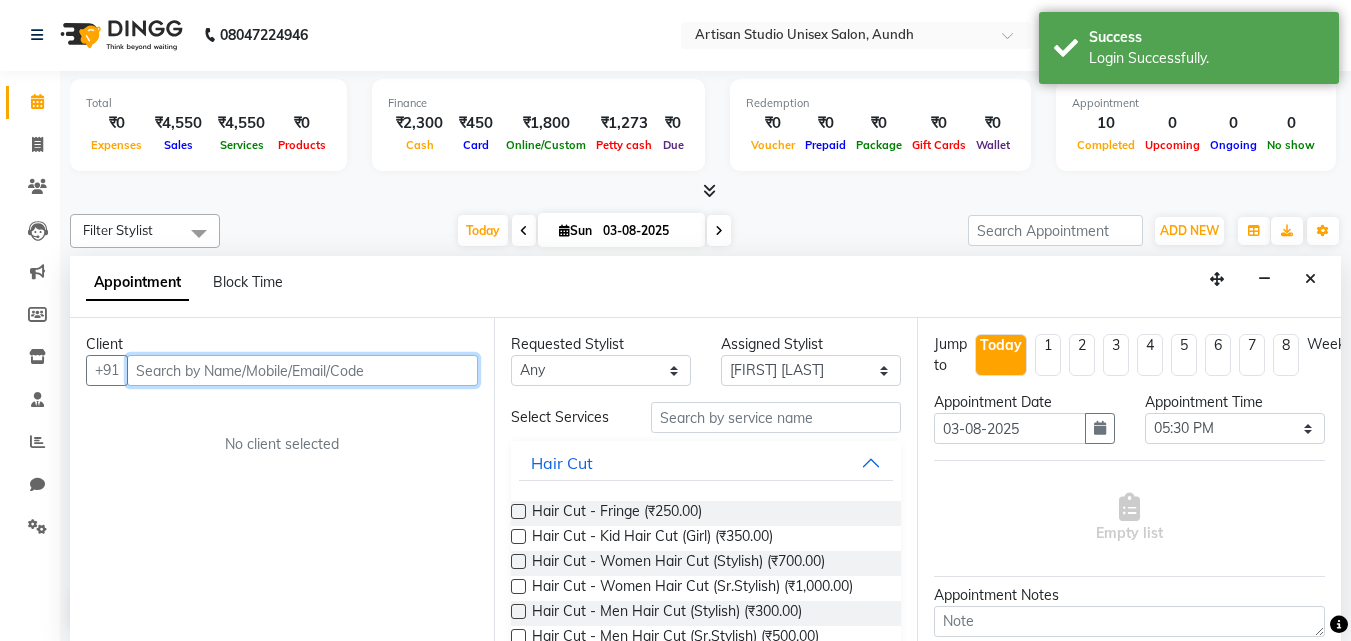 click at bounding box center (302, 370) 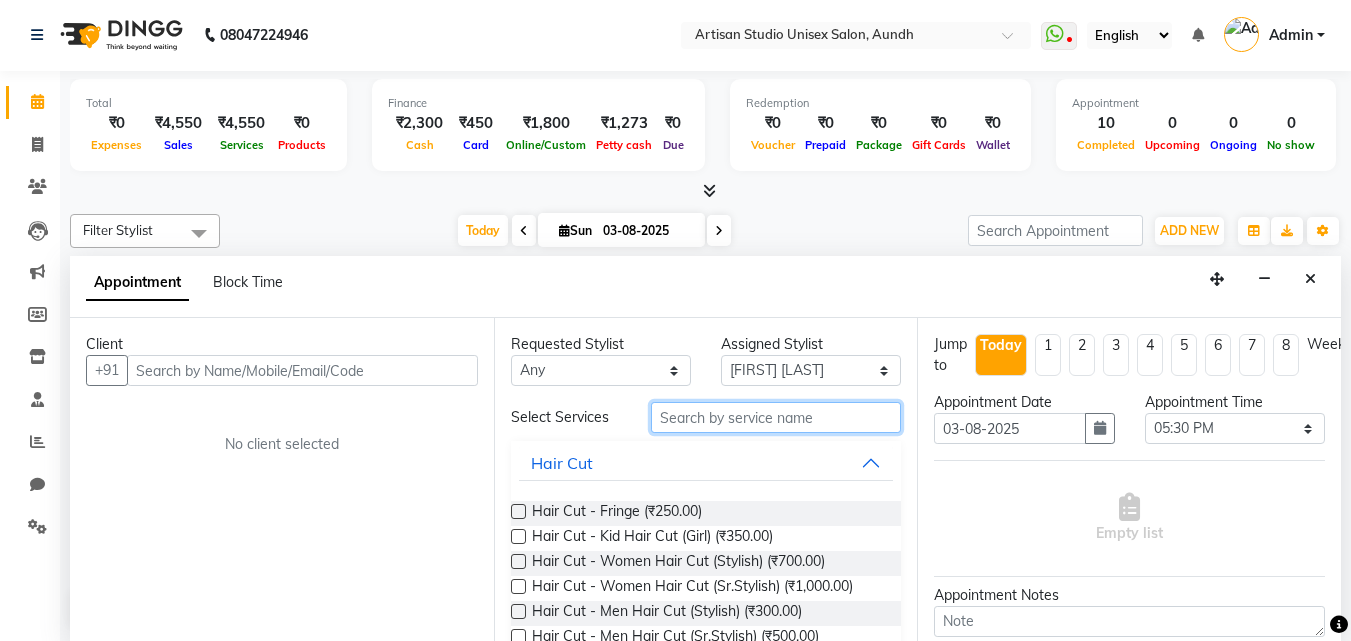 click at bounding box center [776, 417] 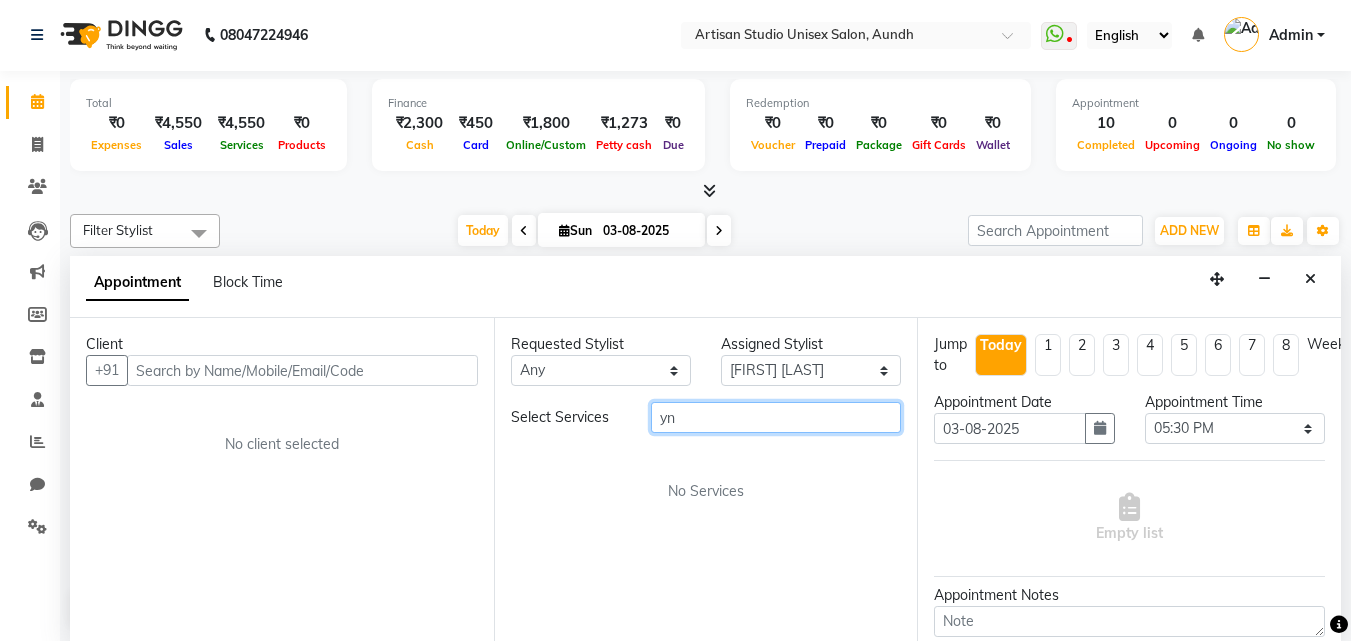 type on "y" 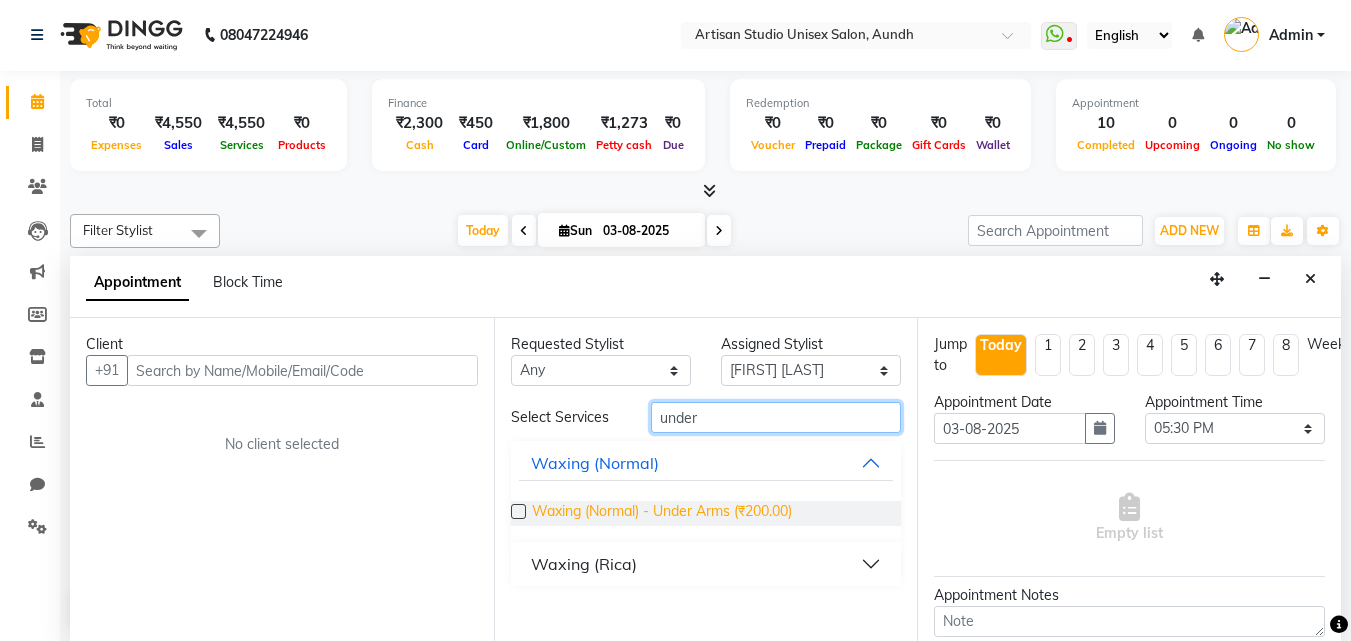 type on "under" 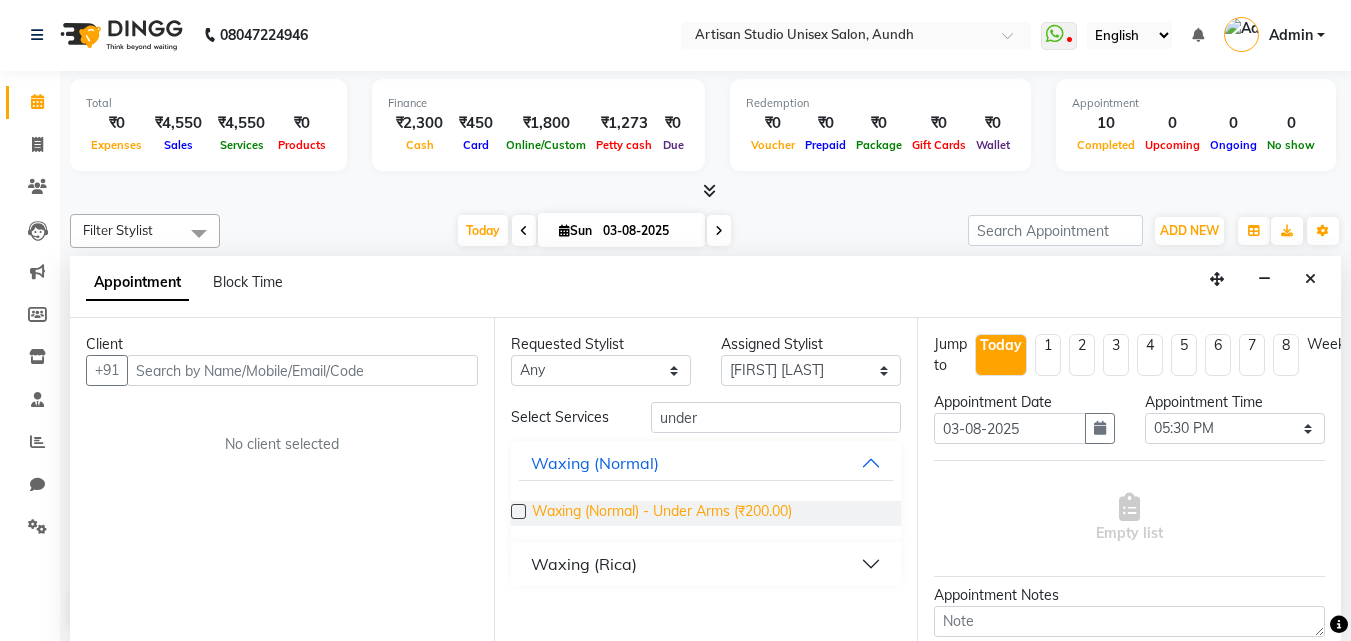 click on "Waxing (Normal) - Under Arms (₹200.00)" at bounding box center (662, 513) 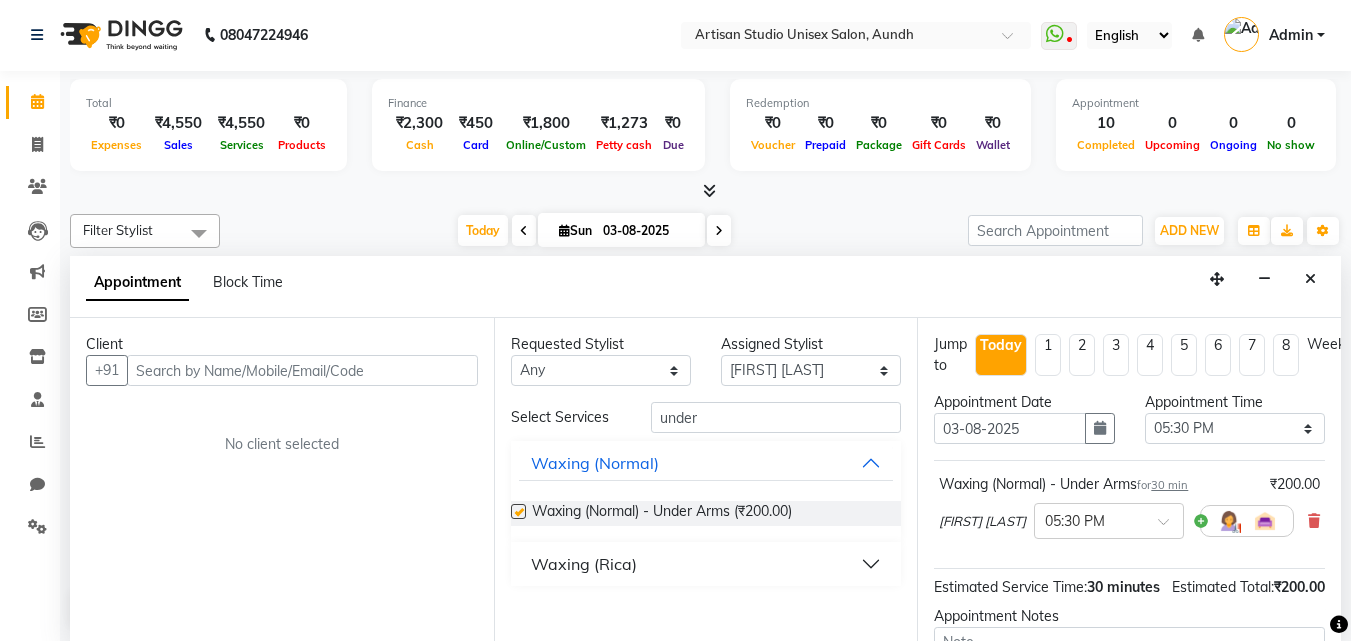 checkbox on "false" 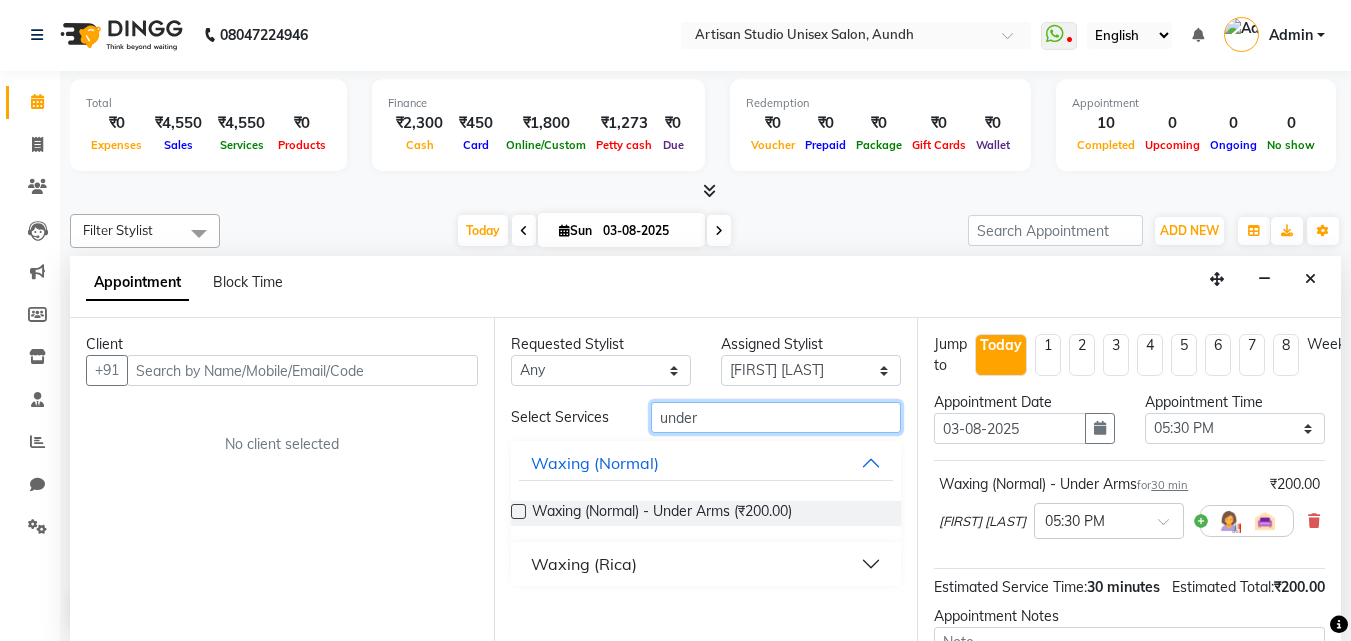 click on "under" at bounding box center (776, 417) 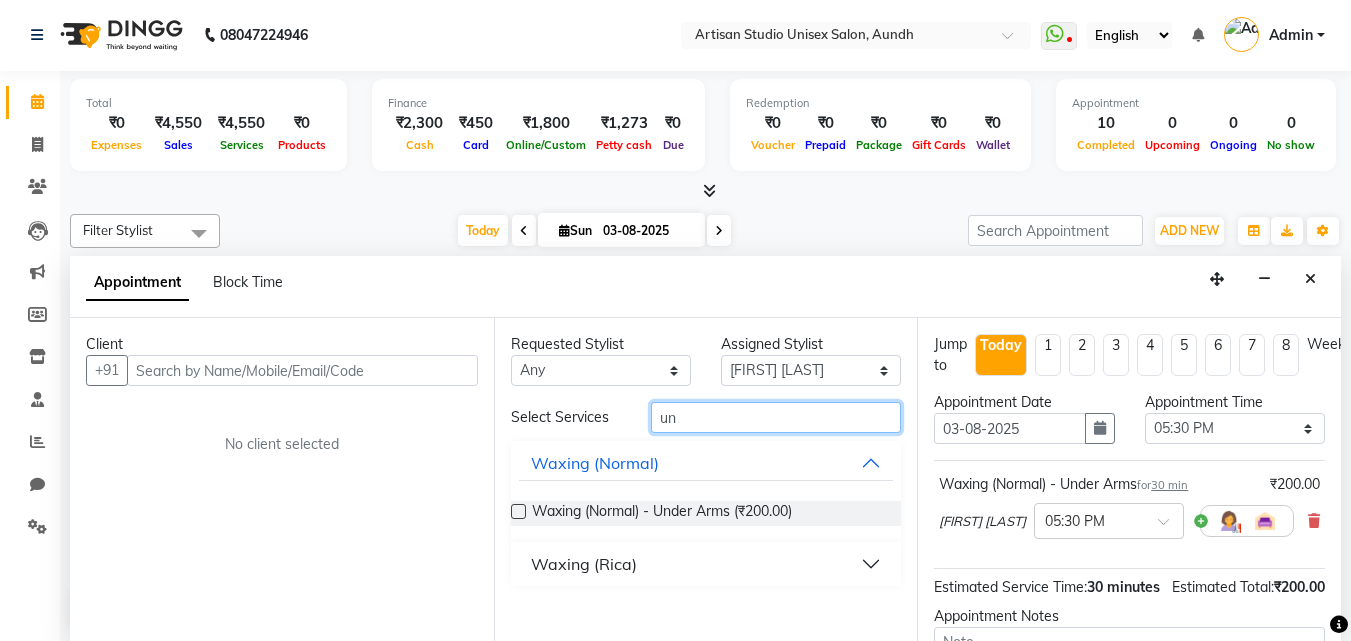 type on "u" 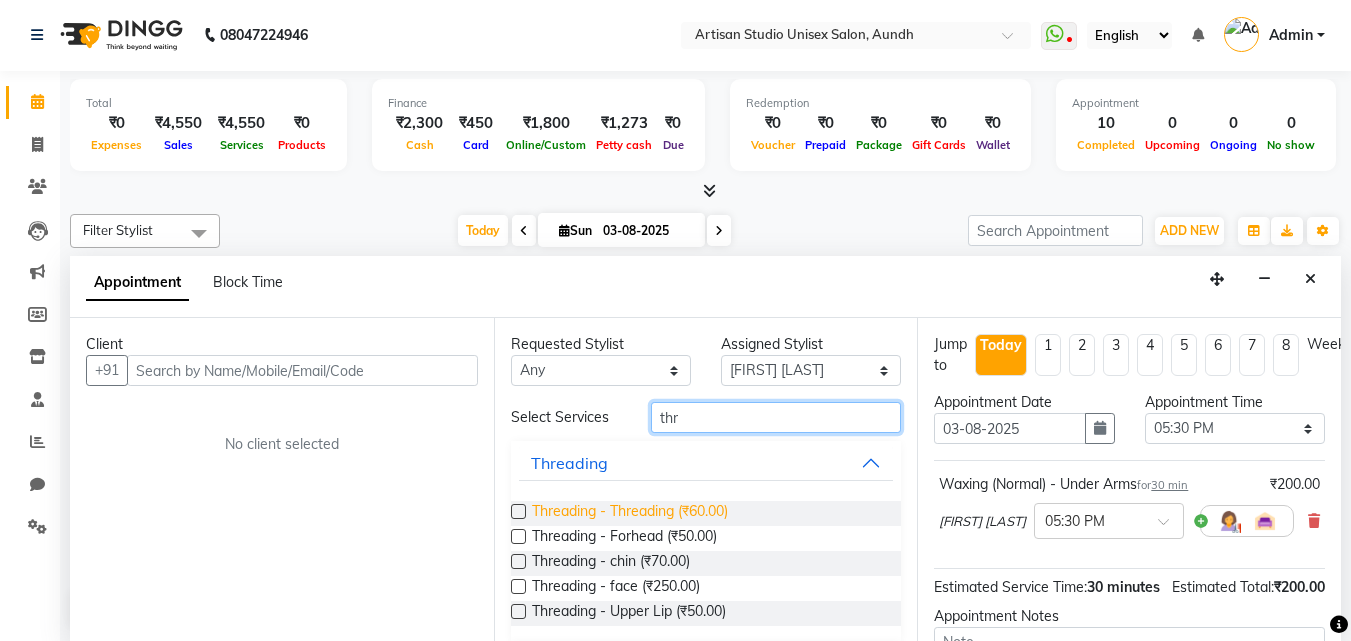 type on "thr" 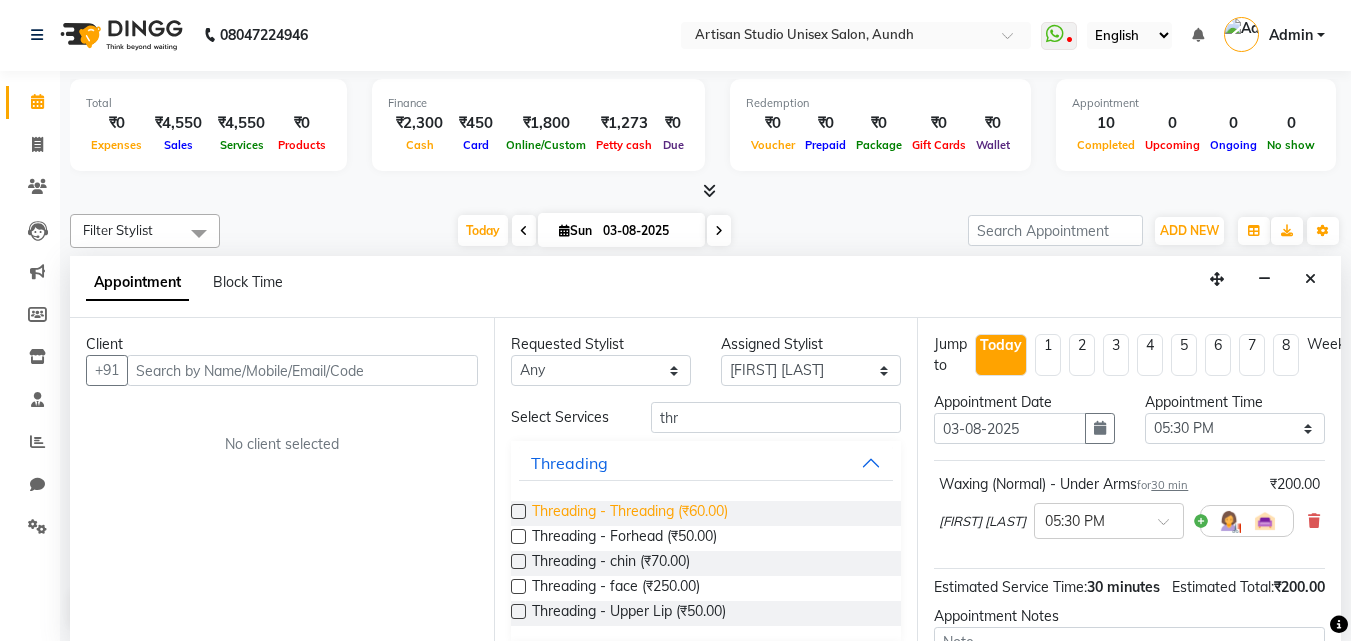 click on "Threading - Threading (₹60.00)" at bounding box center [630, 513] 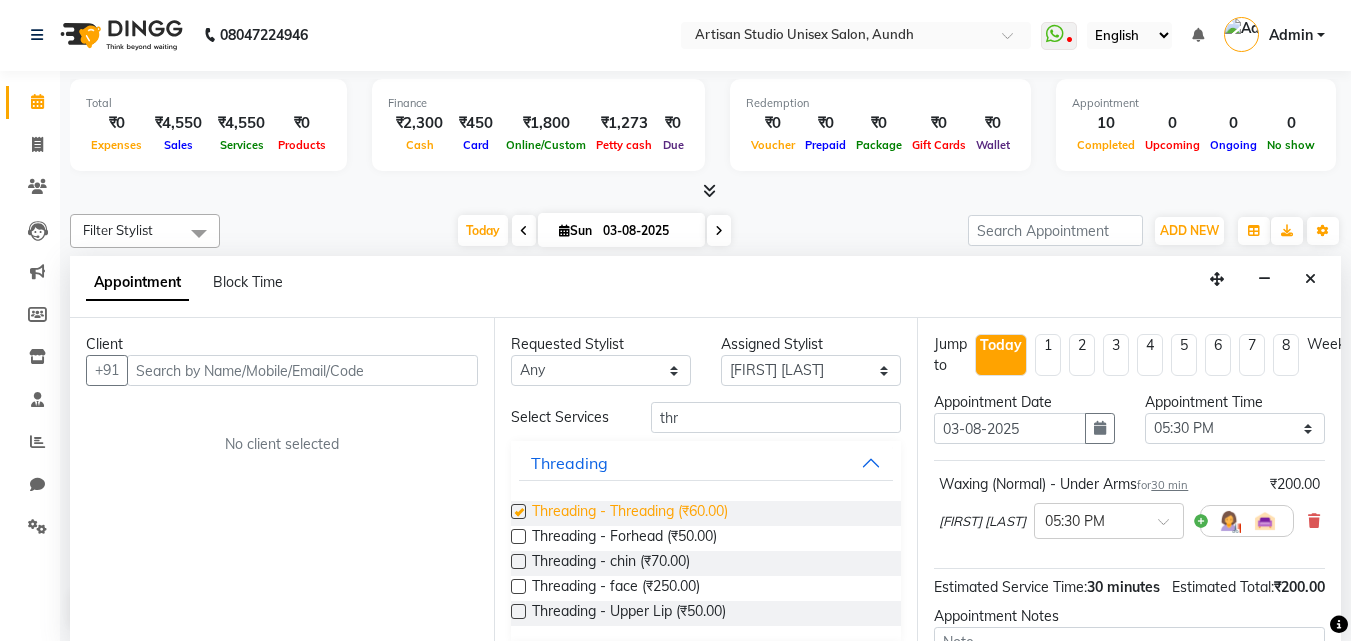 checkbox on "false" 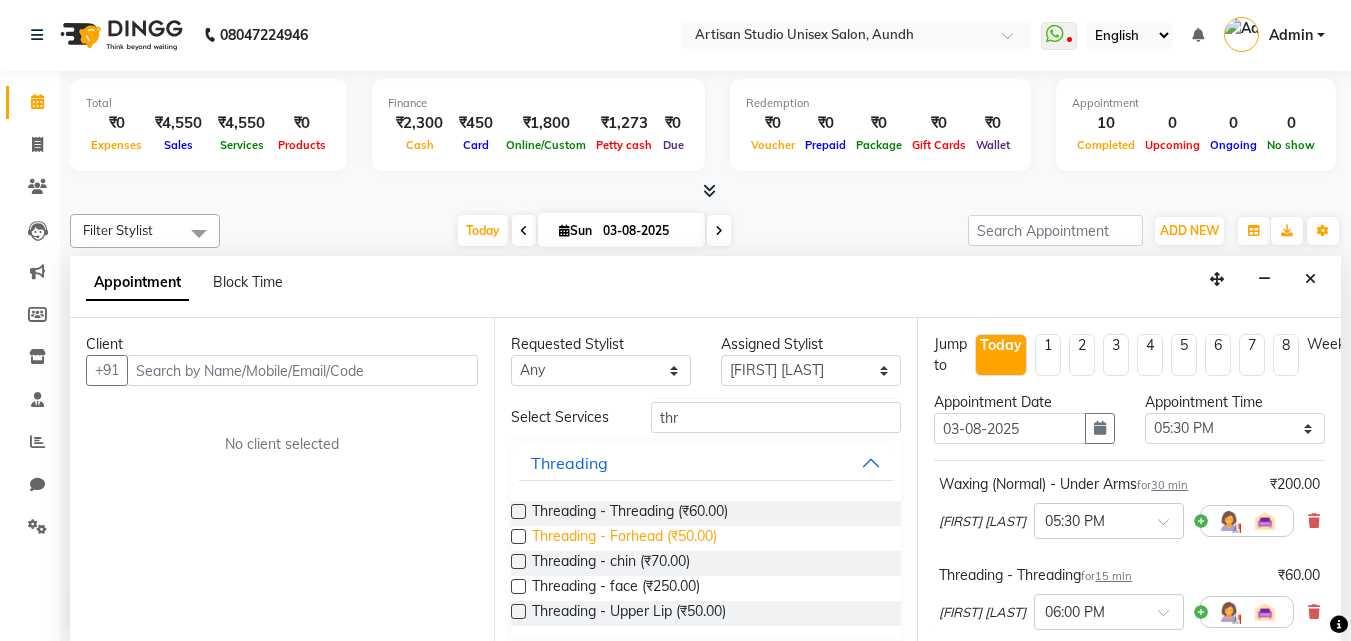 click on "Threading - Forhead (₹50.00)" at bounding box center [624, 538] 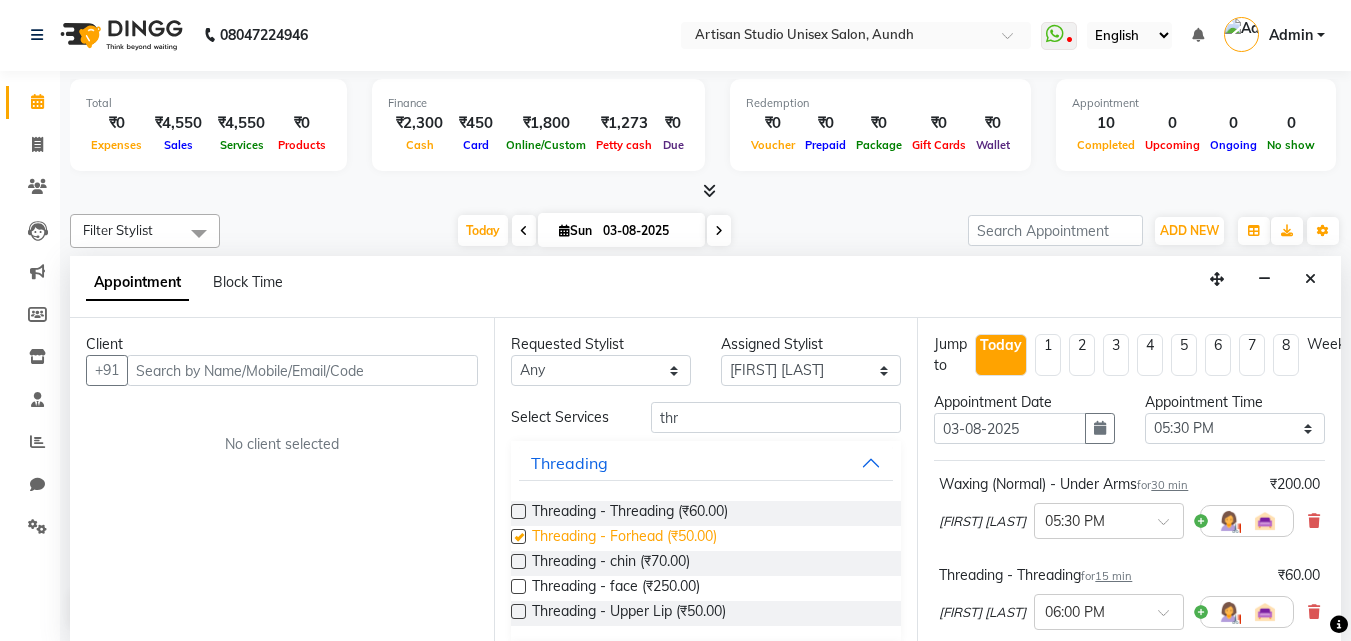 checkbox on "false" 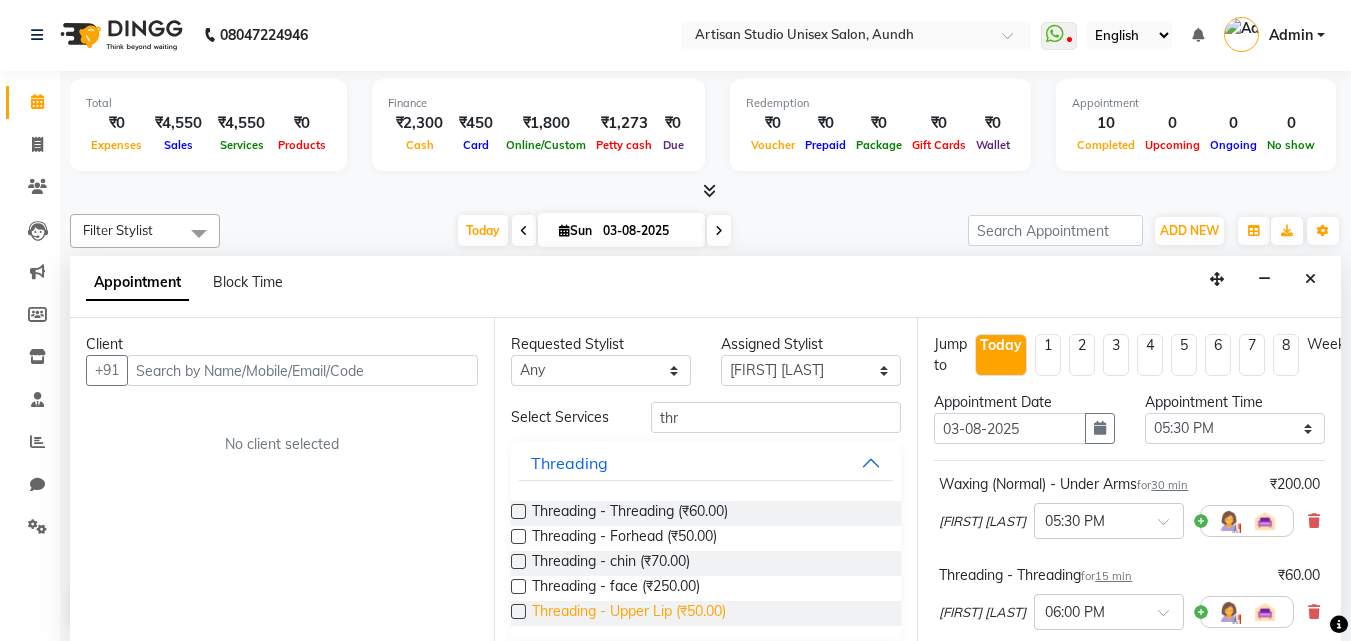 click on "Threading - Upper Lip (₹50.00)" at bounding box center (629, 613) 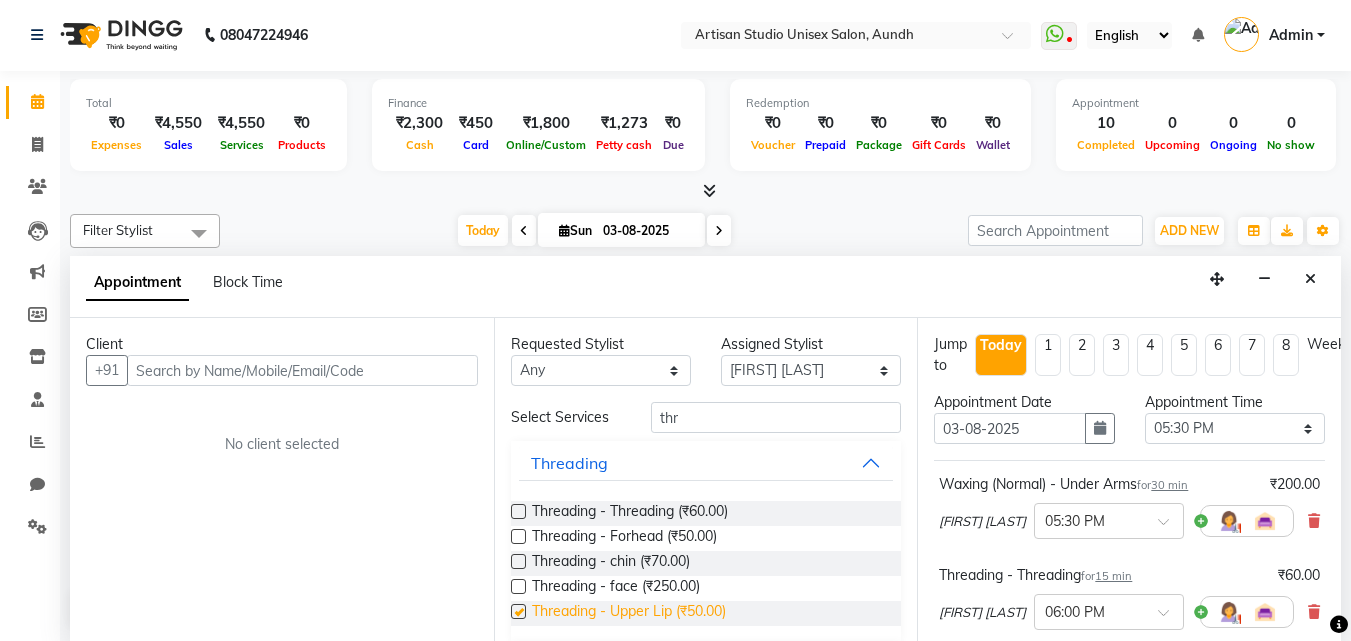 checkbox on "false" 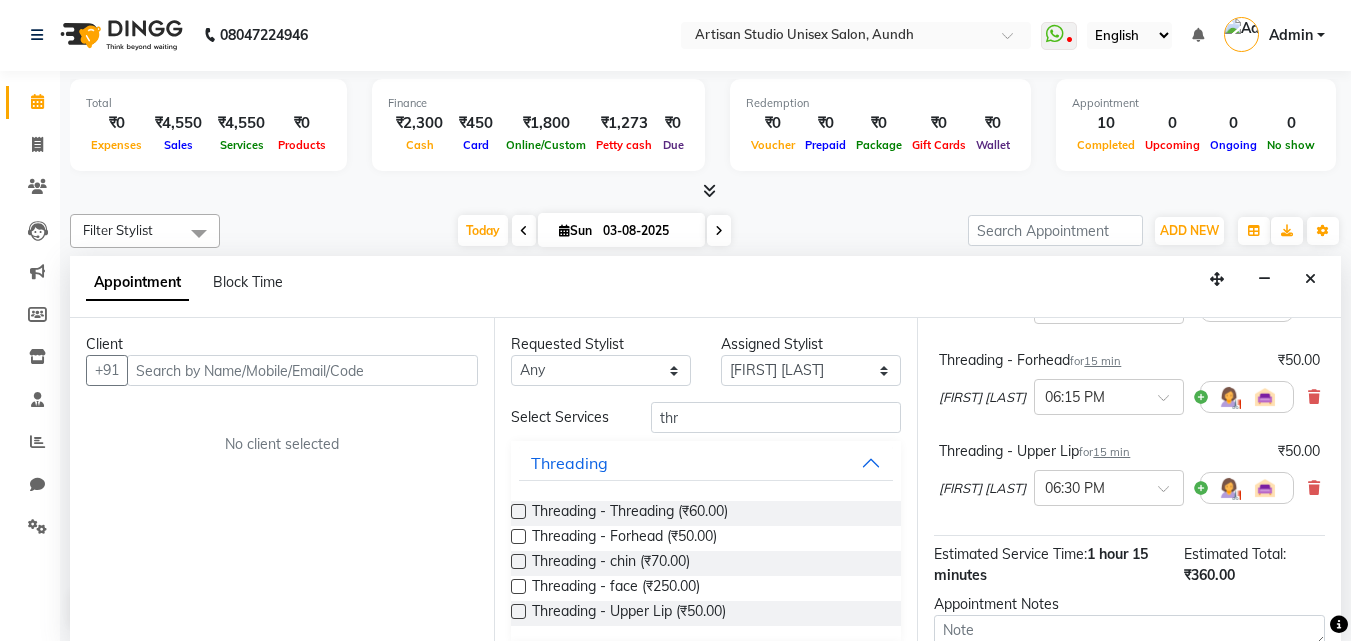 scroll, scrollTop: 400, scrollLeft: 0, axis: vertical 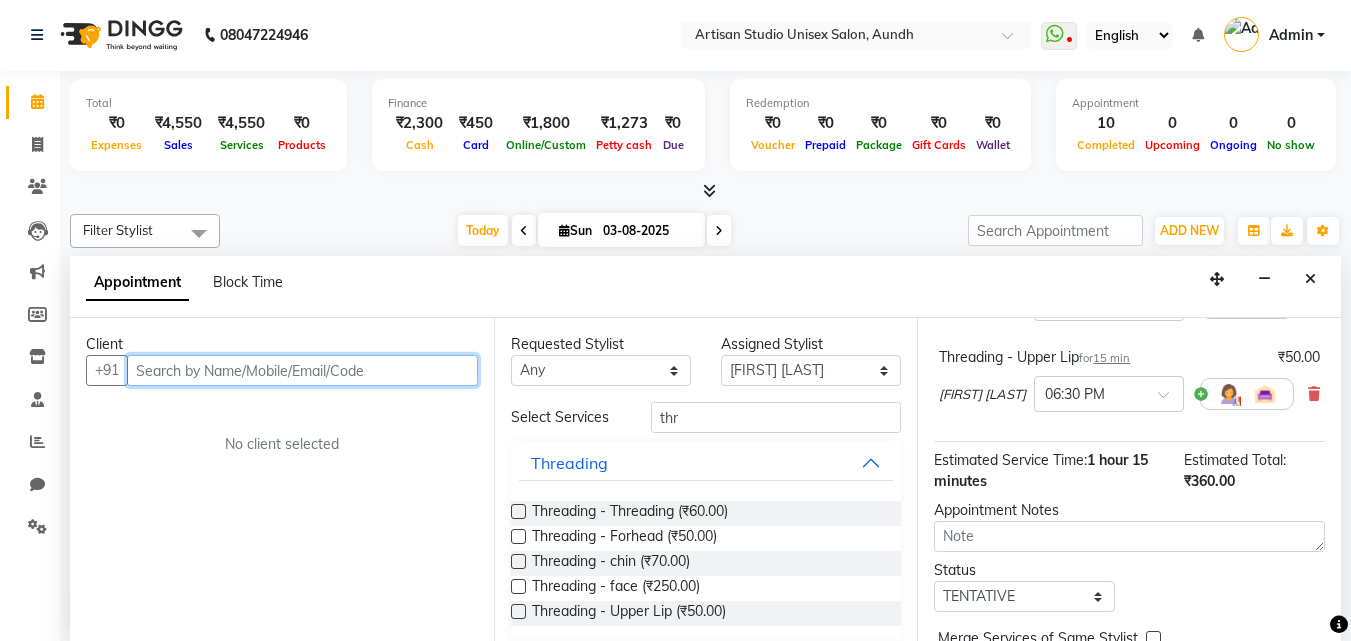 click at bounding box center [302, 370] 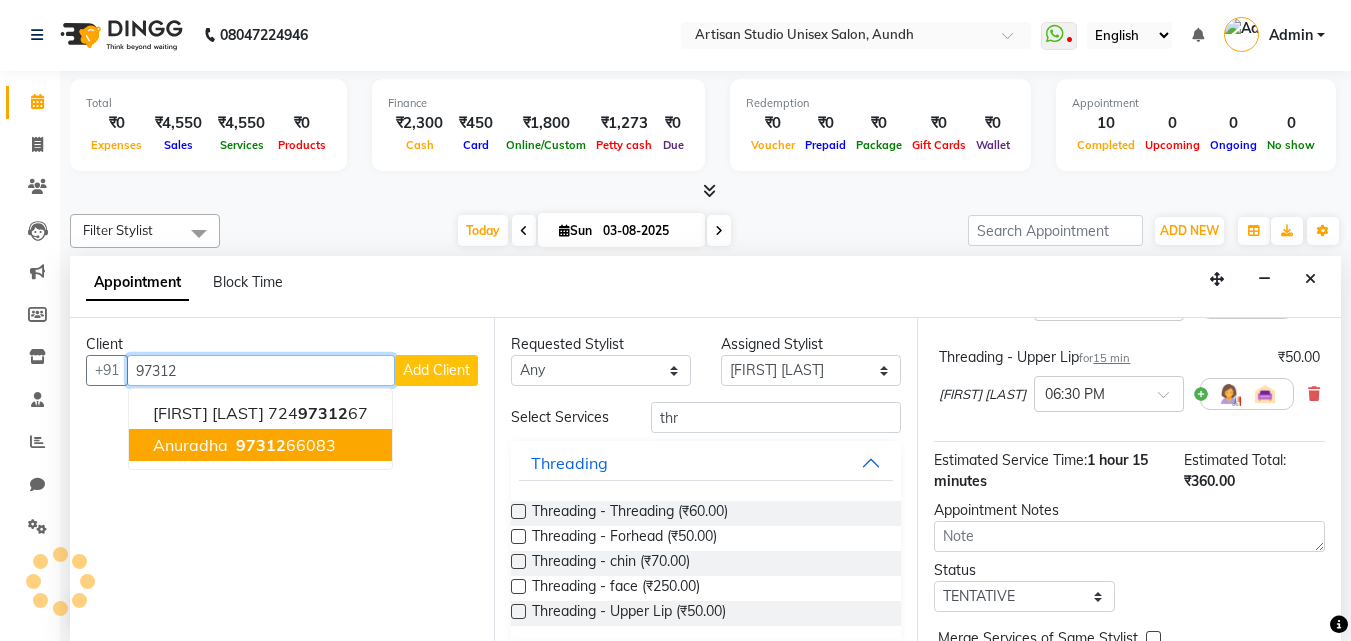 click on "Anuradha" at bounding box center (190, 445) 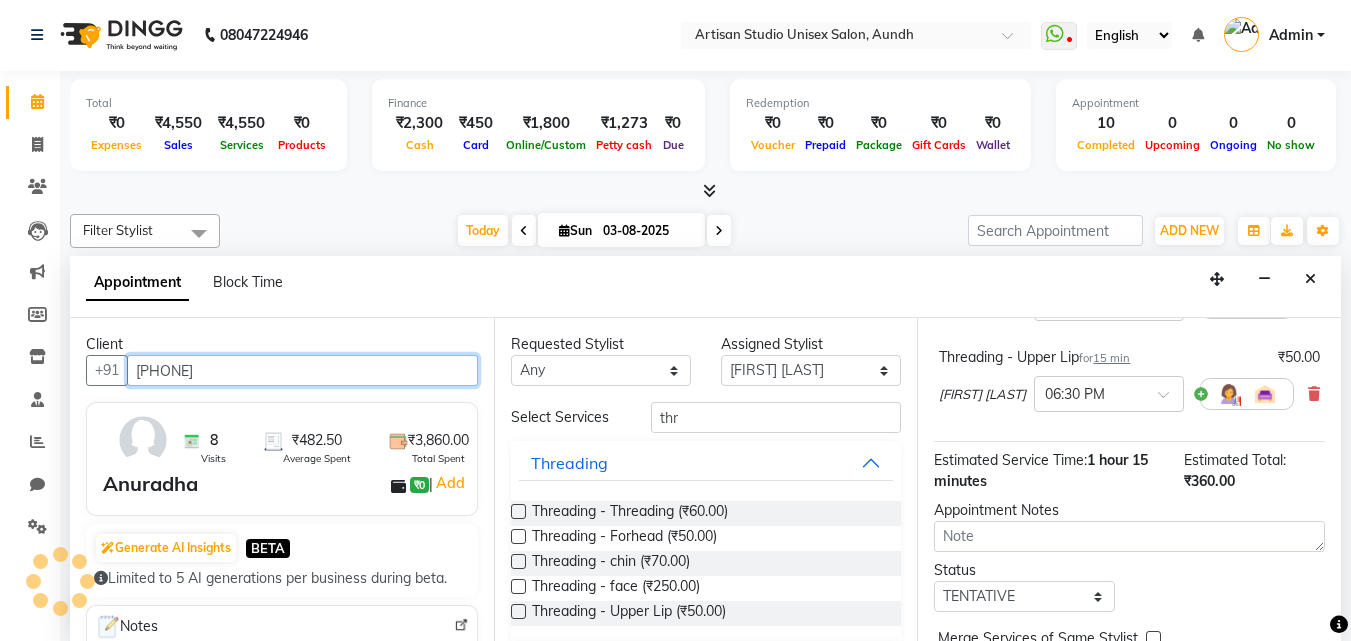 scroll, scrollTop: 61, scrollLeft: 0, axis: vertical 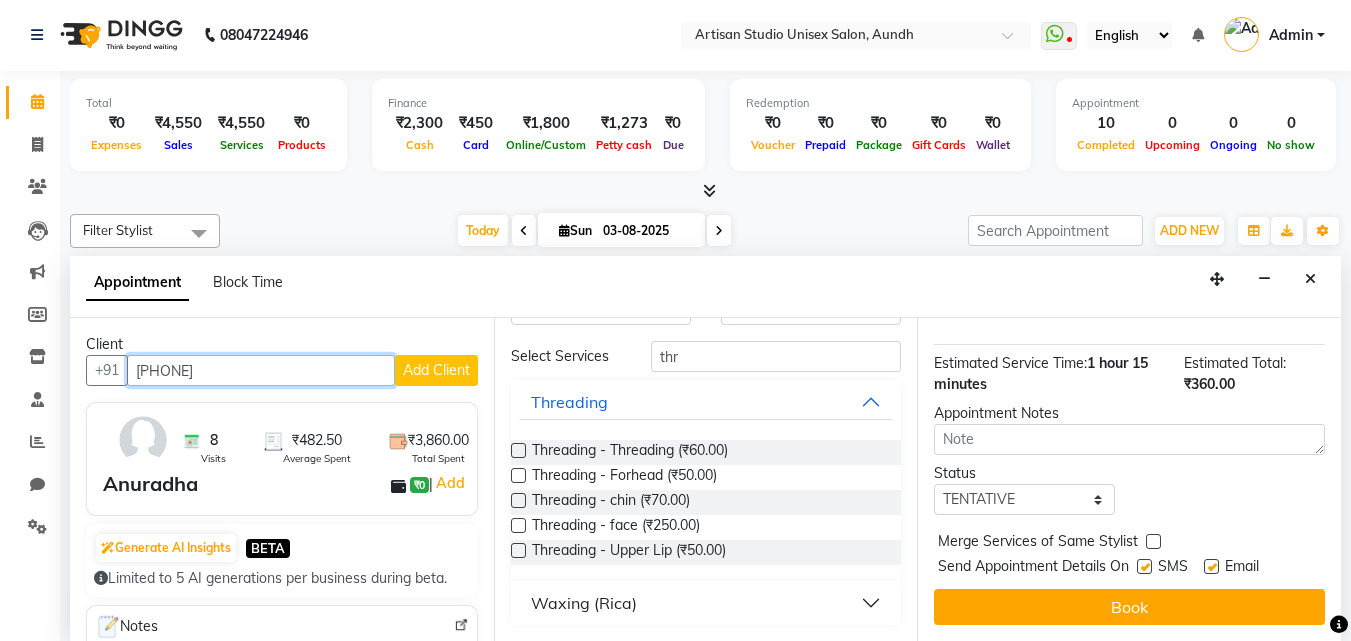 type on "[PHONE]" 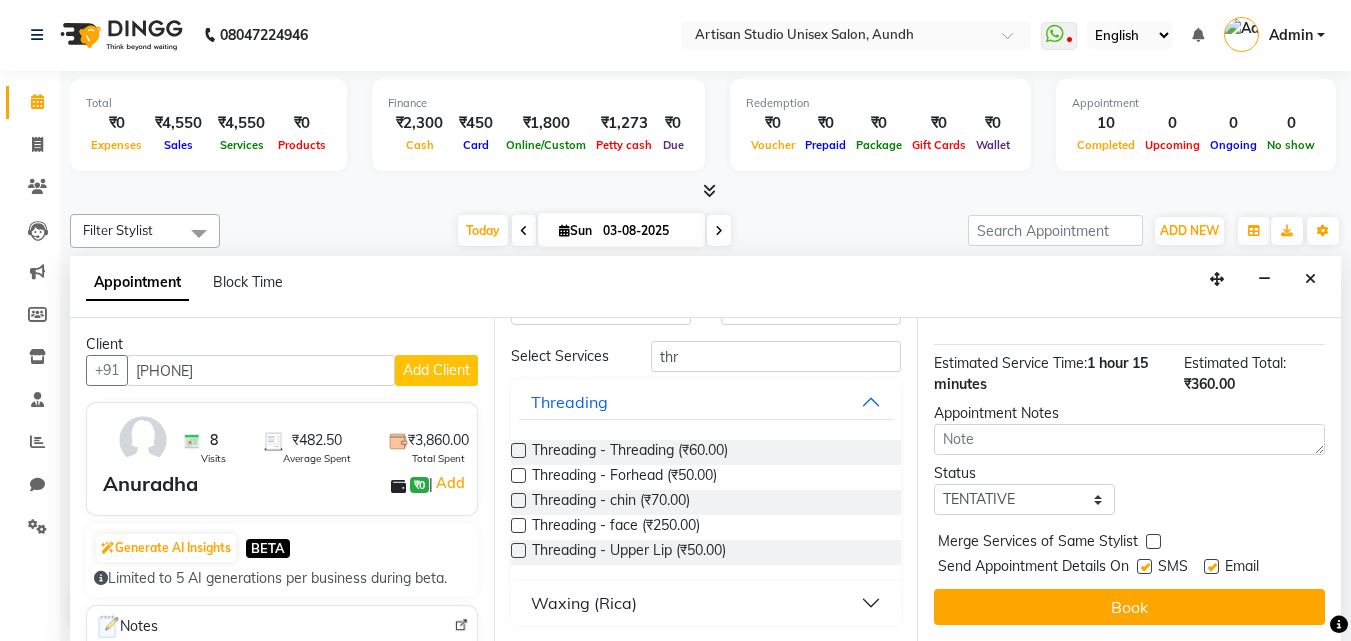 click at bounding box center (1144, 566) 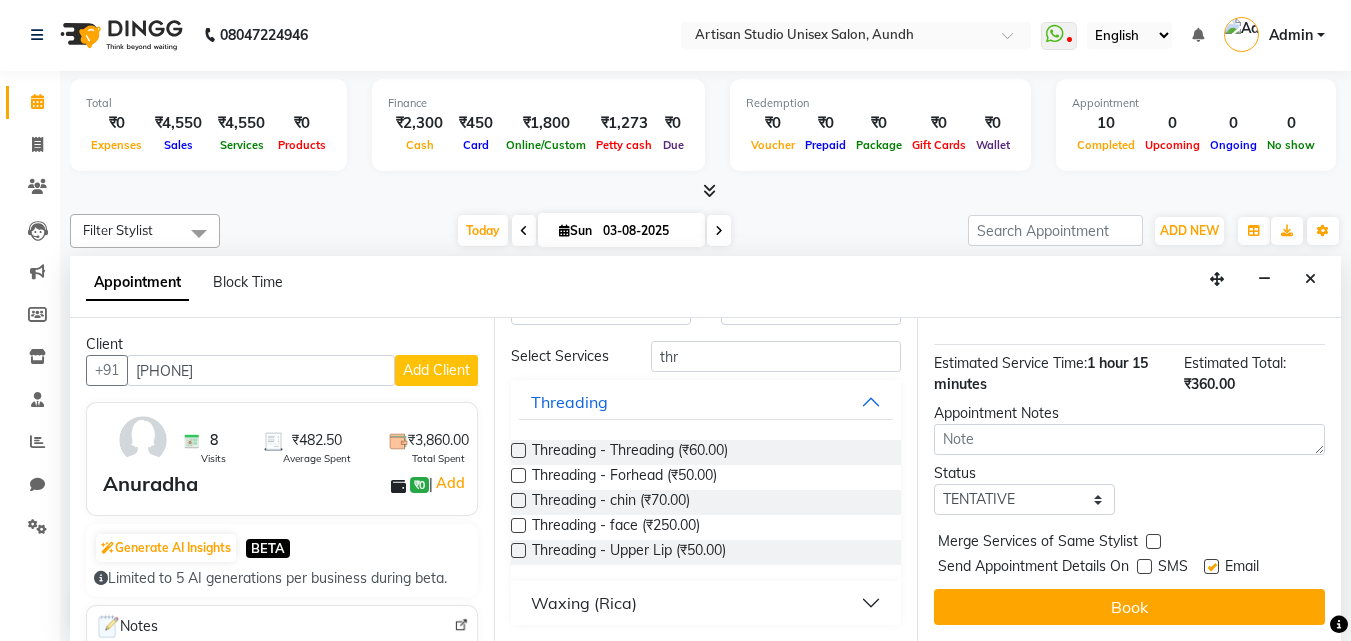 click at bounding box center [1211, 566] 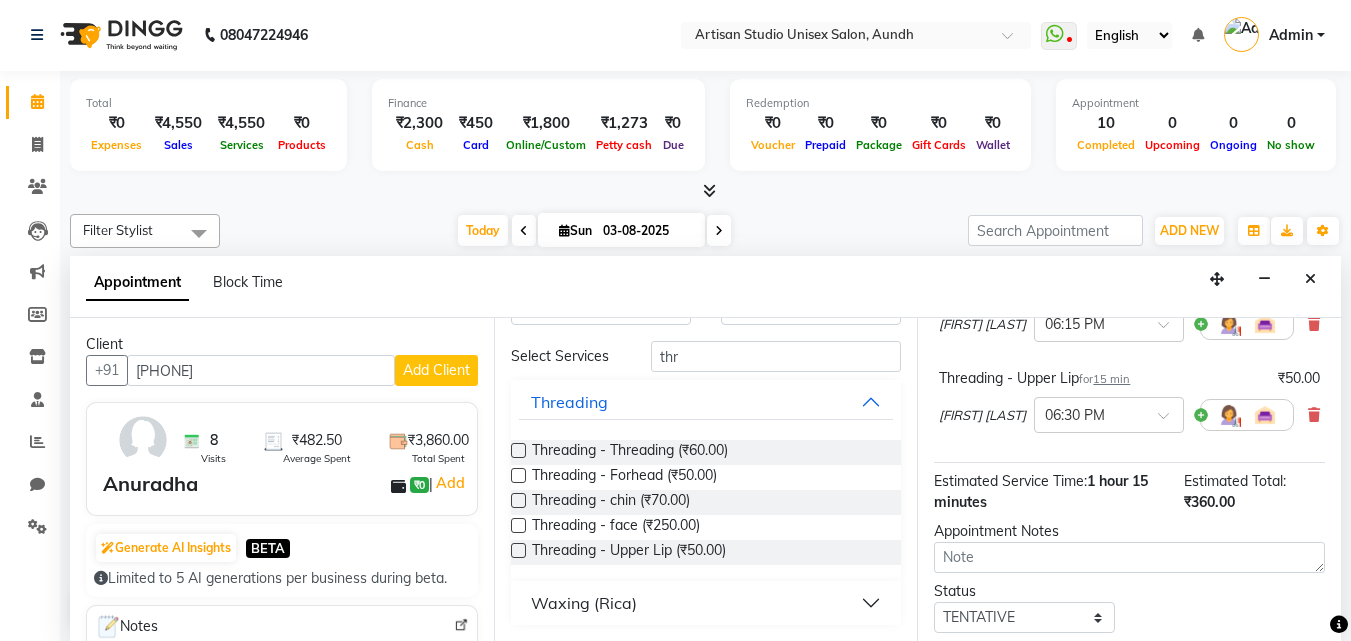scroll, scrollTop: 602, scrollLeft: 0, axis: vertical 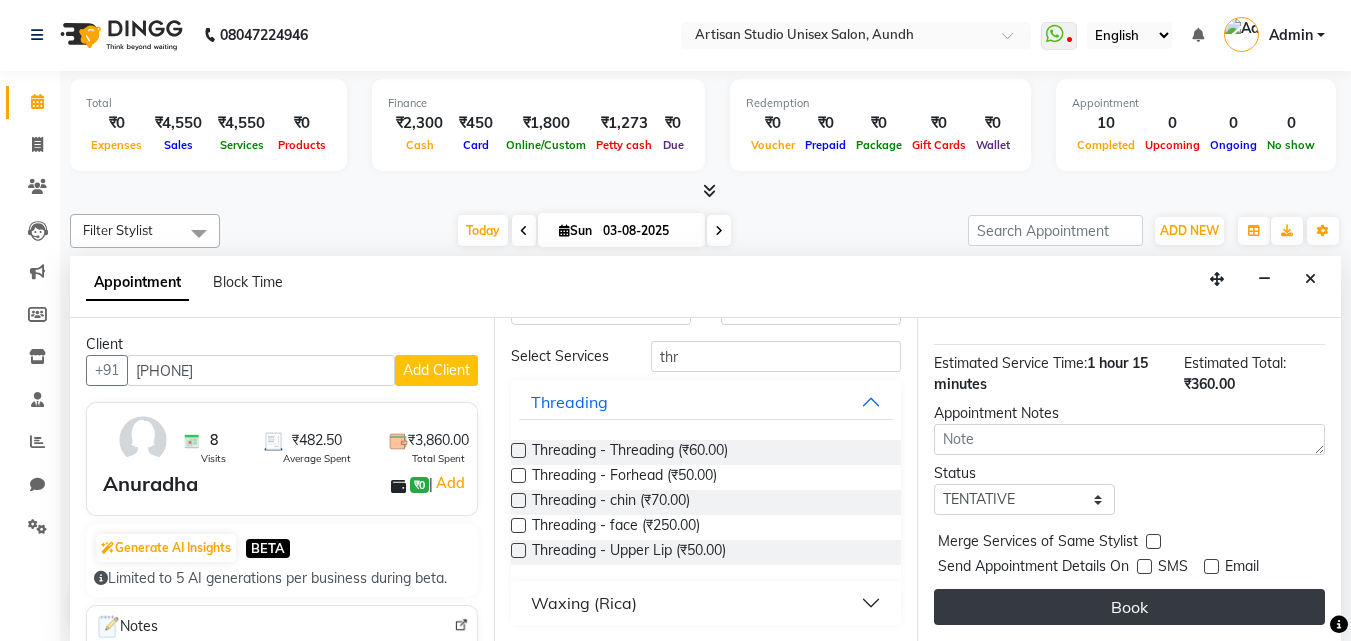 click on "Book" at bounding box center (1129, 607) 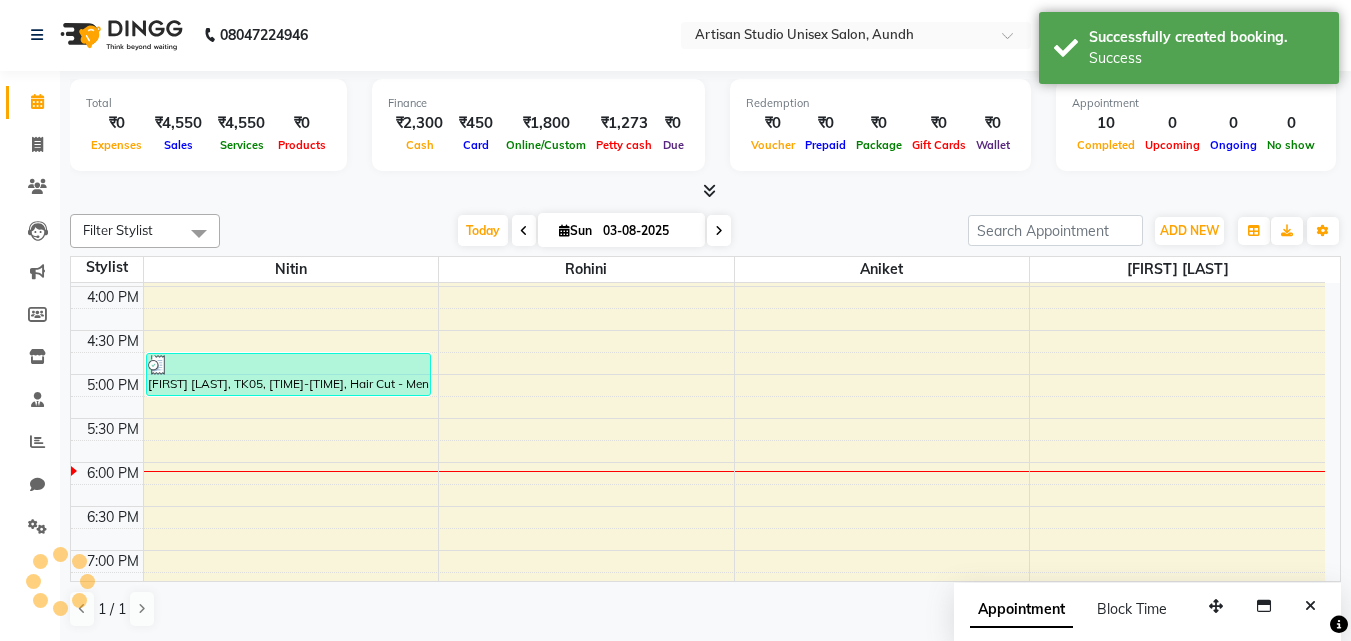 scroll, scrollTop: 0, scrollLeft: 0, axis: both 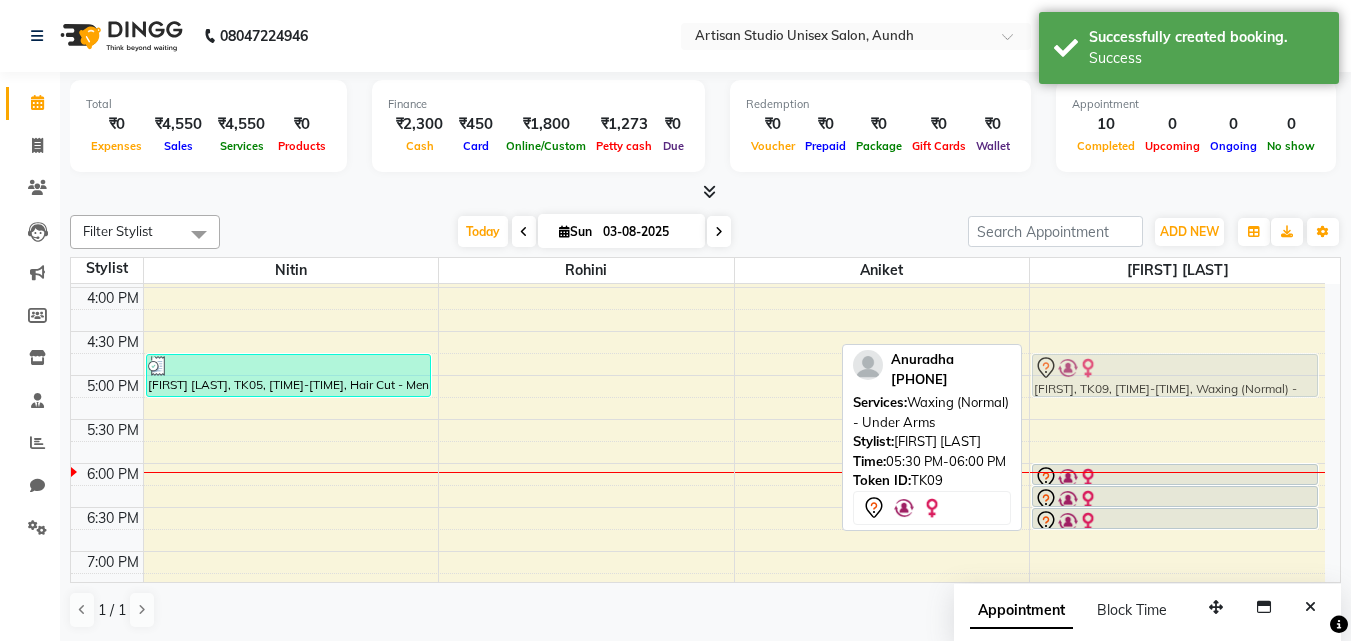 drag, startPoint x: 1087, startPoint y: 449, endPoint x: 1087, endPoint y: 388, distance: 61 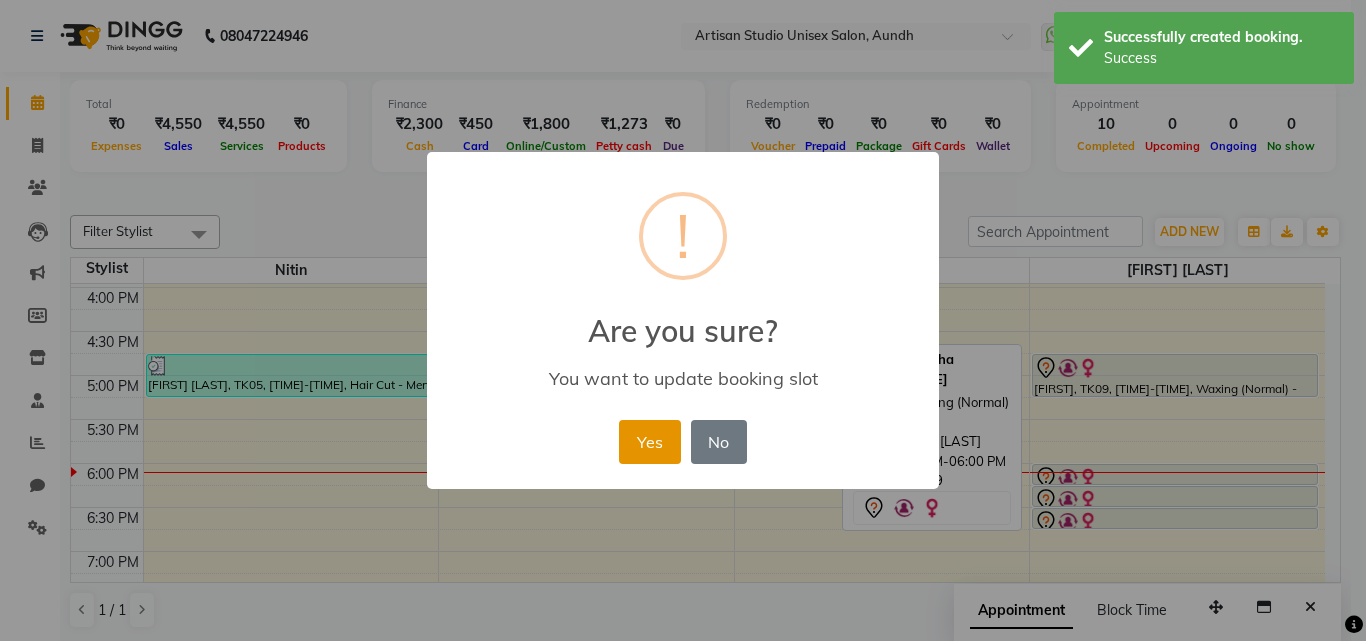 click on "Yes" at bounding box center [649, 442] 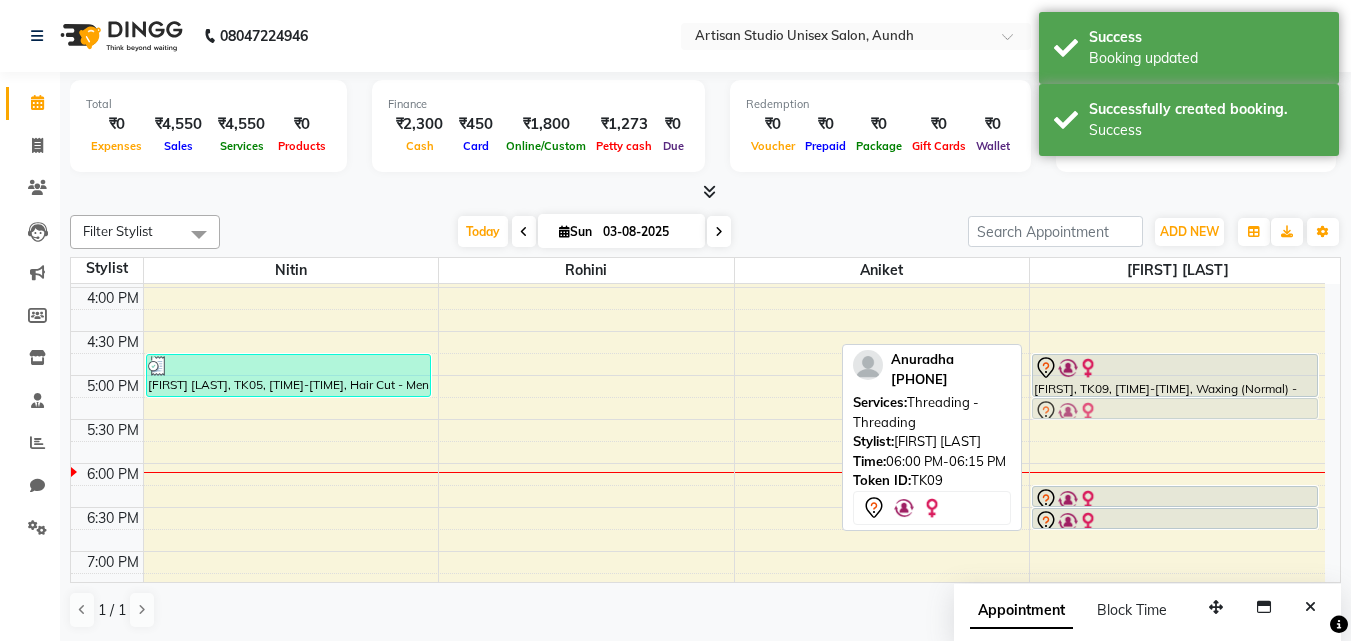 drag, startPoint x: 1056, startPoint y: 475, endPoint x: 1065, endPoint y: 398, distance: 77.52419 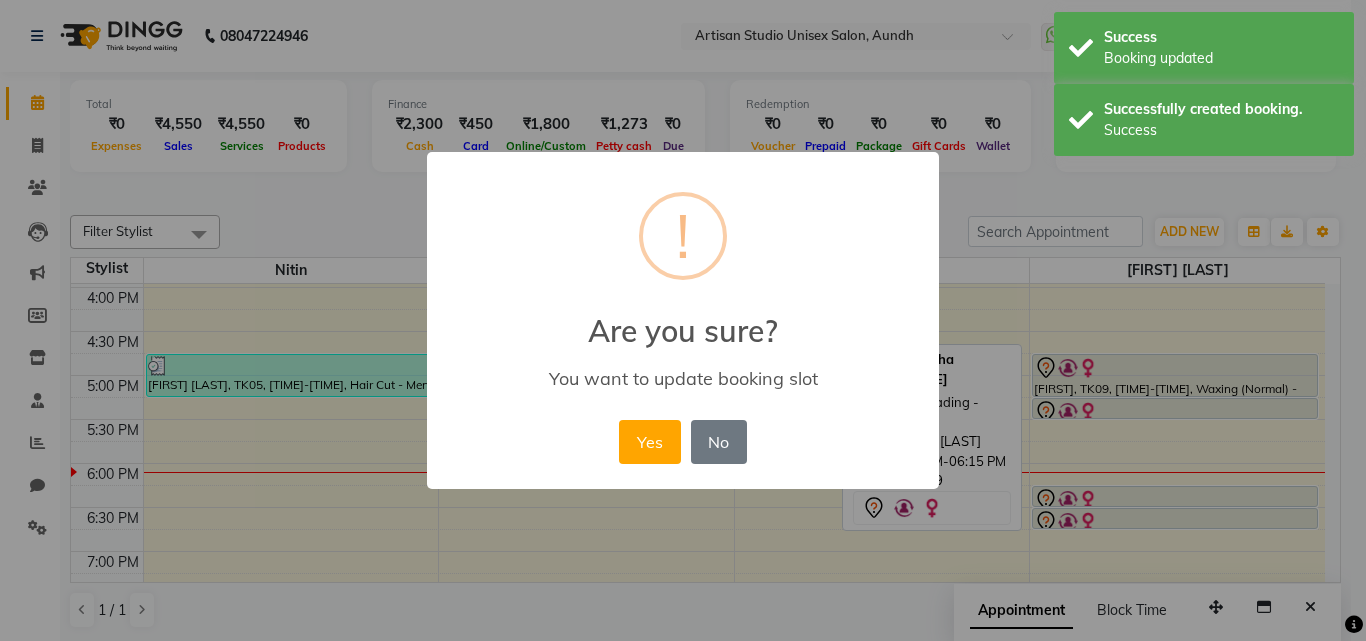 click on "Yes" at bounding box center [649, 442] 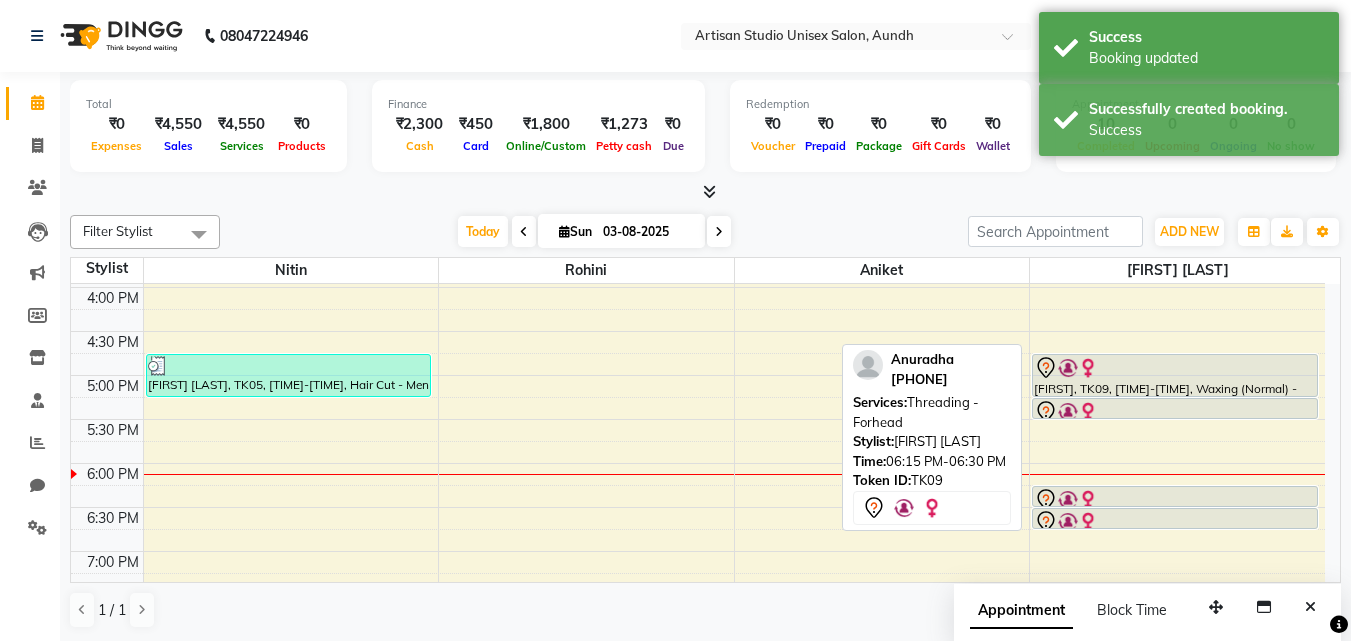 drag, startPoint x: 1139, startPoint y: 501, endPoint x: 1122, endPoint y: 420, distance: 82.764725 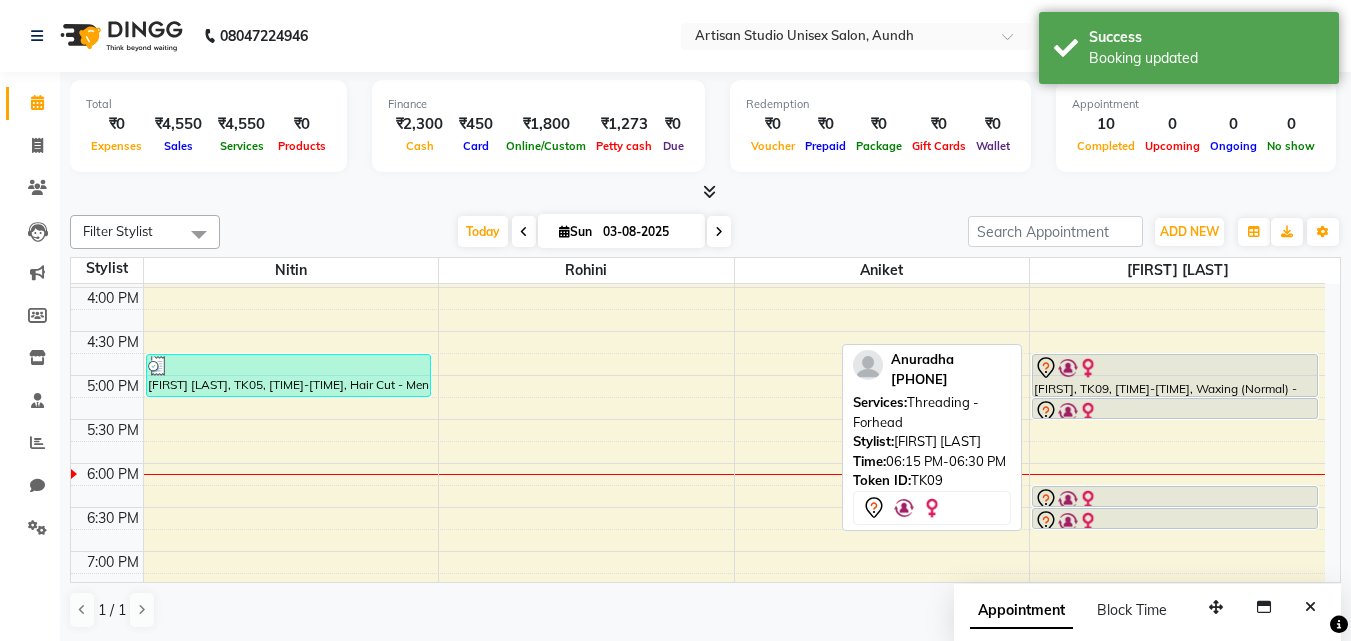 click on "[FIRST] [LAST], TK01, [TIME]-[TIME], Hair Cut - Men Hair Cut (Sr.Stylish)     [TITLE].[FIRST] [LAST], TK02, [TIME]-[TIME], Hair Cut - Men Hair Cut (Sr.Stylish)     [FIRST] [LAST], TK03, [TIME]-[TIME], Hair Cut - Beard Styling     [FIRST] [LAST], TK03, [TIME]-[TIME], Hair Cut - Men Hair Cut (Sr.Stylish)     [FIRST] [LAST], TK07, [TIME]-[TIME], Hair Cut - Men Hair Cut (Sr.Stylish)     [FIRST] [LAST], TK05, [TIME]-[TIME], Hair Cut - Men Hair Cut (Stylish)     [FIRST] [LAST], TK04, [TIME]-[TIME], Hair Cut - Men Hair Cut (Stylish)     [FIRST] [LAST], TK06, [TIME]-[TIME], Hair Cut - Beard Styling,Hair Wash + Blash Dry - Men Hair Wash     [FIRST] [LAST], TK08, [TIME]-[TIME], Hair Cut - Men Hair Cut (Stylish)" at bounding box center (698, 199) 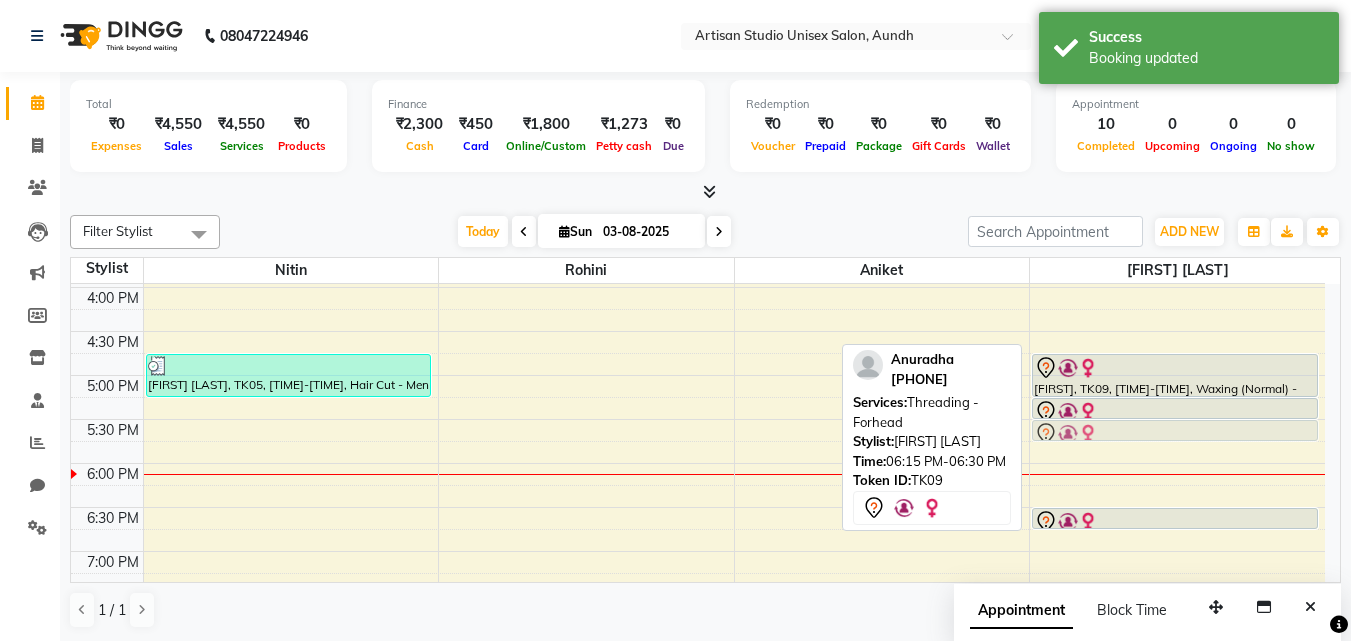 drag, startPoint x: 1130, startPoint y: 496, endPoint x: 1100, endPoint y: 430, distance: 72.498276 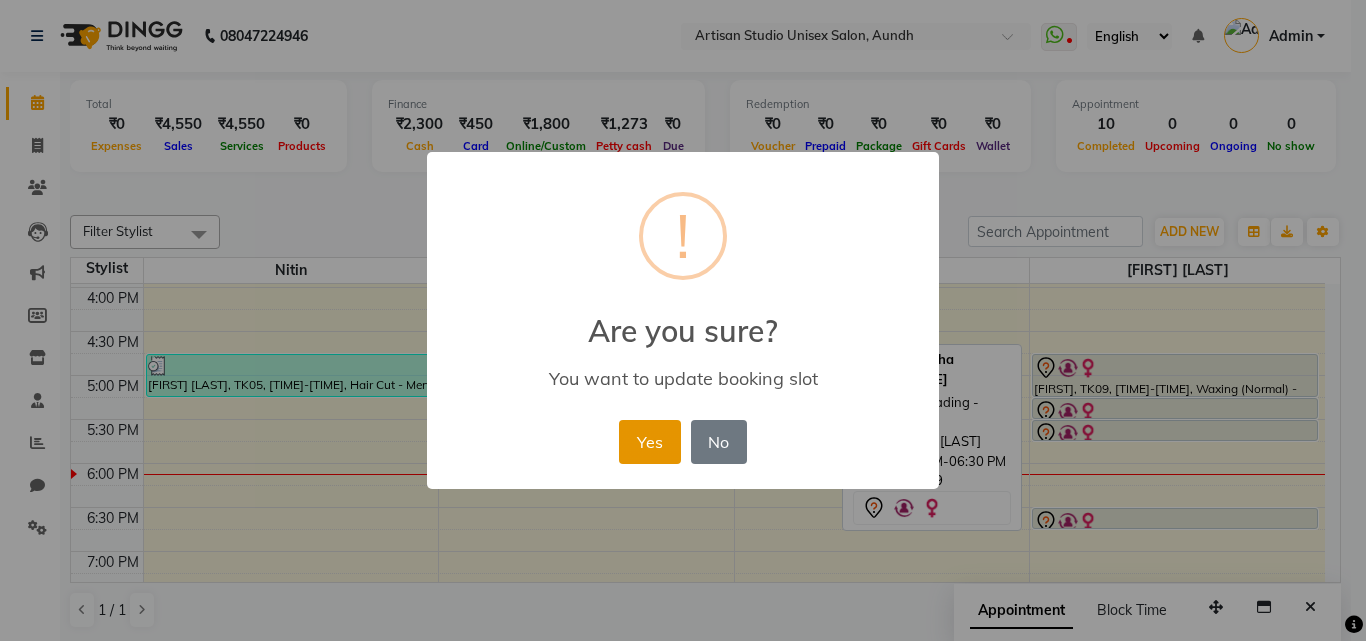 click on "Yes" at bounding box center (649, 442) 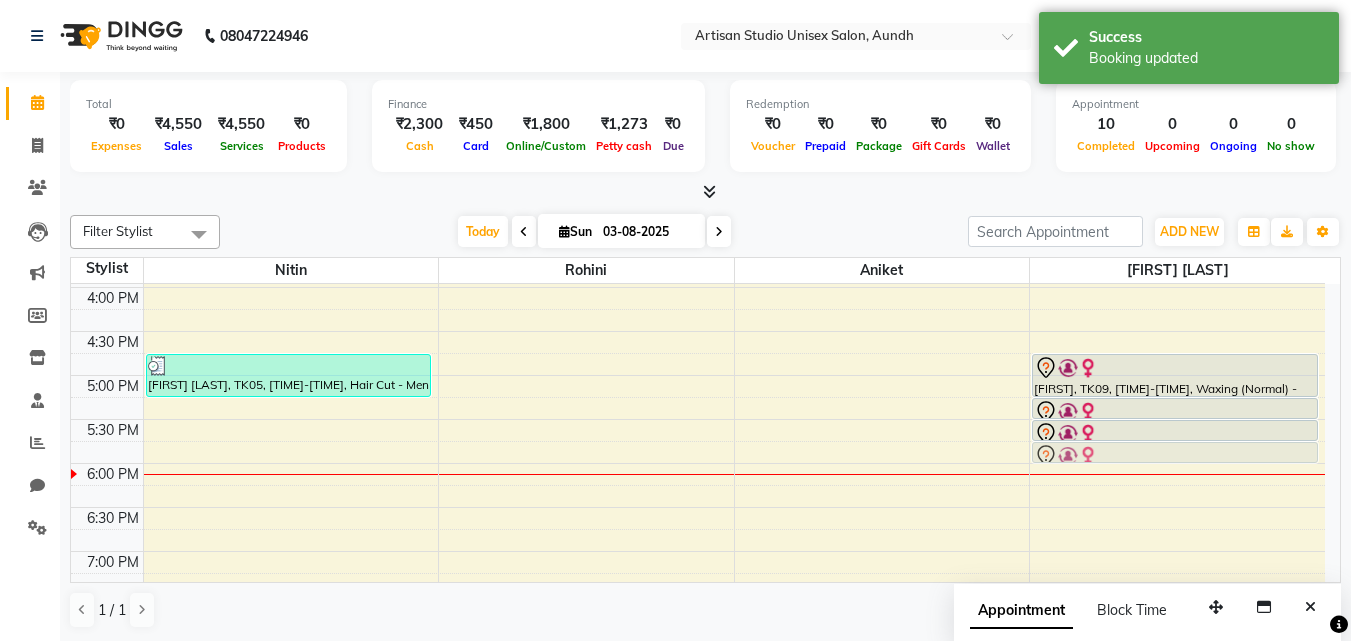 drag, startPoint x: 1057, startPoint y: 511, endPoint x: 1039, endPoint y: 443, distance: 70.34202 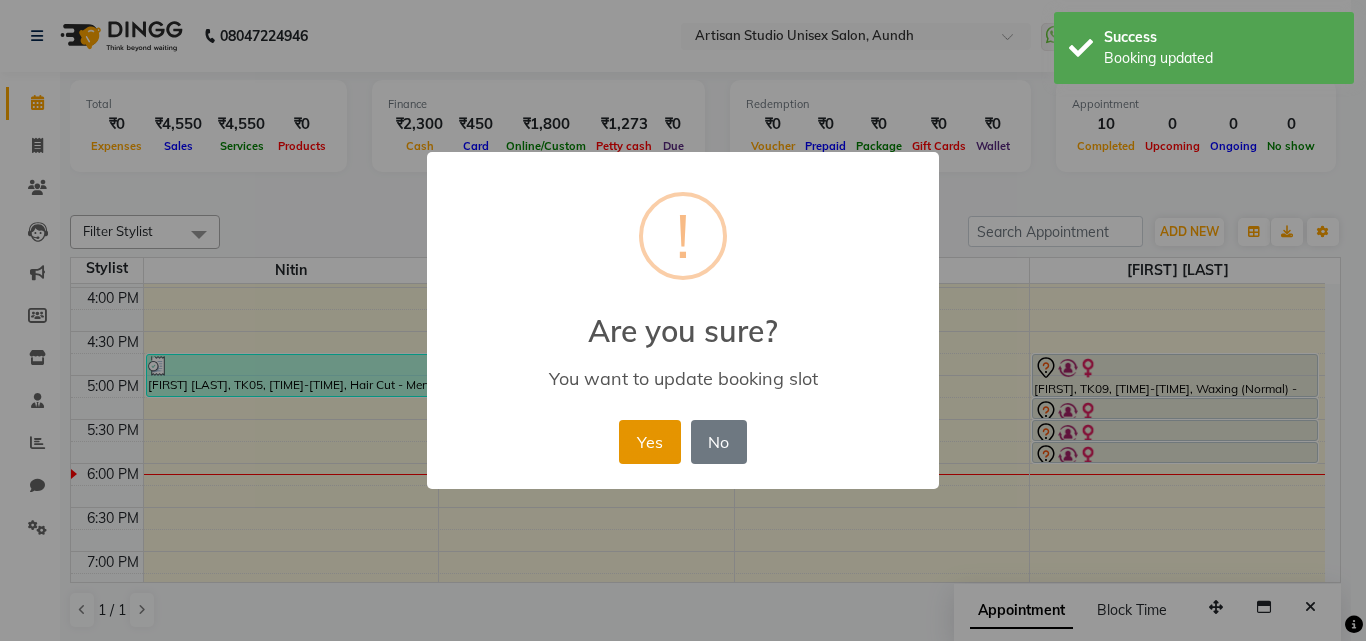 click on "Yes" at bounding box center [649, 442] 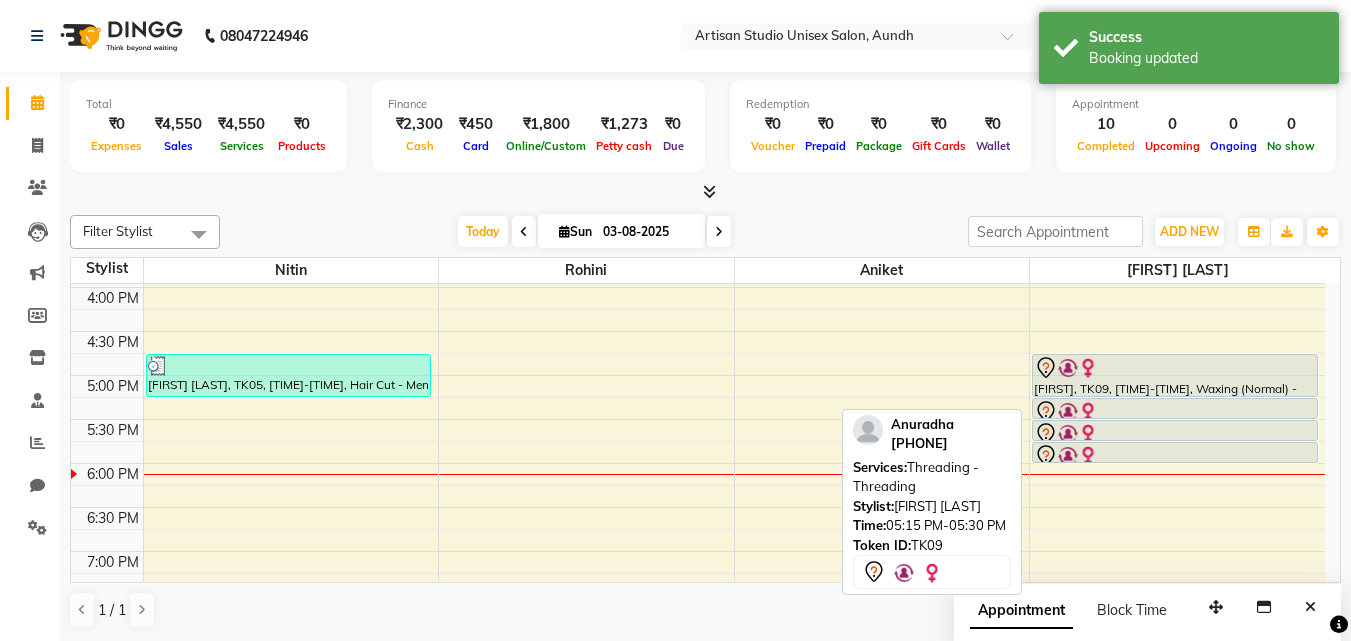 click at bounding box center (1068, 412) 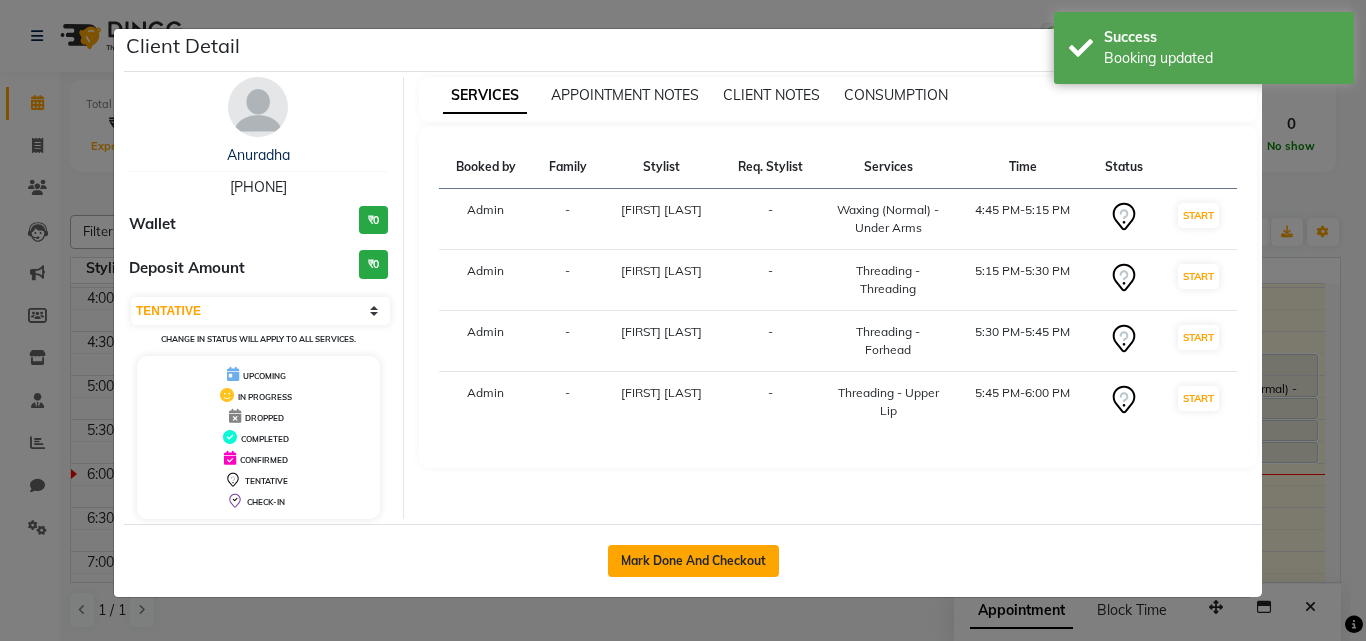 click on "Mark Done And Checkout" 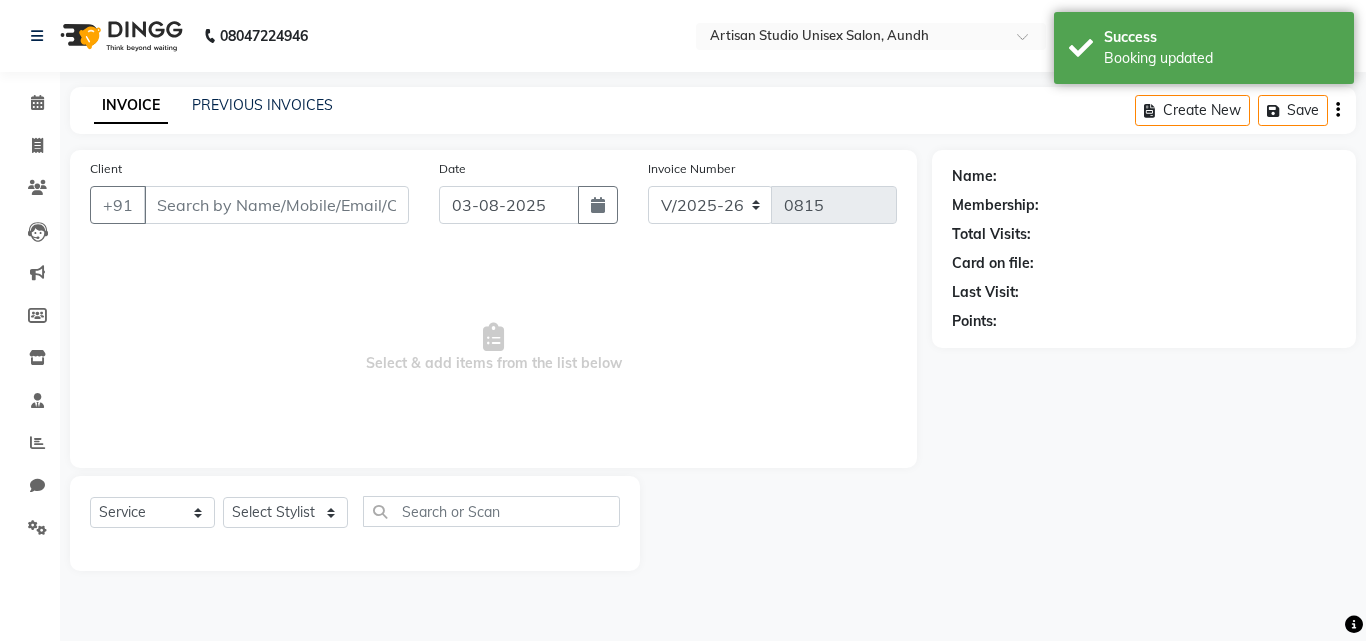 type on "[PHONE]" 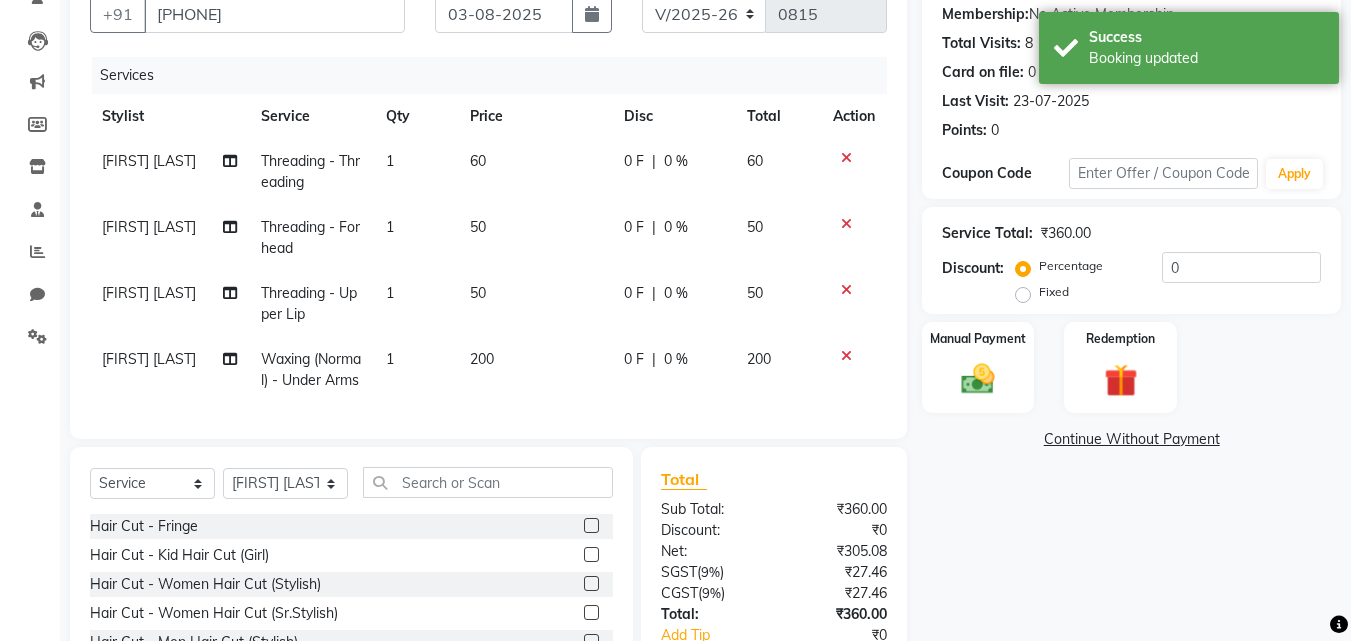 scroll, scrollTop: 200, scrollLeft: 0, axis: vertical 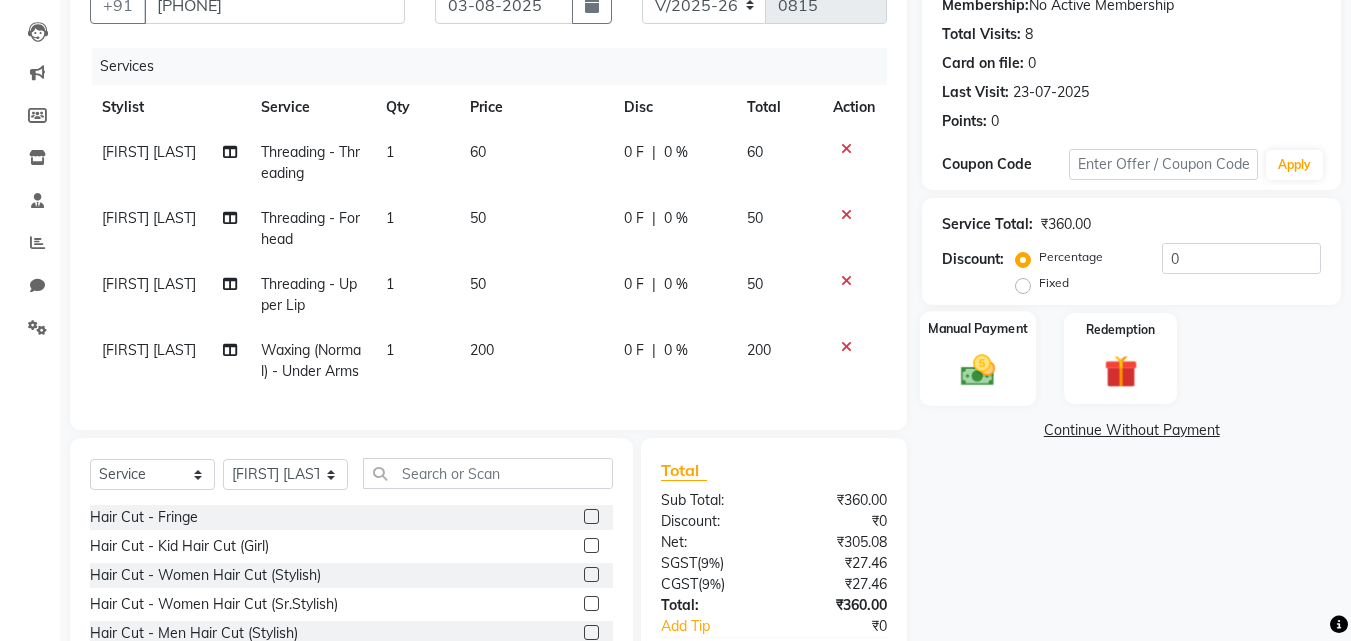 click 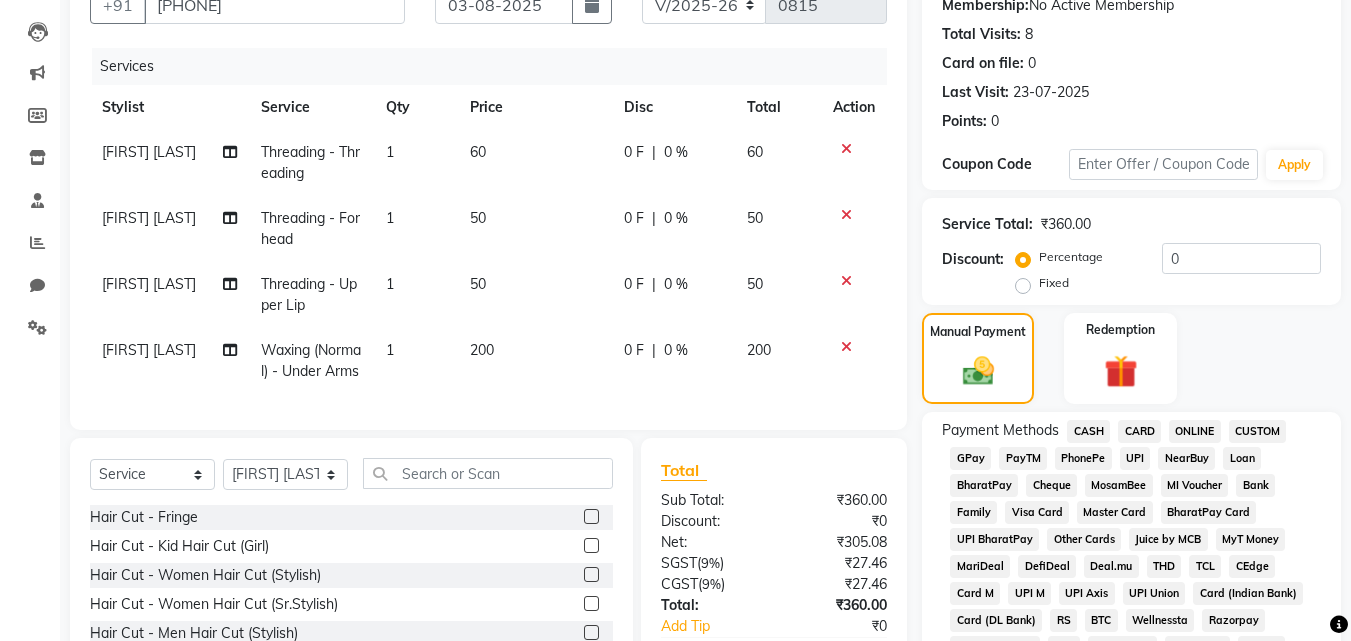 click on "ONLINE" 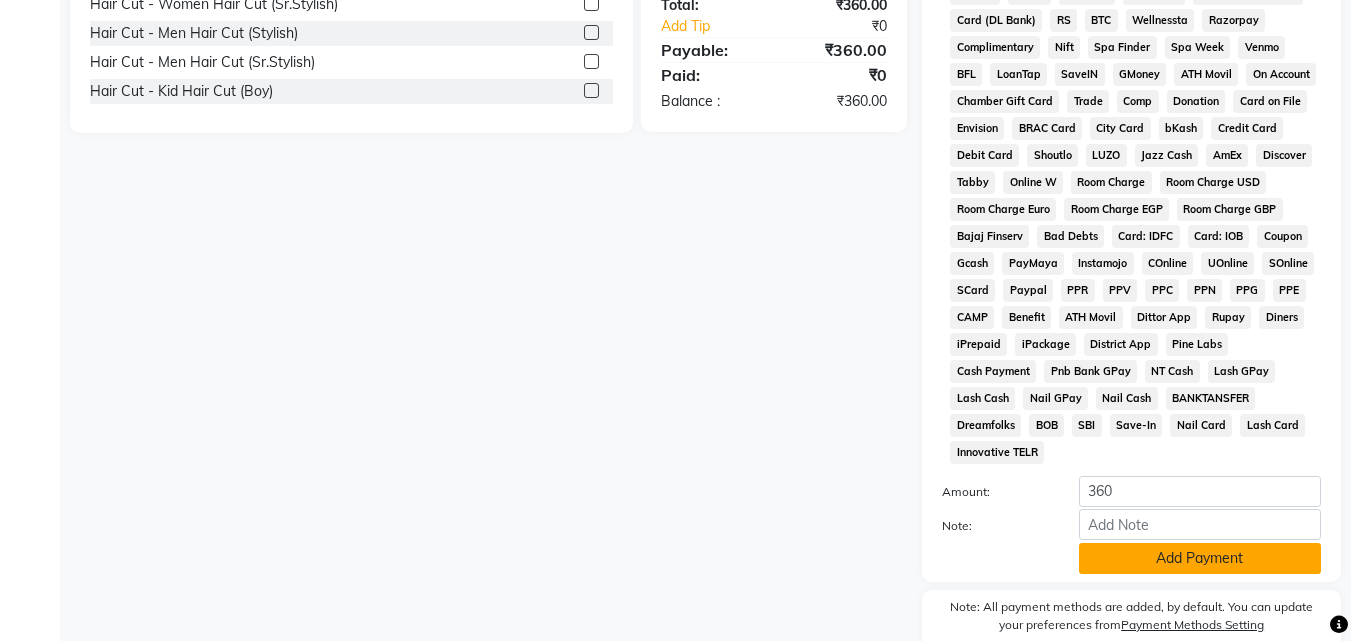 click on "Add Payment" 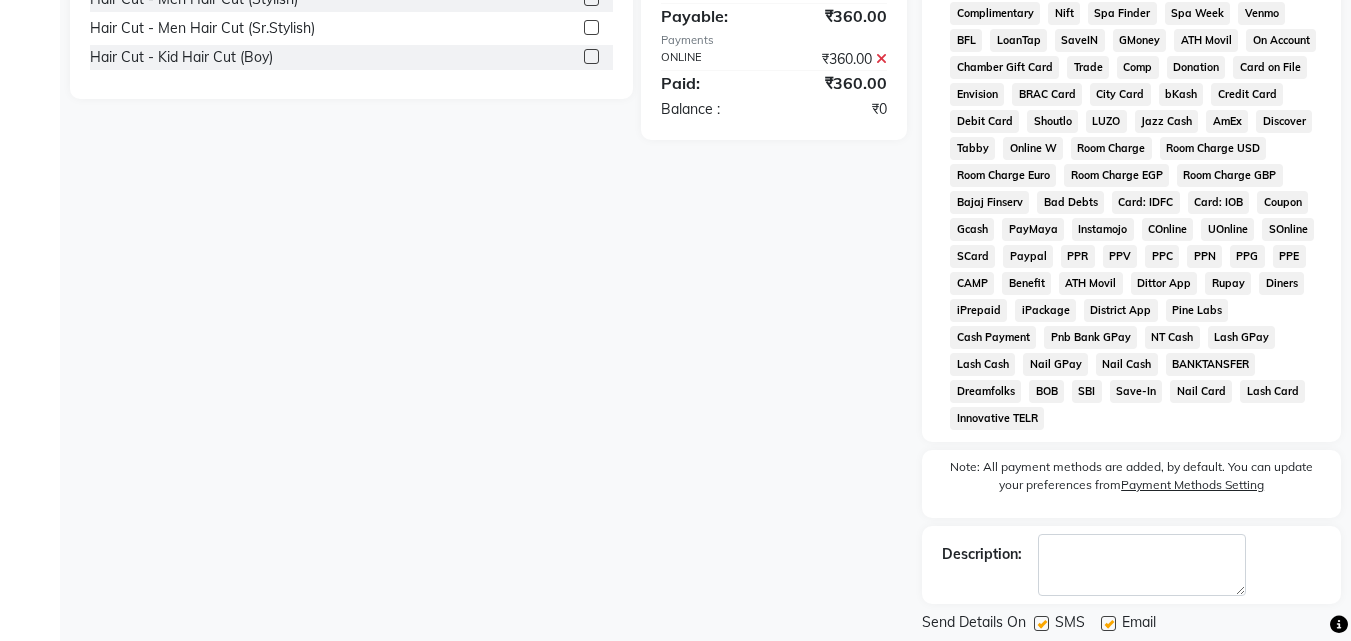 scroll, scrollTop: 868, scrollLeft: 0, axis: vertical 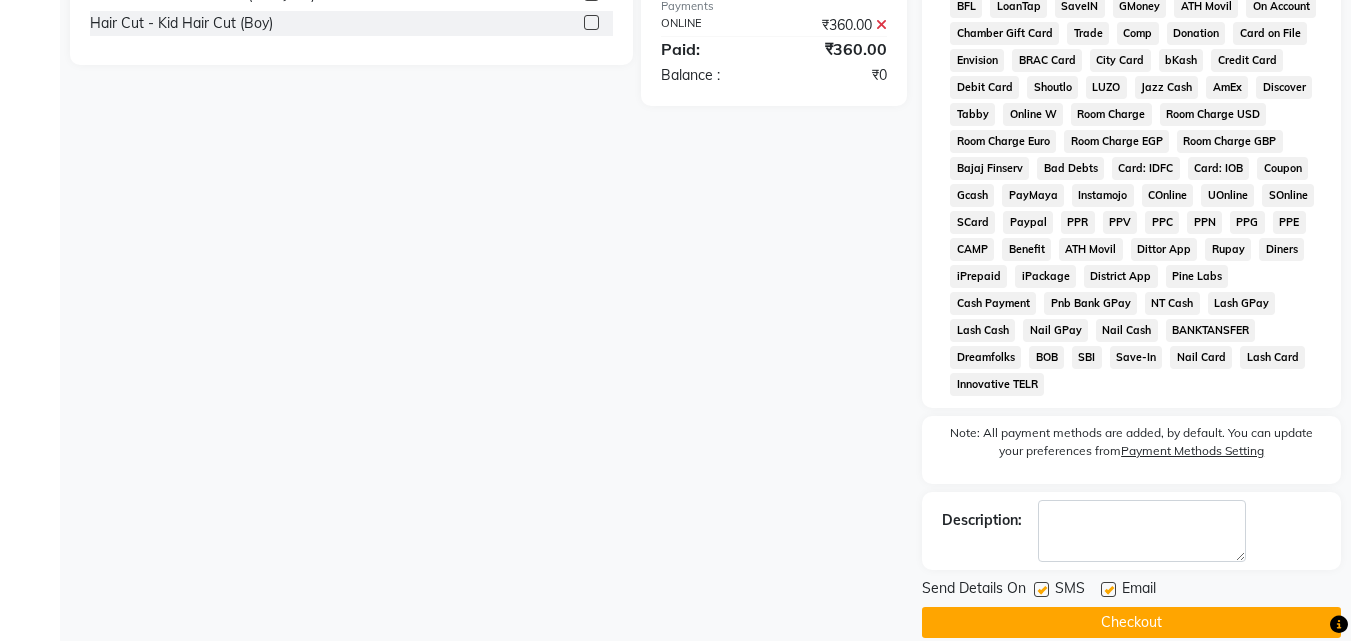 click 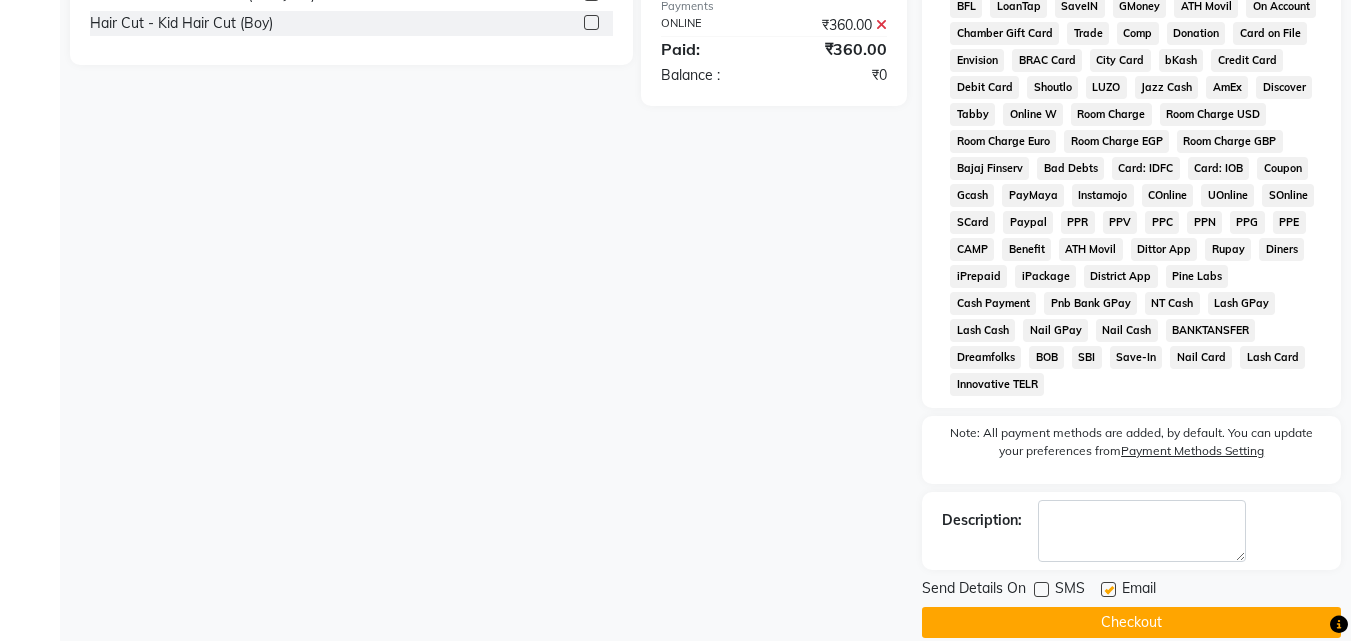 click 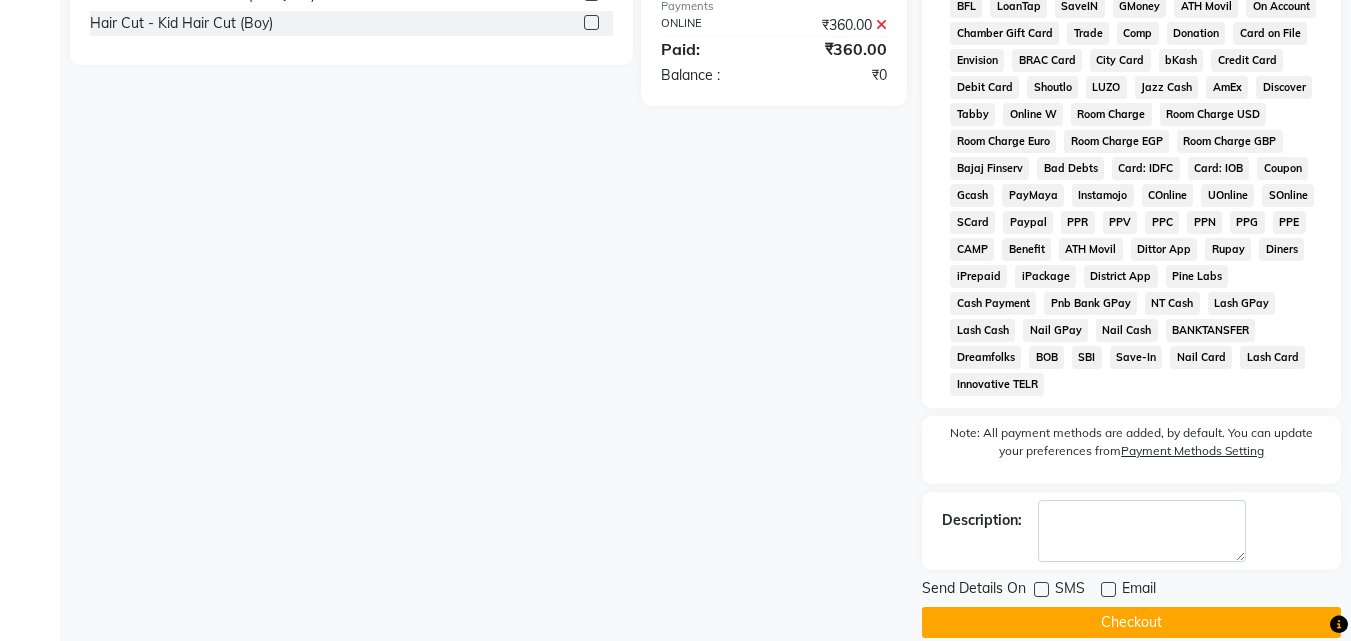 click on "Checkout" 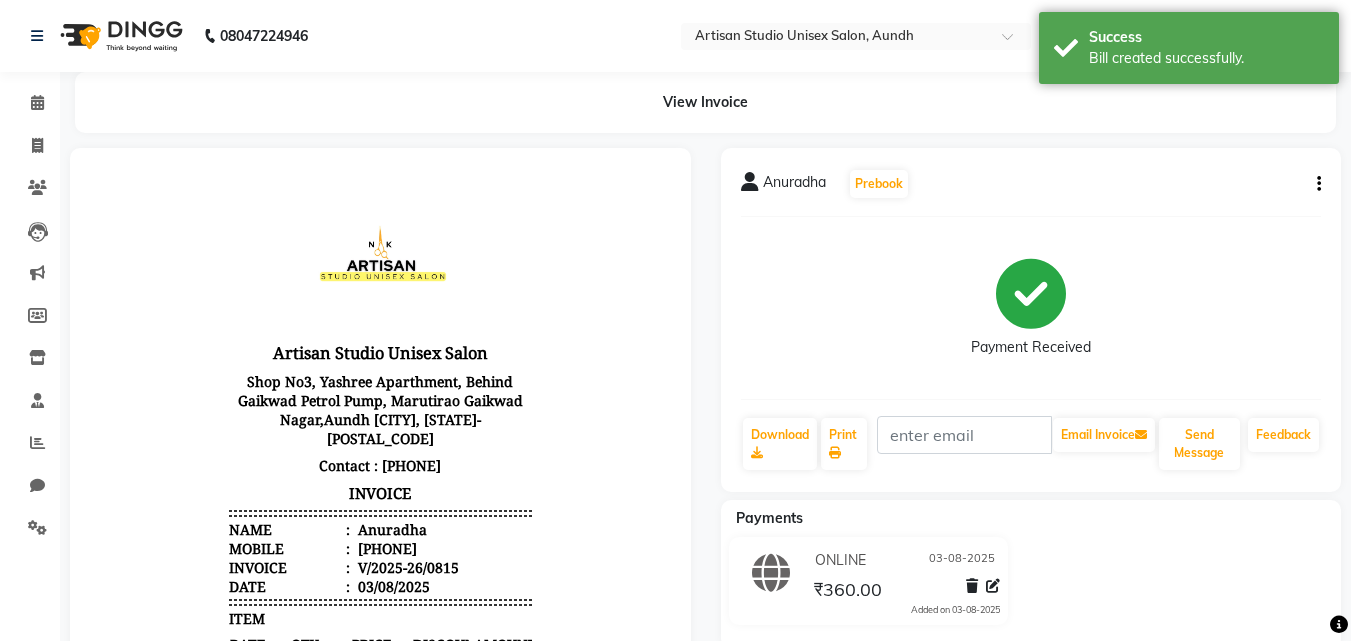 scroll, scrollTop: 0, scrollLeft: 0, axis: both 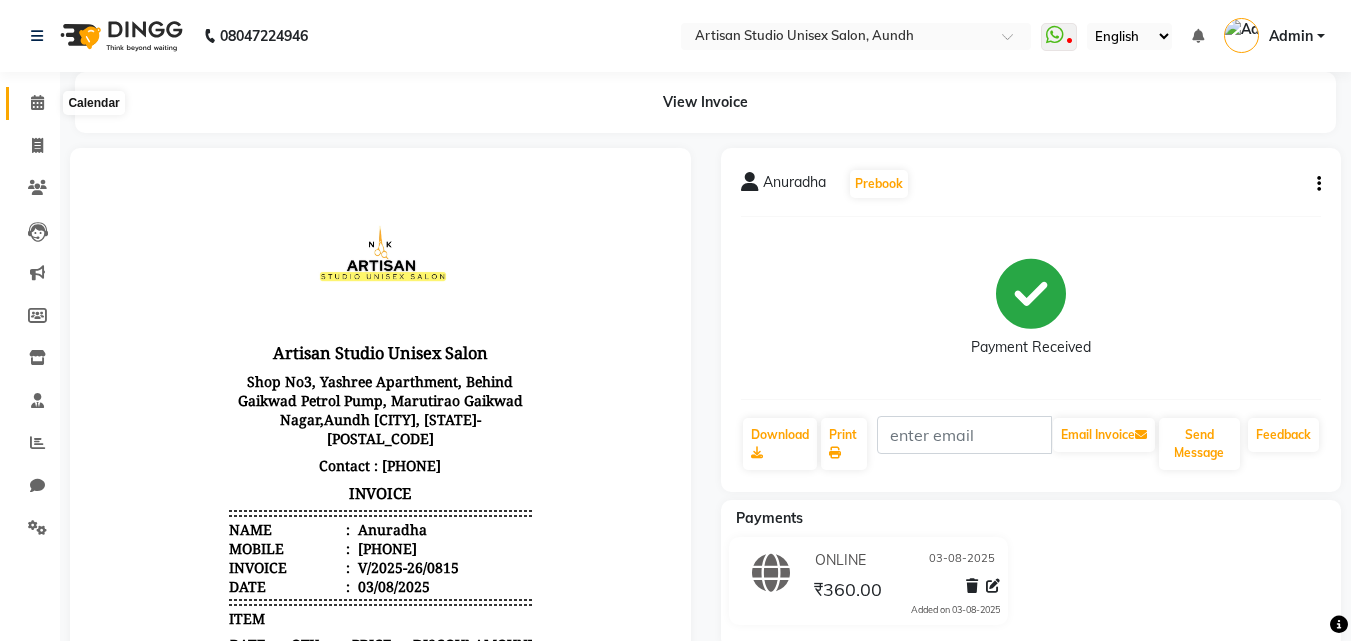 click 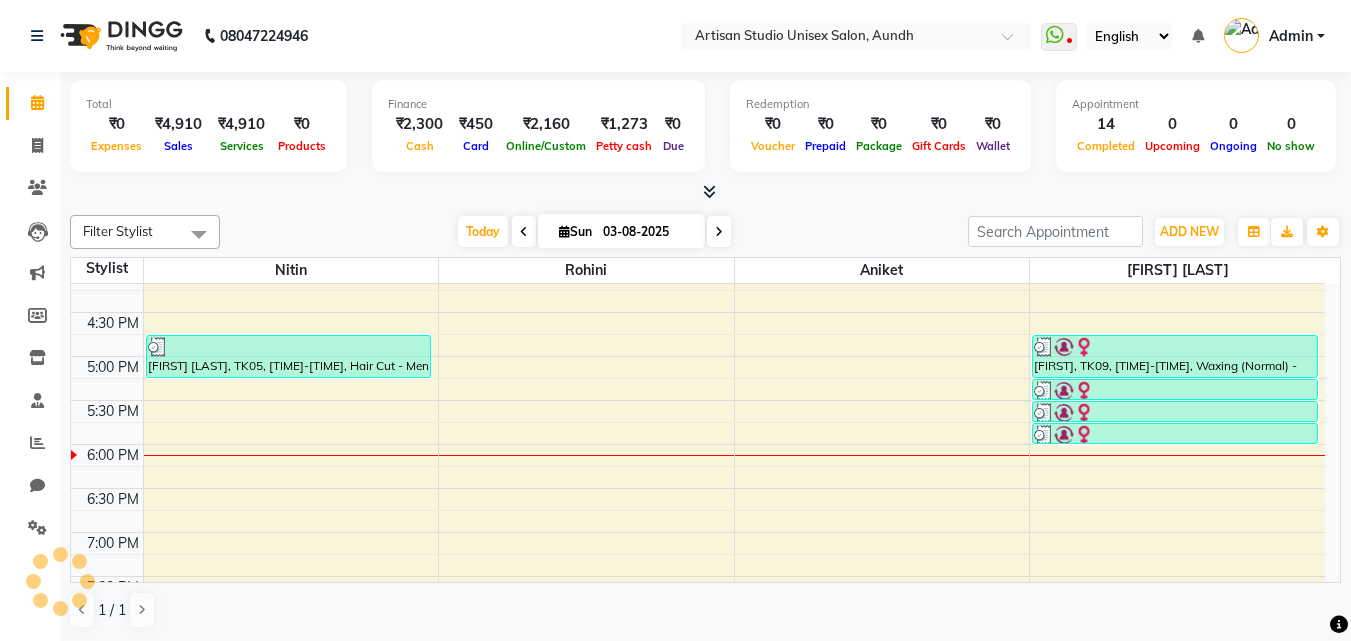 scroll, scrollTop: 0, scrollLeft: 0, axis: both 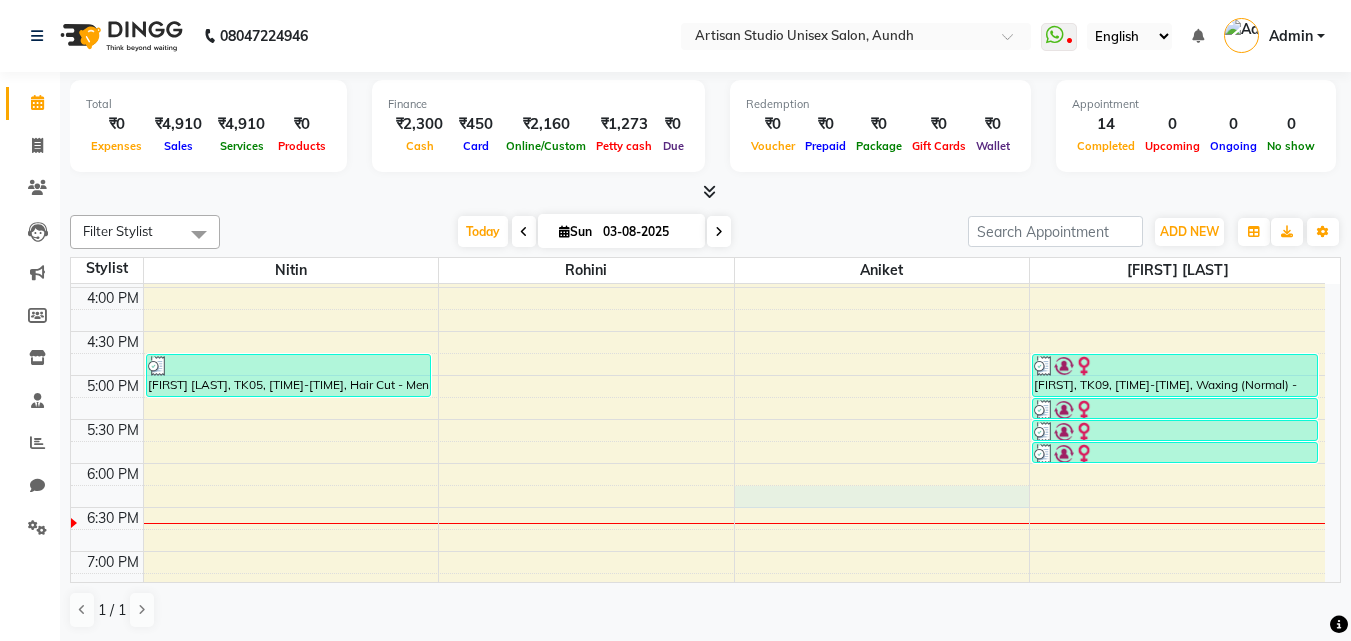 click on "[FIRST] [LAST], TK01, [TIME]-[TIME], Hair Cut - Men Hair Cut (Sr.Stylish)     [TITLE].[FIRST] [LAST], TK02, [TIME]-[TIME], Hair Cut - Men Hair Cut (Sr.Stylish)     [FIRST] [LAST], TK03, [TIME]-[TIME], Hair Cut - Beard Styling     [FIRST] [LAST], TK03, [TIME]-[TIME], Hair Cut - Men Hair Cut (Sr.Stylish)     [FIRST] [LAST], TK07, [TIME]-[TIME], Hair Cut - Men Hair Cut (Sr.Stylish)     [FIRST] [LAST], TK05, [TIME]-[TIME], Hair Cut - Men Hair Cut (Stylish)     [FIRST] [LAST], TK04, [TIME]-[TIME], Hair Cut - Men Hair Cut (Stylish)     [FIRST] [LAST], TK06, [TIME]-[TIME], Hair Cut - Beard Styling,Hair Wash + Blash Dry - Men Hair Wash     [FIRST] [LAST], TK08, [TIME]-[TIME], Hair Cut - Men Hair Cut (Stylish)" at bounding box center [698, 199] 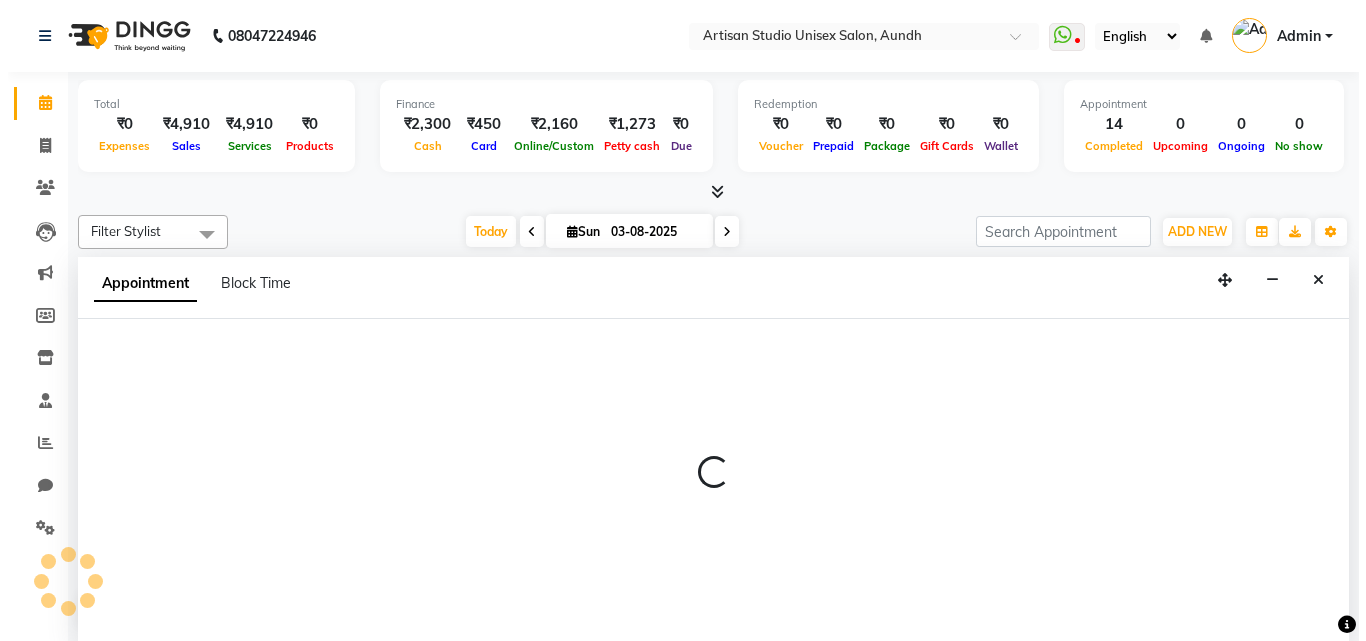 scroll, scrollTop: 1, scrollLeft: 0, axis: vertical 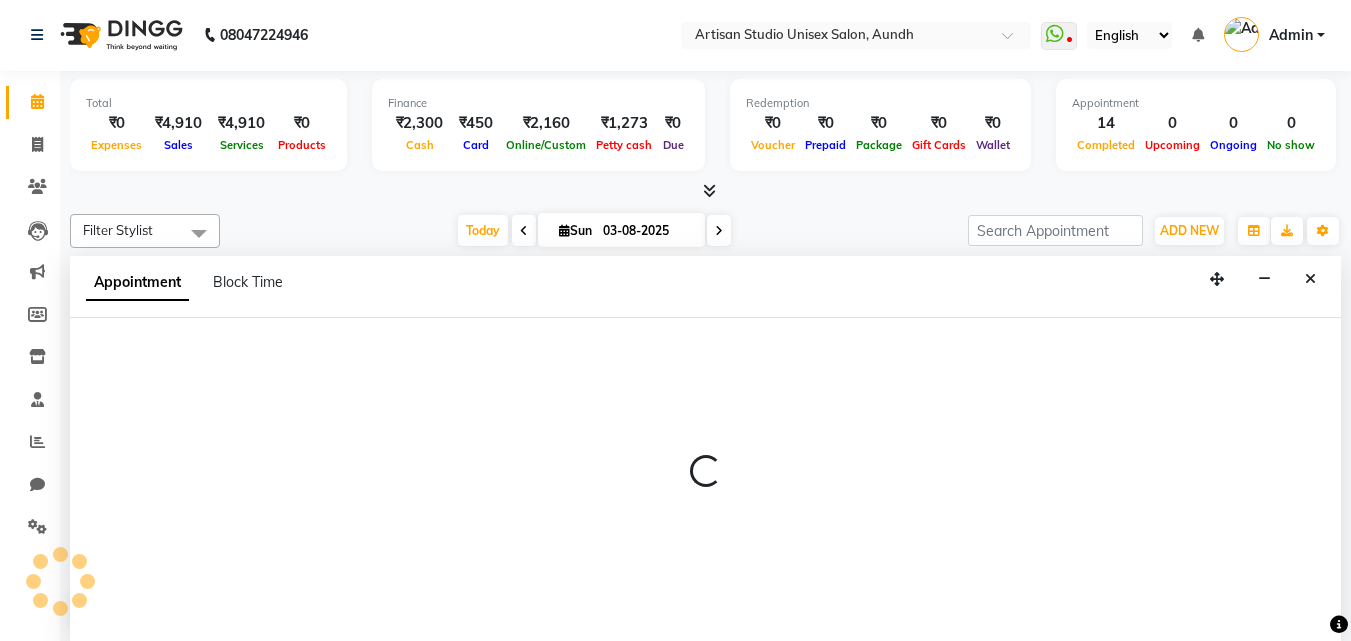 select on "51857" 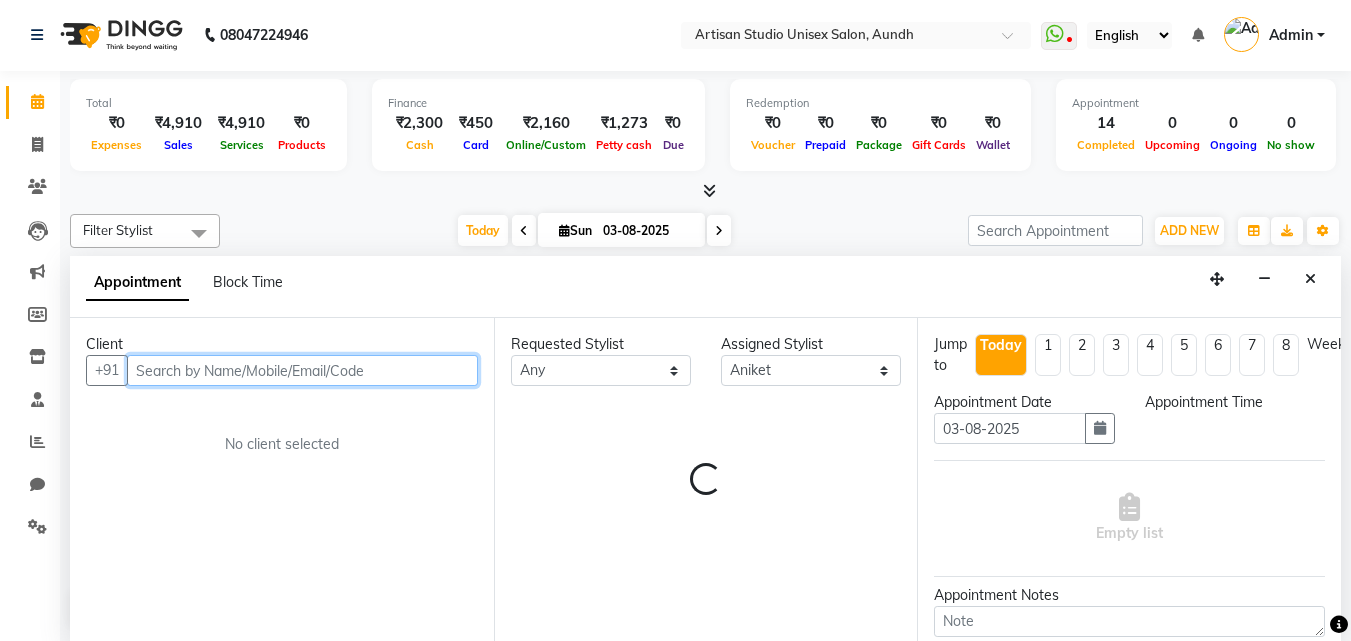 select on "1095" 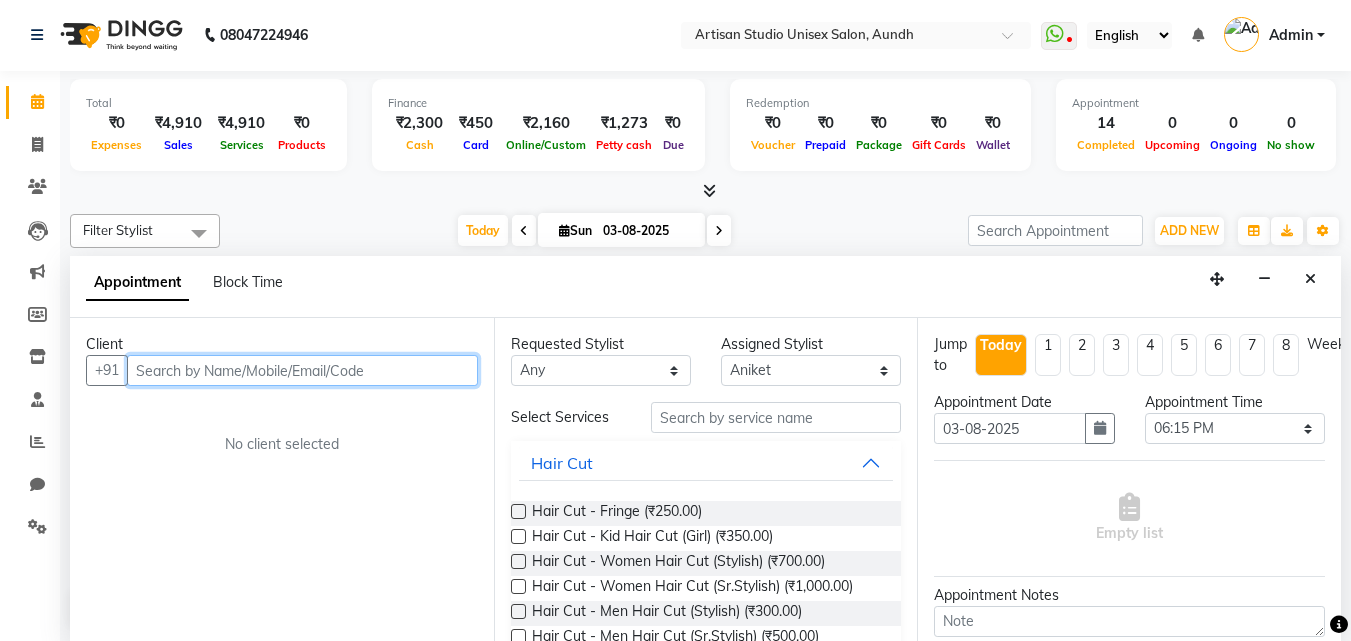 click at bounding box center (302, 370) 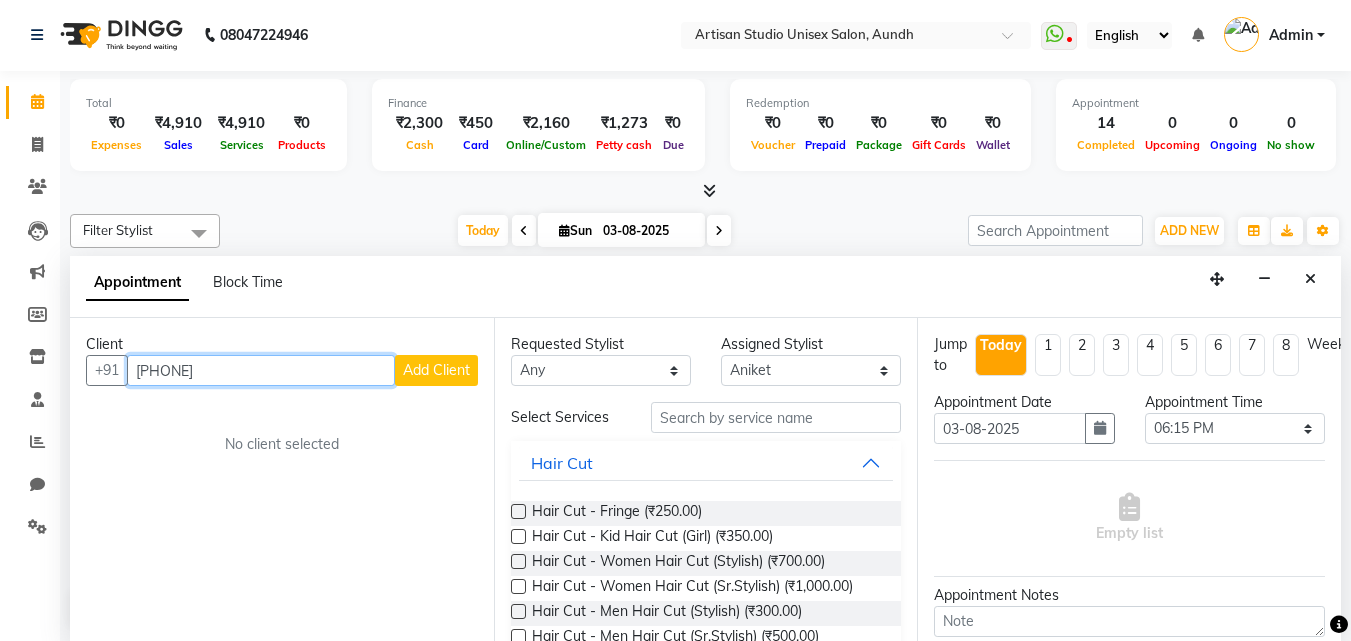 type on "[PHONE]" 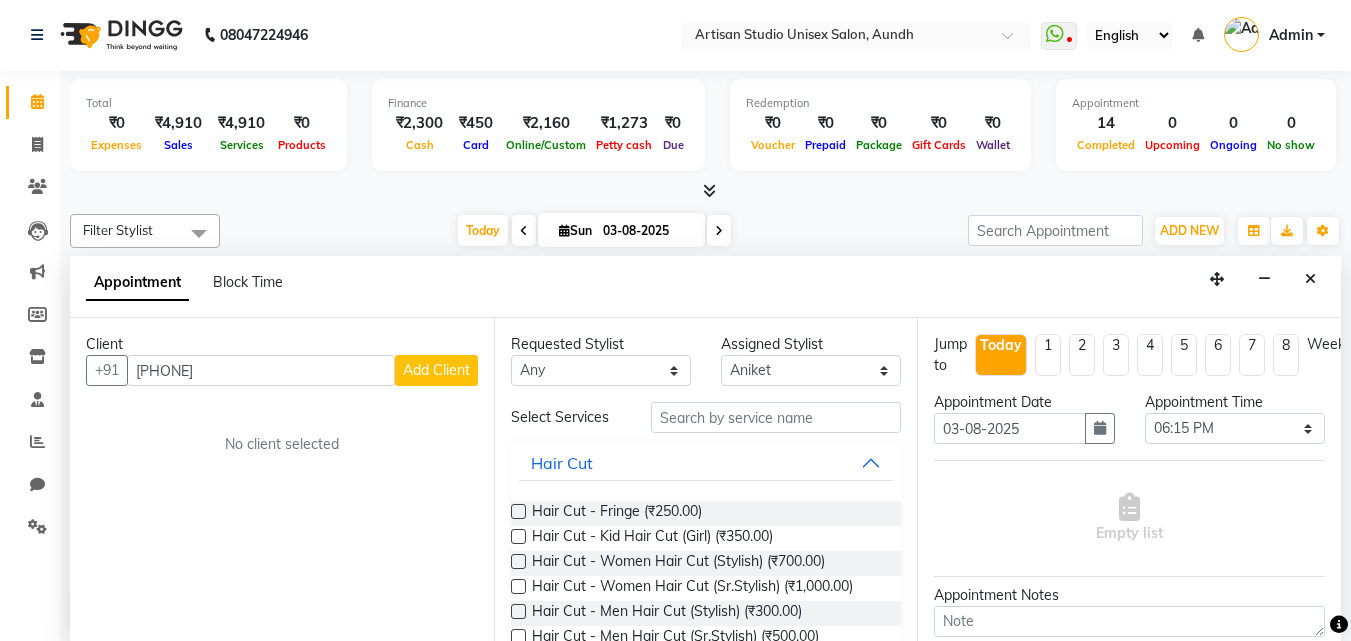 click on "Add Client" at bounding box center [436, 370] 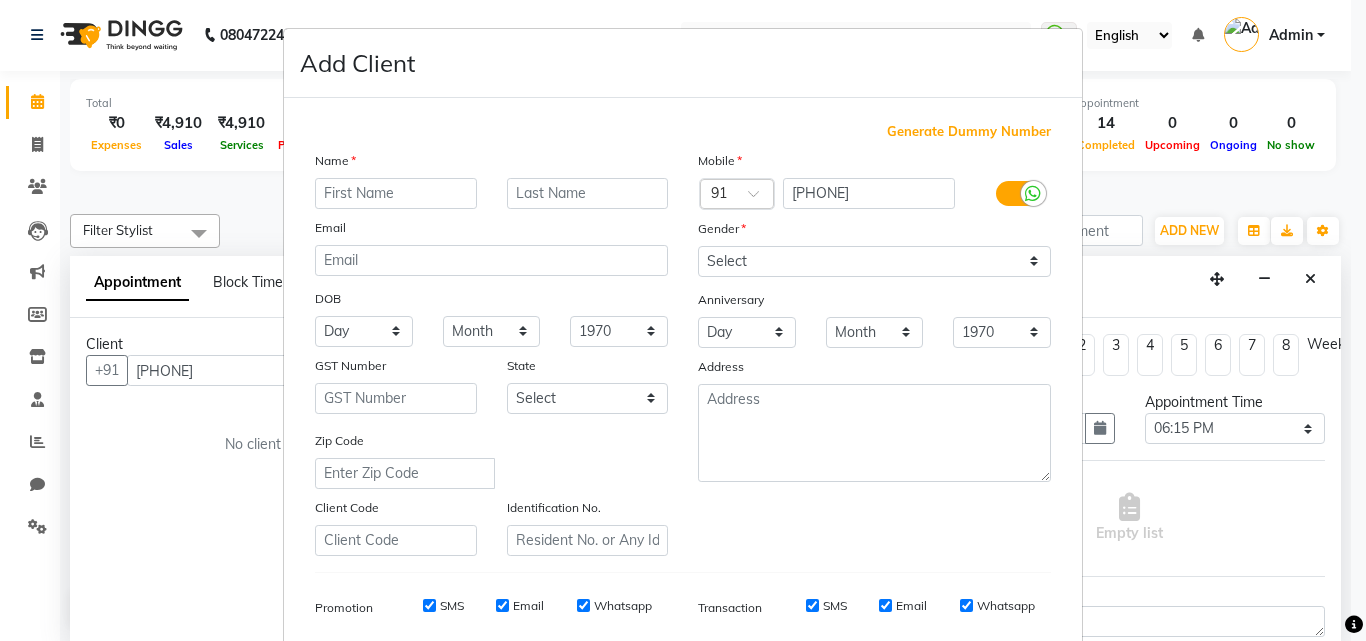 click on "Add Client Generate Dummy Number Name Email DOB Day 01 02 03 04 05 06 07 08 09 10 11 12 13 14 15 16 17 18 19 20 21 22 23 24 25 26 27 28 29 30 31 Month January February March April May June July August September October November December 1940 1941 1942 1943 1944 1945 1946 1947 1948 1949 1950 1951 1952 1953 1954 1955 1956 1957 1958 1959 1960 1961 1962 1963 1964 1965 1966 1967 1968 1969 1970 1971 1972 1973 1974 1975 1976 1977 1978 1979 1980 1981 1982 1983 1984 1985 1986 1987 1988 1989 1990 1991 1992 1993 1994 1995 1996 1997 1998 1999 2000 2001 2002 2003 2004 2005 2006 2007 2008 2009 2010 2011 2012 2013 2014 2015 2016 2017 2018 2019 2020 2021 2022 2023 2024 GST Number State Select Andaman and Nicobar Islands Andhra Pradesh Arunachal Pradesh Assam Bihar Chandigarh Chhattisgarh Dadra and Nagar Haveli Daman and Diu Delhi Goa Gujarat Haryana Himachal Pradesh Jammu and Kashmir Jharkhand Karnataka Kerala Lakshadweep Madhya Pradesh Maharashtra Manipur Meghalaya Mizoram Nagaland Odisha Pondicherry Punjab Rajasthan Sikkim" at bounding box center (683, 320) 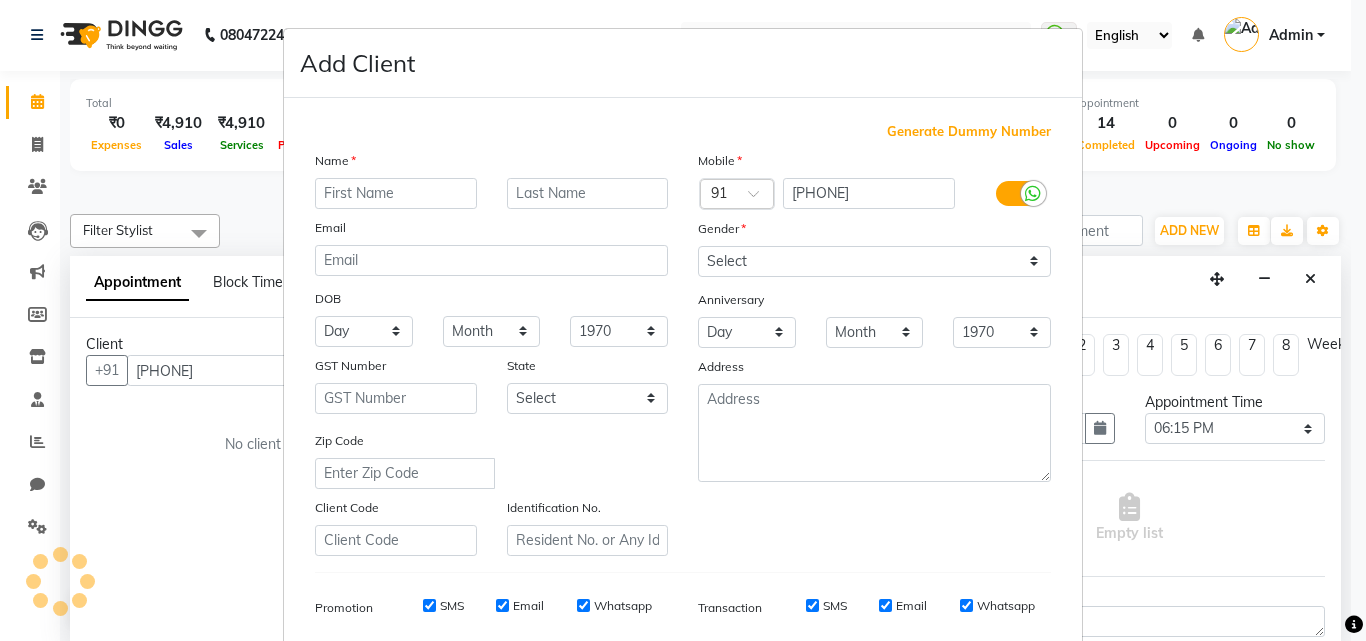 click on "Add Client Generate Dummy Number Name Email DOB Day 01 02 03 04 05 06 07 08 09 10 11 12 13 14 15 16 17 18 19 20 21 22 23 24 25 26 27 28 29 30 31 Month January February March April May June July August September October November December 1940 1941 1942 1943 1944 1945 1946 1947 1948 1949 1950 1951 1952 1953 1954 1955 1956 1957 1958 1959 1960 1961 1962 1963 1964 1965 1966 1967 1968 1969 1970 1971 1972 1973 1974 1975 1976 1977 1978 1979 1980 1981 1982 1983 1984 1985 1986 1987 1988 1989 1990 1991 1992 1993 1994 1995 1996 1997 1998 1999 2000 2001 2002 2003 2004 2005 2006 2007 2008 2009 2010 2011 2012 2013 2014 2015 2016 2017 2018 2019 2020 2021 2022 2023 2024 GST Number State Select Andaman and Nicobar Islands Andhra Pradesh Arunachal Pradesh Assam Bihar Chandigarh Chhattisgarh Dadra and Nagar Haveli Daman and Diu Delhi Goa Gujarat Haryana Himachal Pradesh Jammu and Kashmir Jharkhand Karnataka Kerala Lakshadweep Madhya Pradesh Maharashtra Manipur Meghalaya Mizoram Nagaland Odisha Pondicherry Punjab Rajasthan Sikkim" at bounding box center (683, 320) 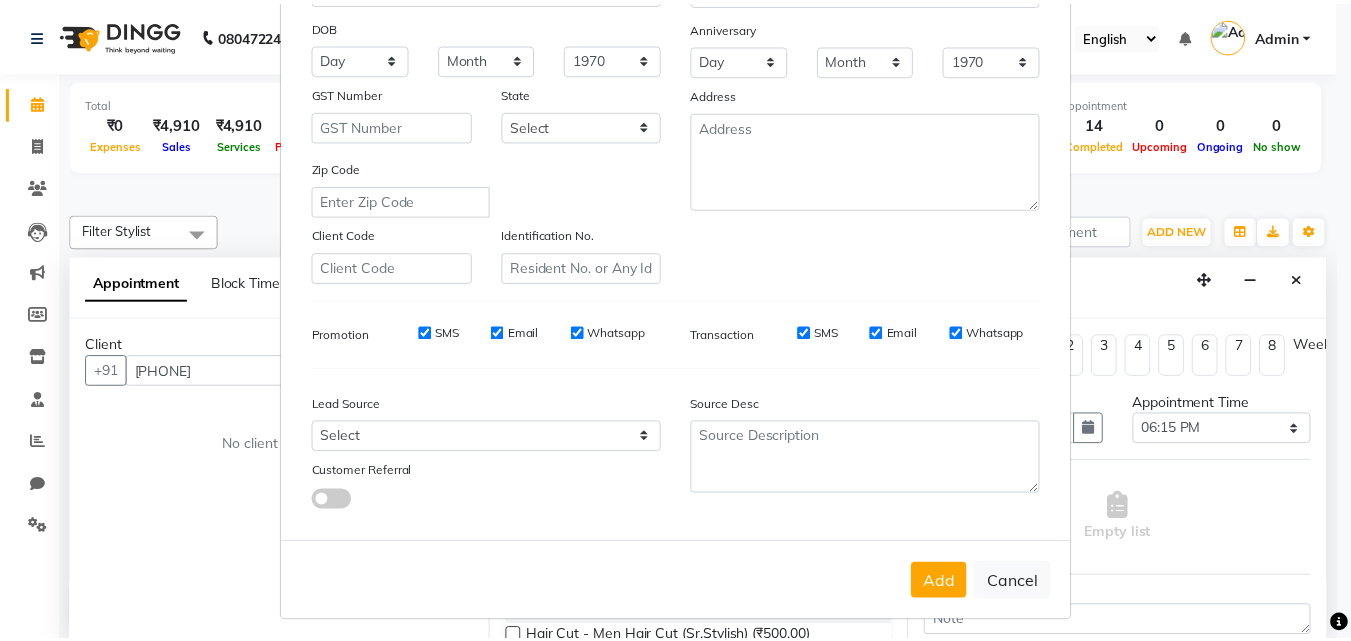 scroll, scrollTop: 282, scrollLeft: 0, axis: vertical 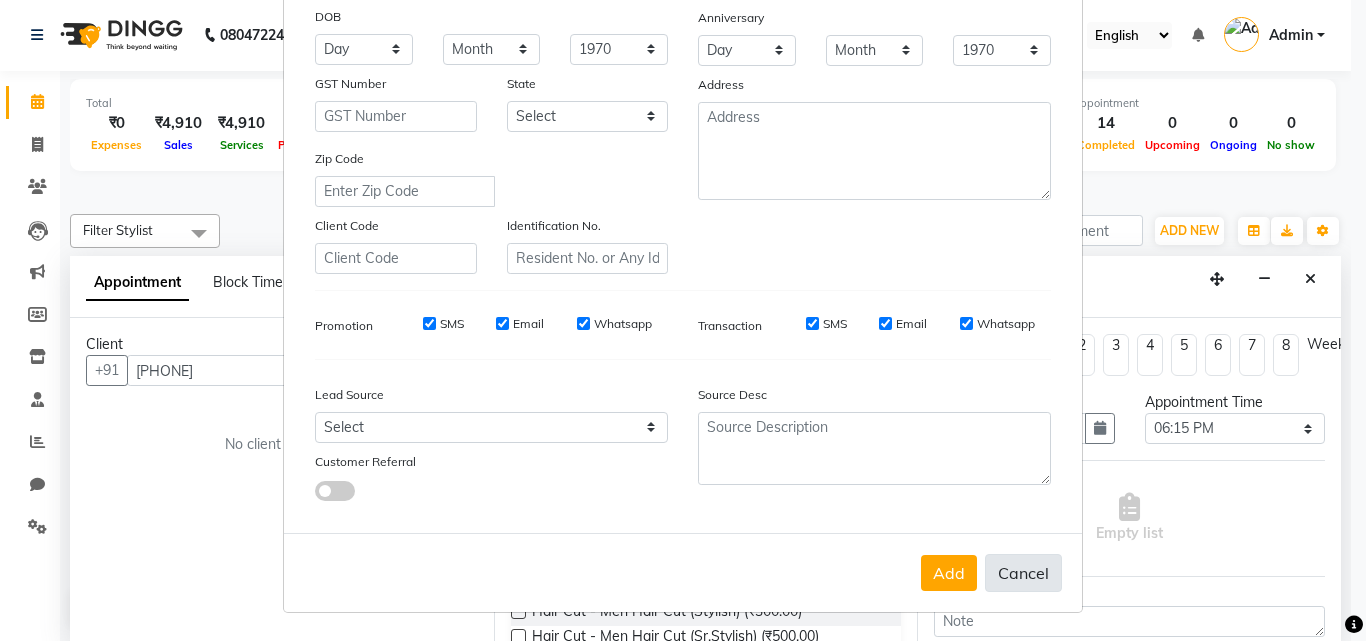 click on "Cancel" at bounding box center (1023, 573) 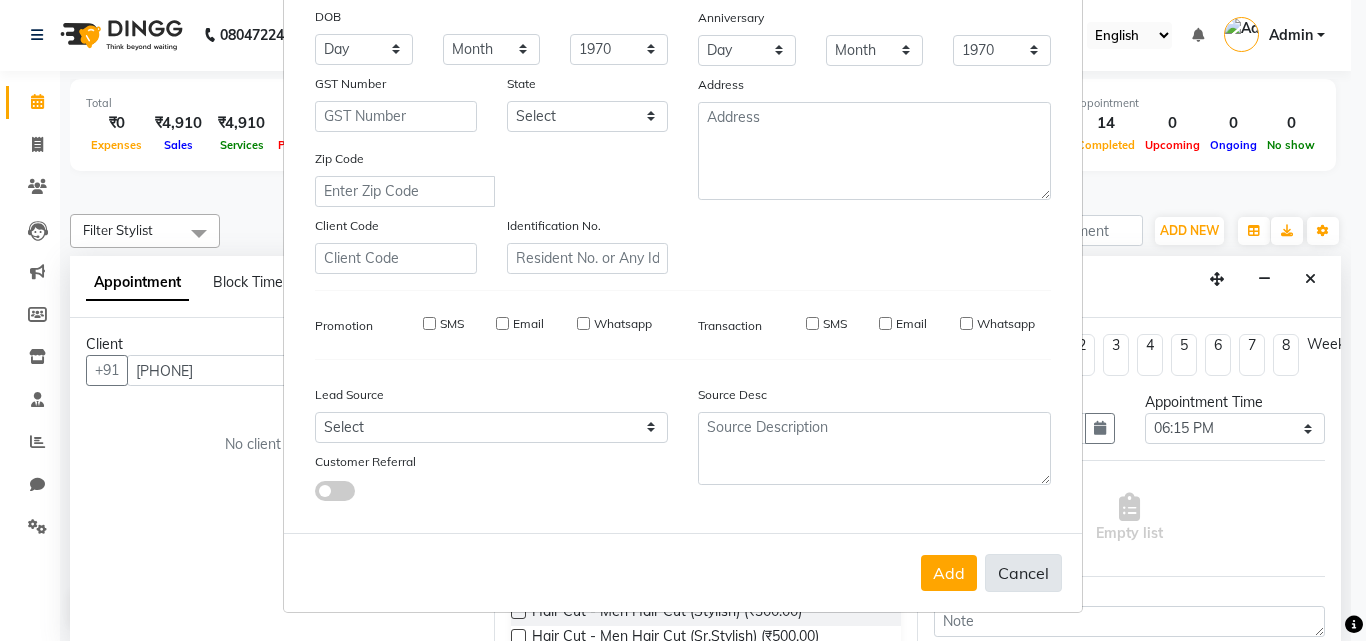 select 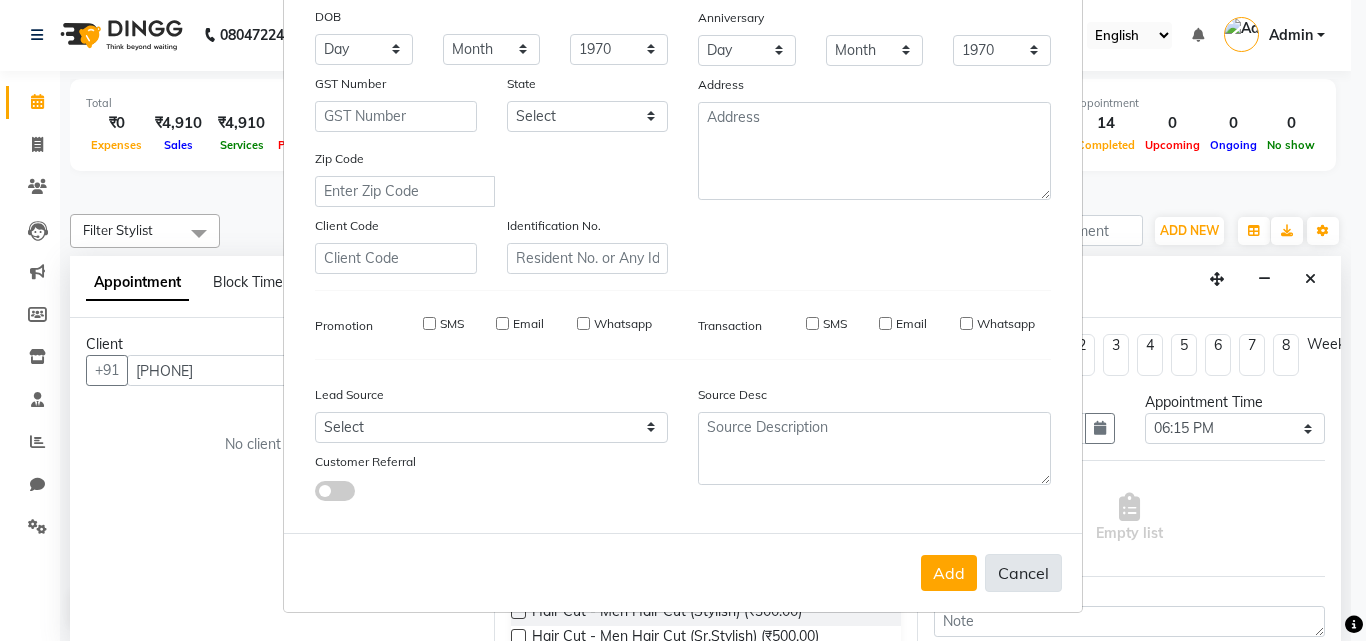 select 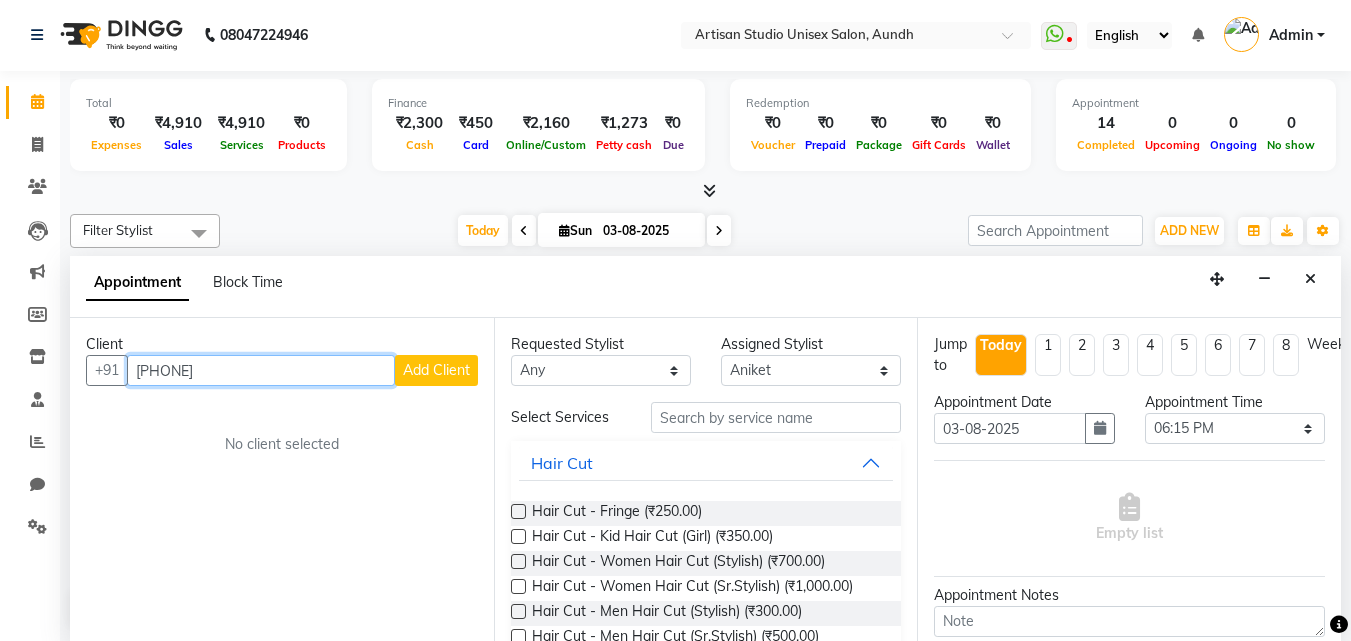 click on "[PHONE]" at bounding box center [261, 370] 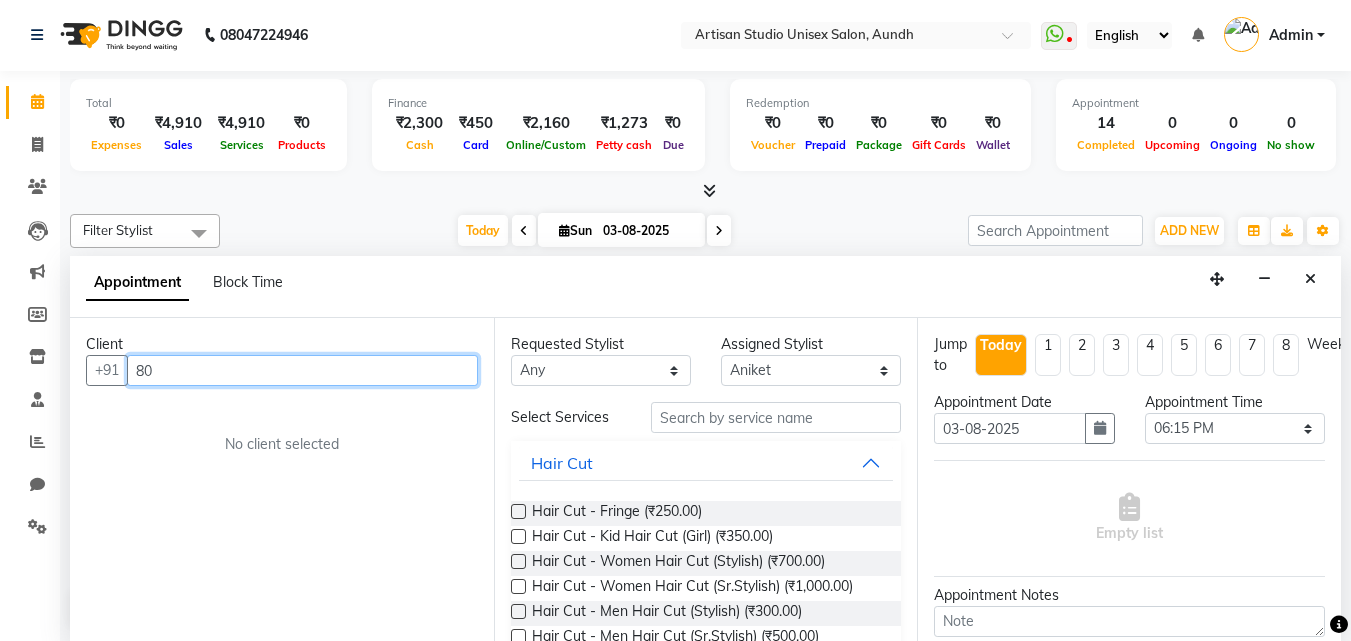 type on "8" 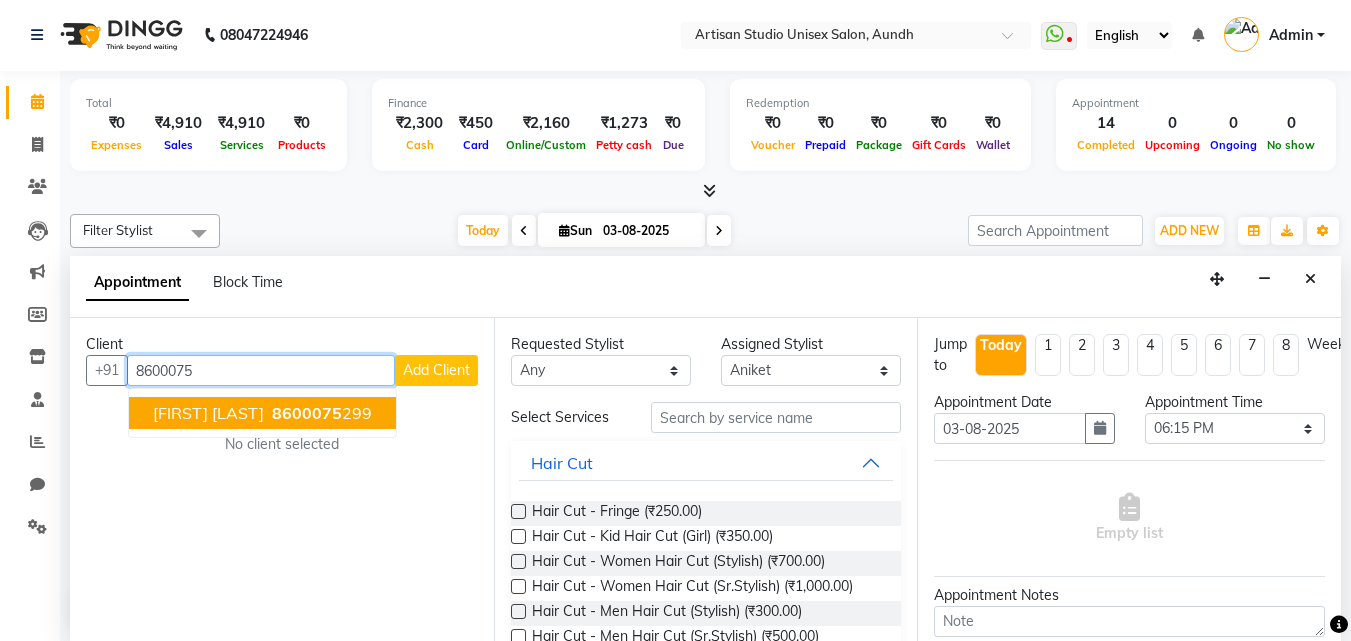 click on "[FIRST] [LAST]" at bounding box center [208, 413] 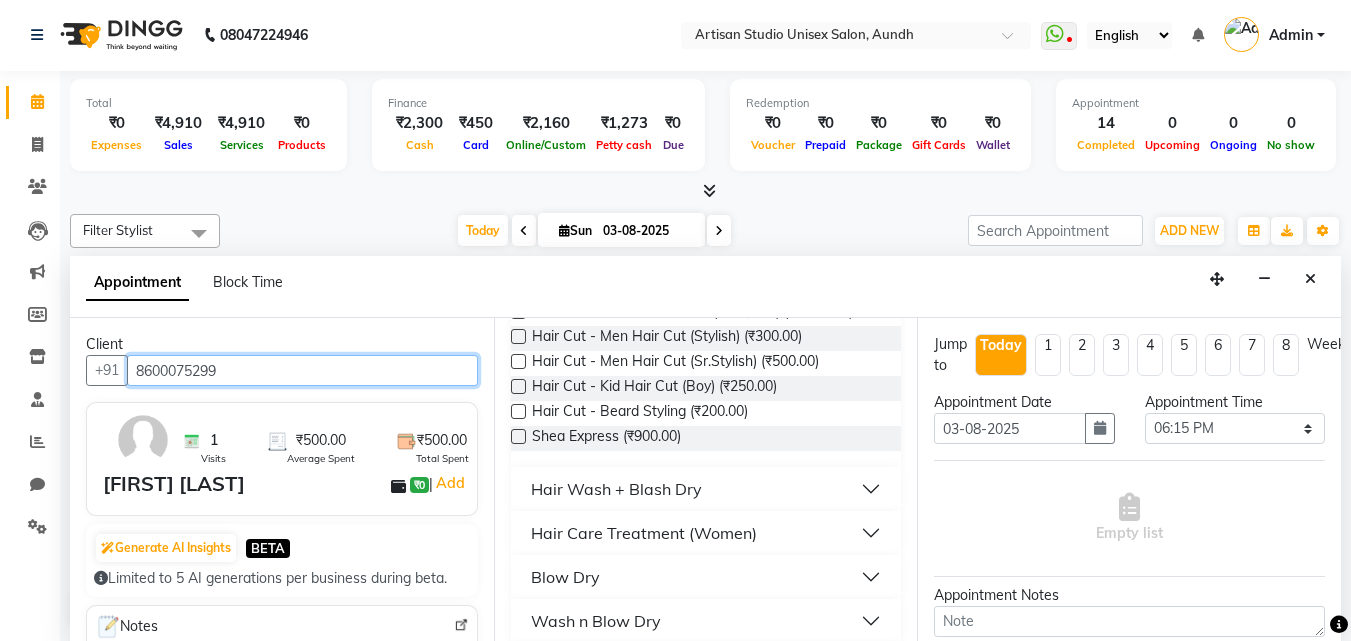 scroll, scrollTop: 300, scrollLeft: 0, axis: vertical 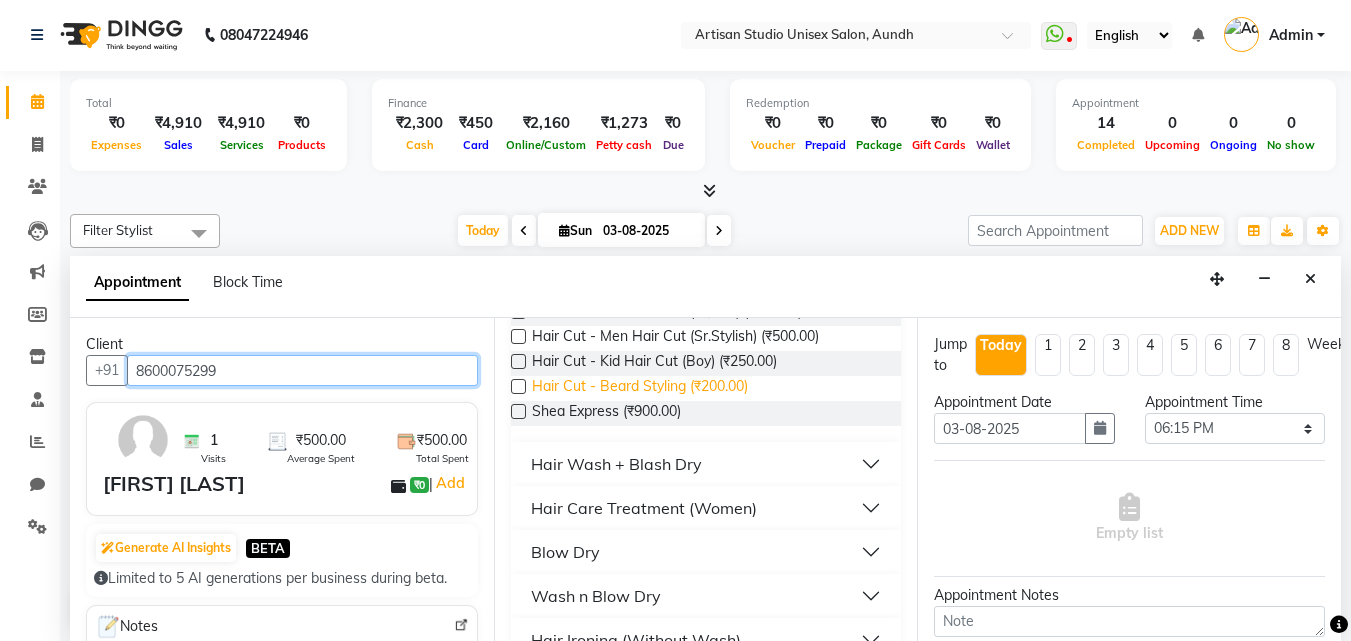 type on "8600075299" 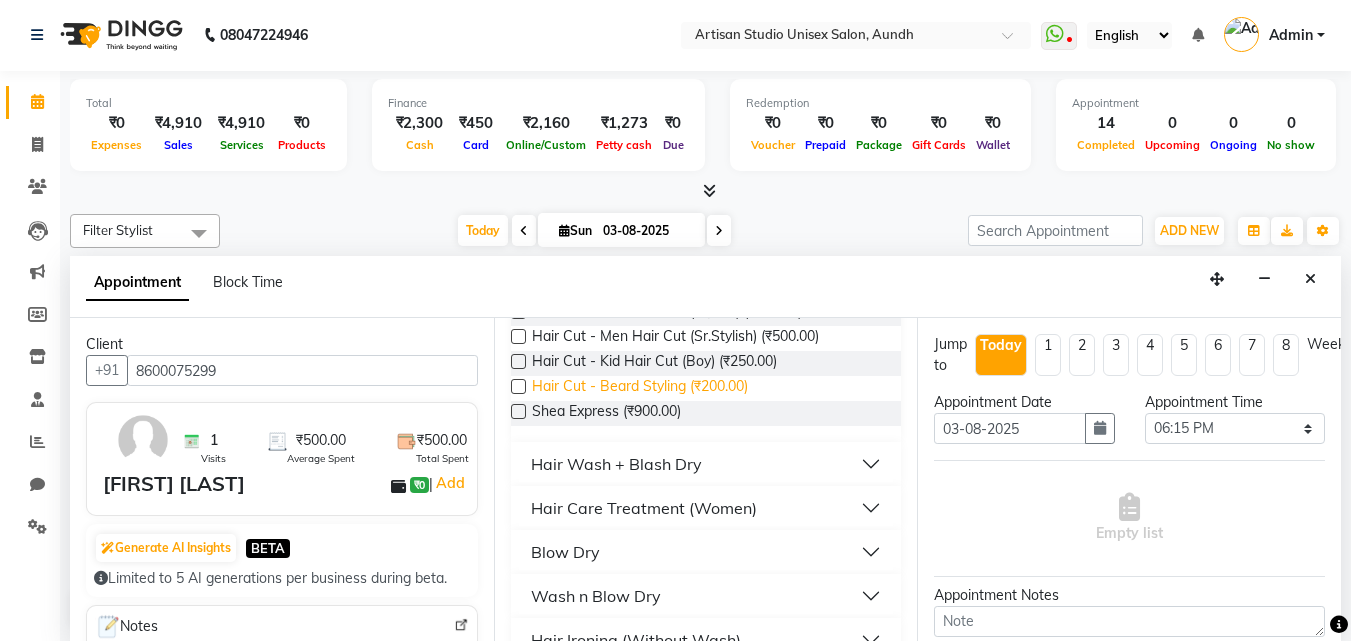 click on "Hair Cut - Beard Styling (₹200.00)" at bounding box center [640, 388] 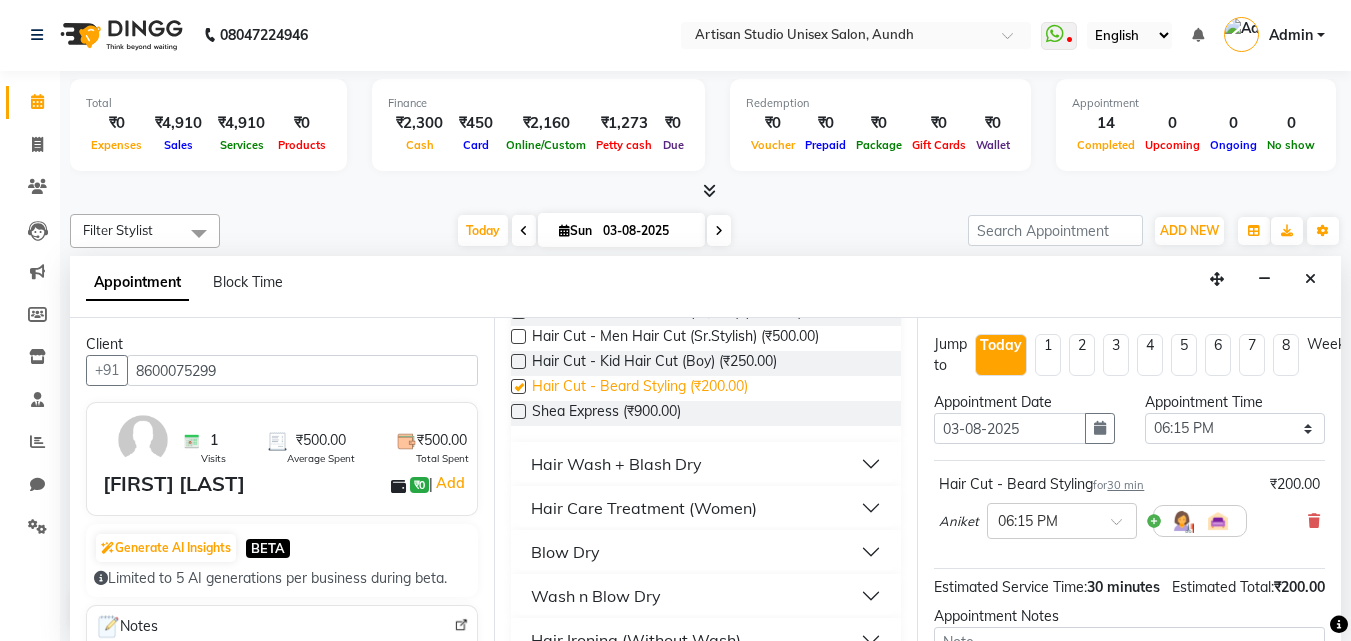 checkbox on "false" 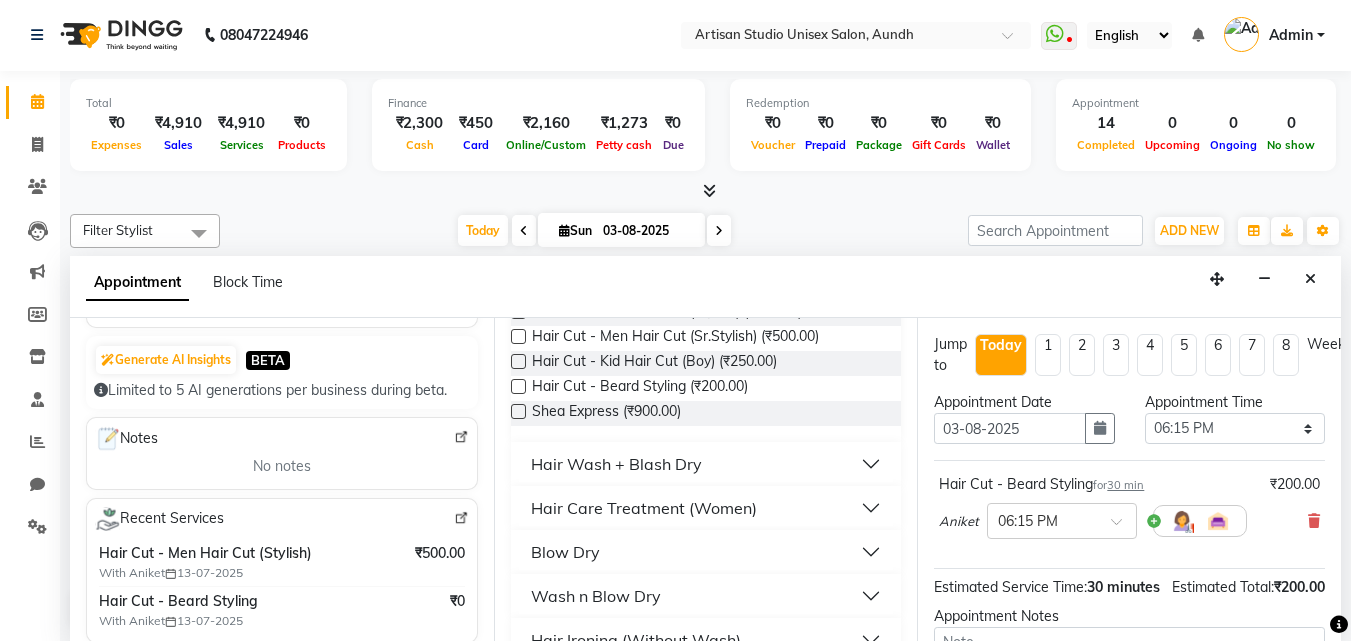 scroll, scrollTop: 200, scrollLeft: 0, axis: vertical 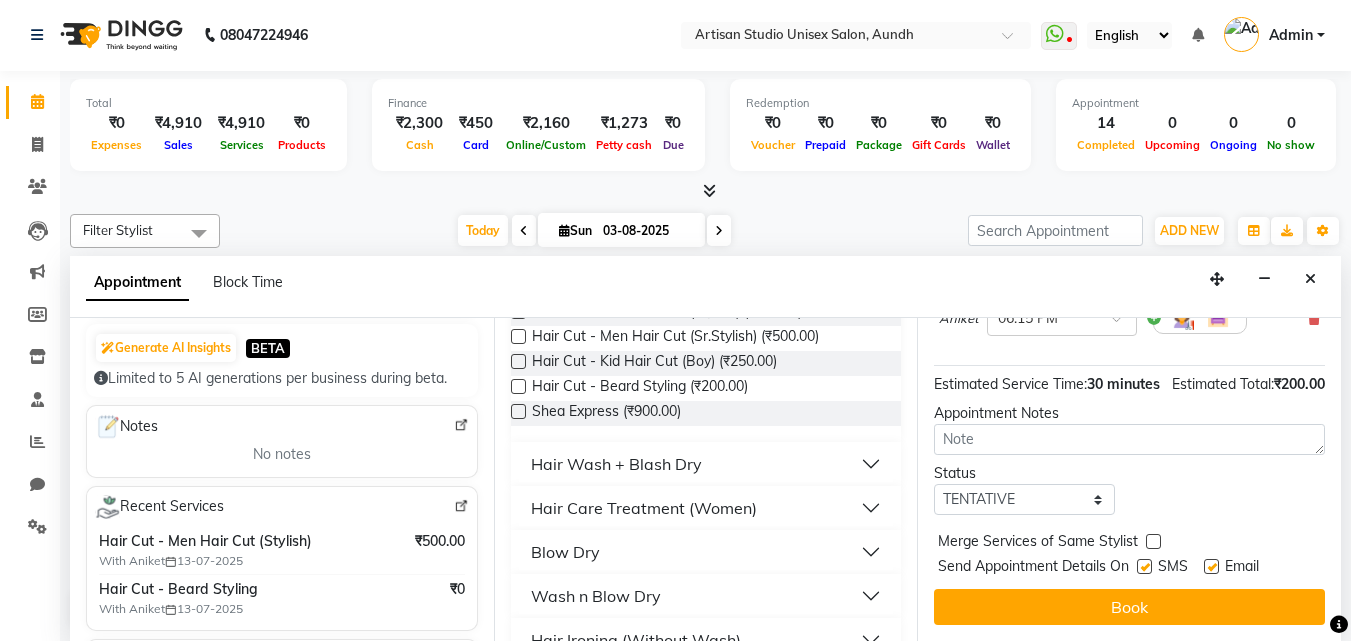 click at bounding box center [1144, 566] 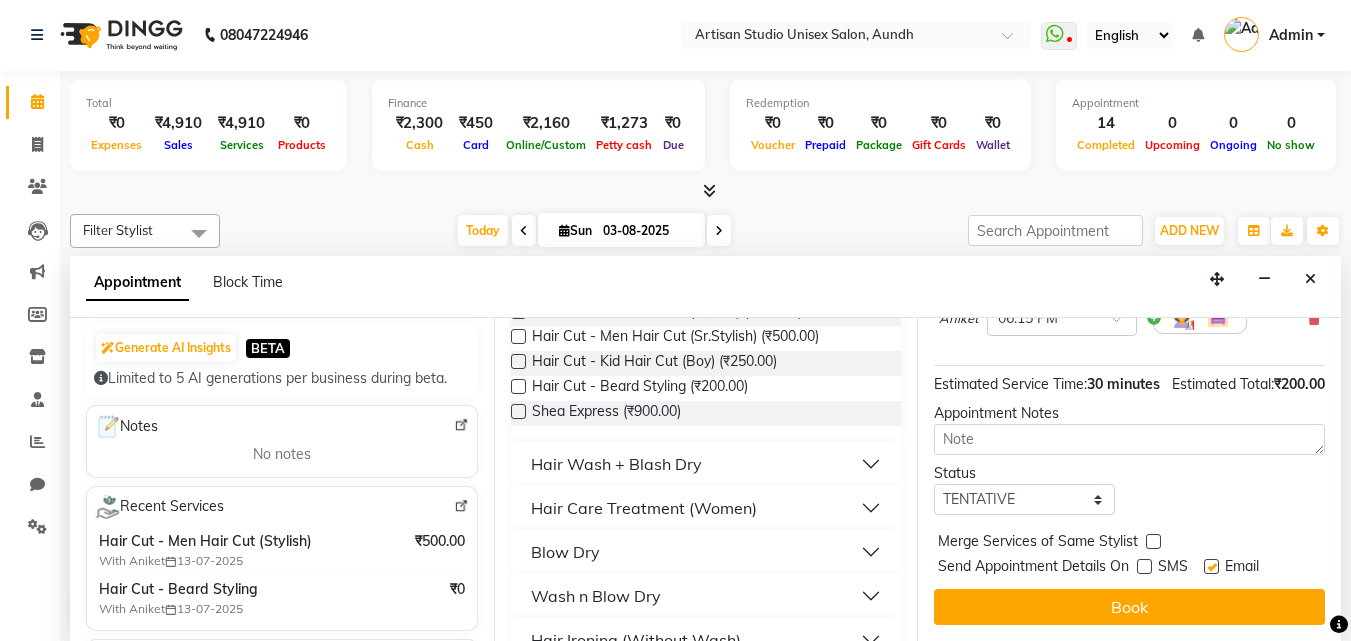 click at bounding box center [1211, 566] 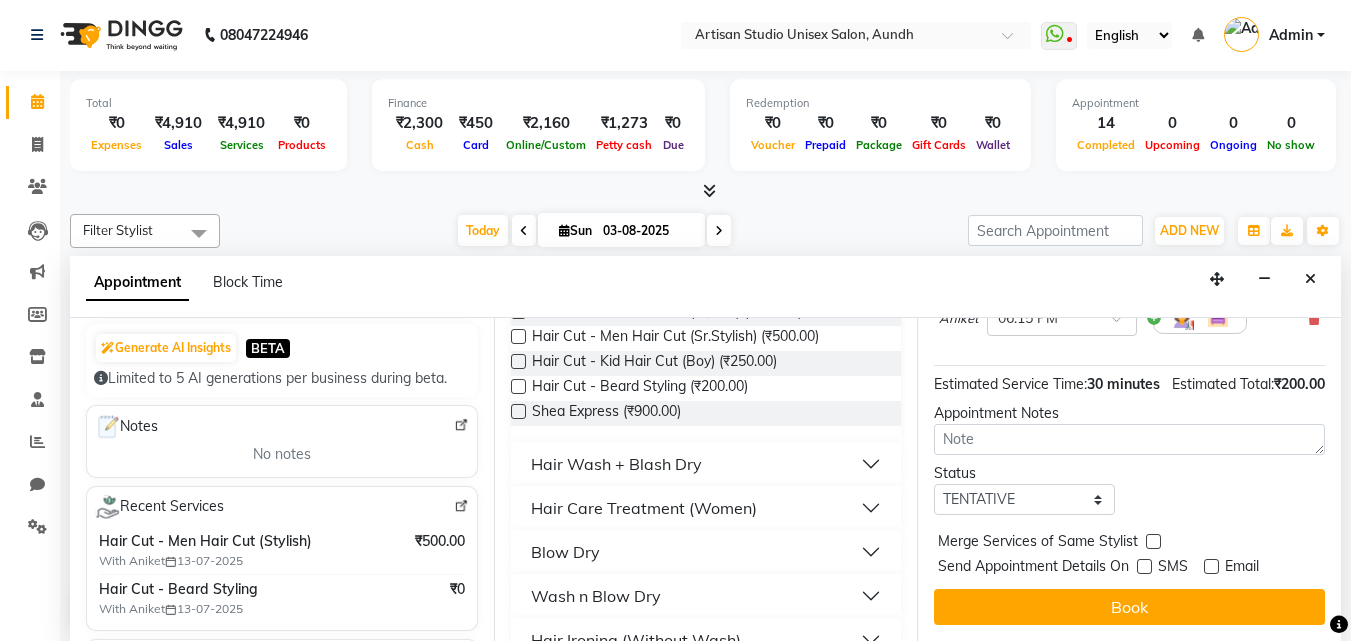 click at bounding box center (1211, 566) 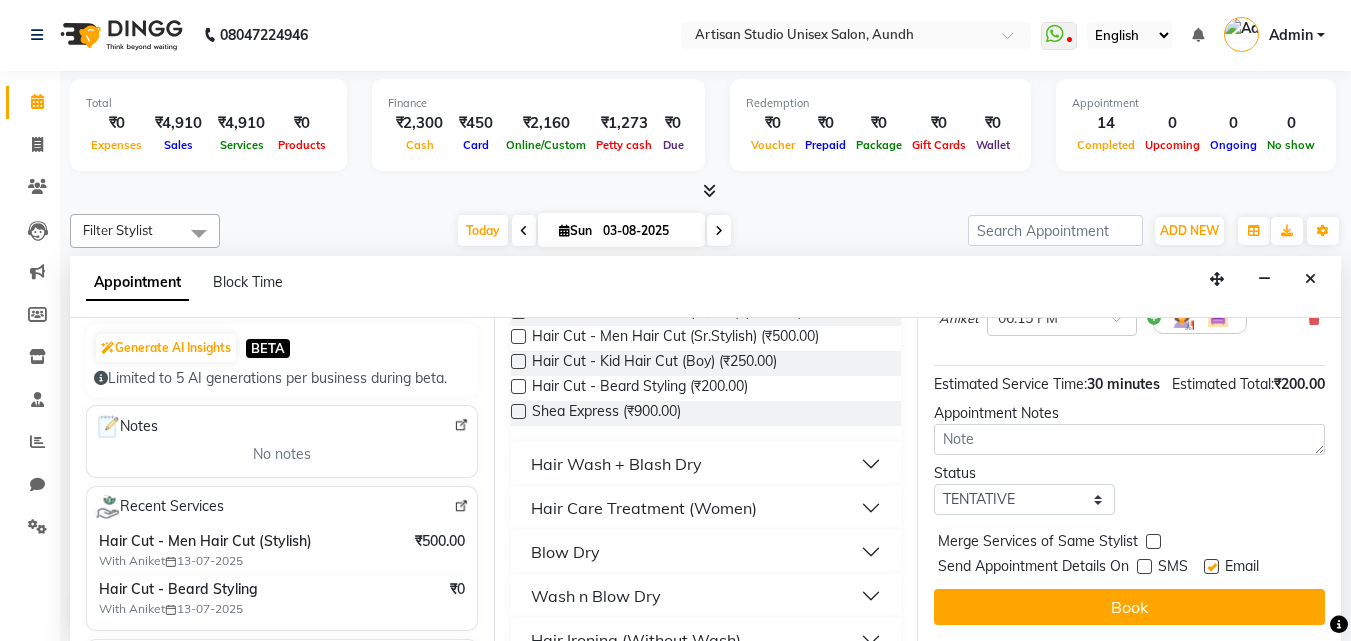 click at bounding box center [1211, 566] 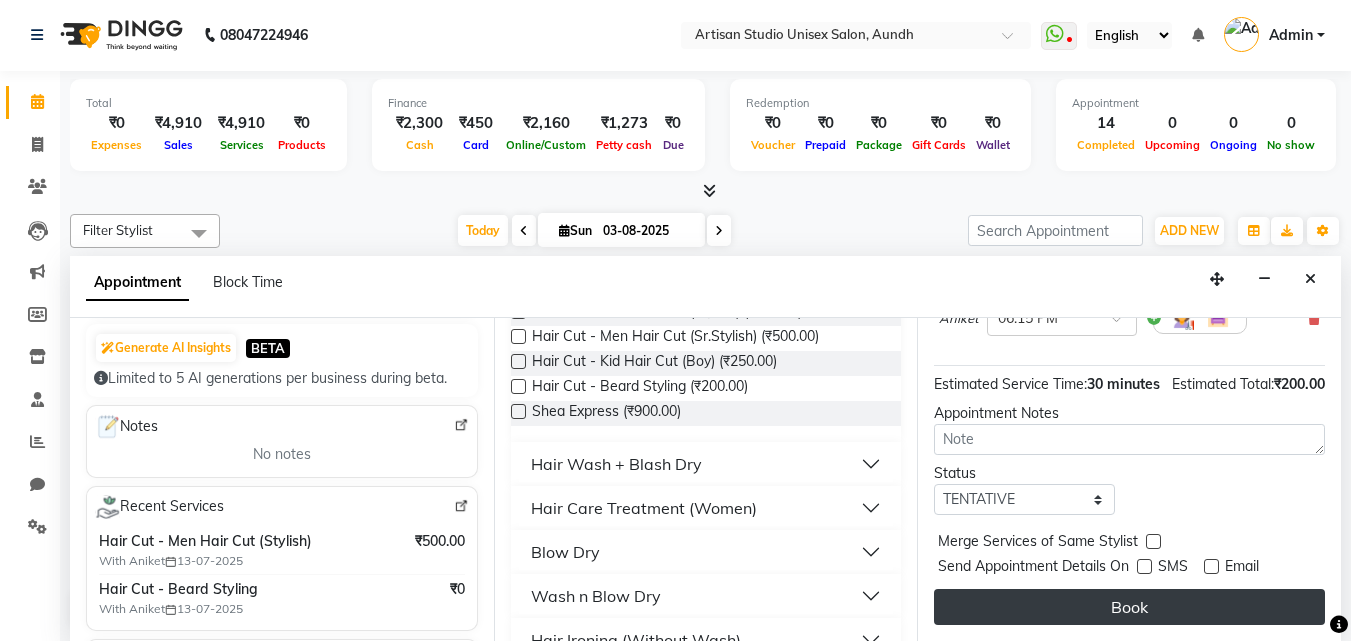 click on "Book" at bounding box center [1129, 607] 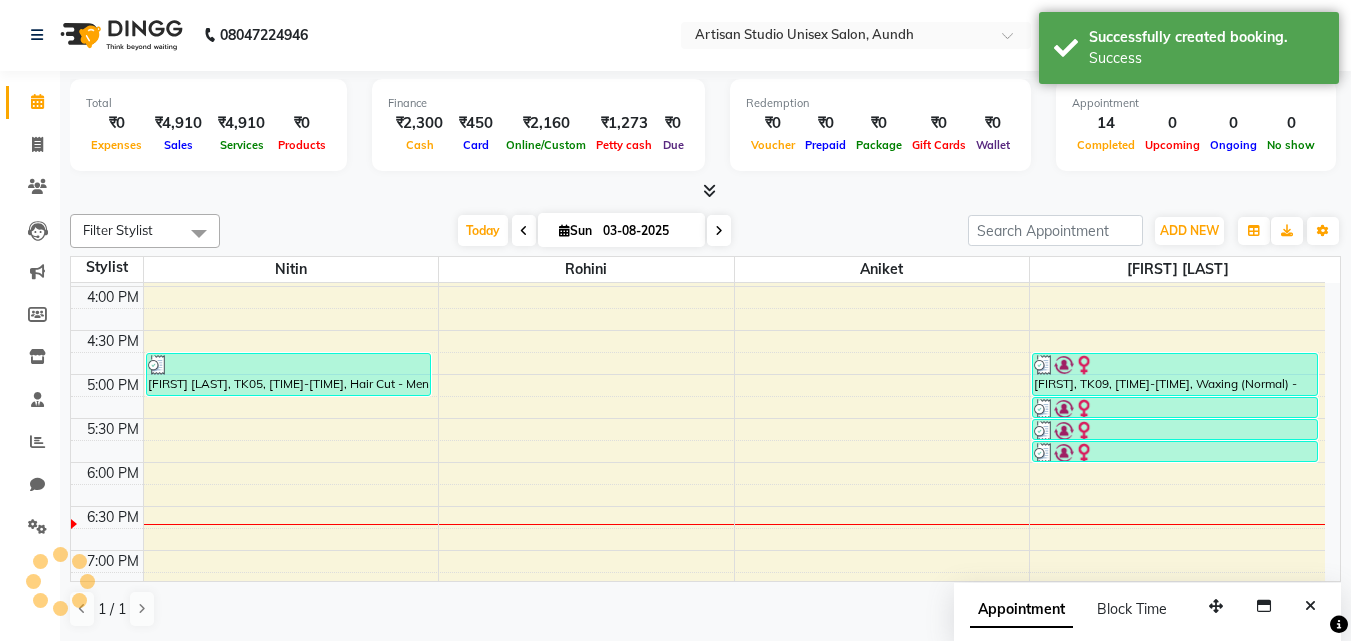 scroll, scrollTop: 0, scrollLeft: 0, axis: both 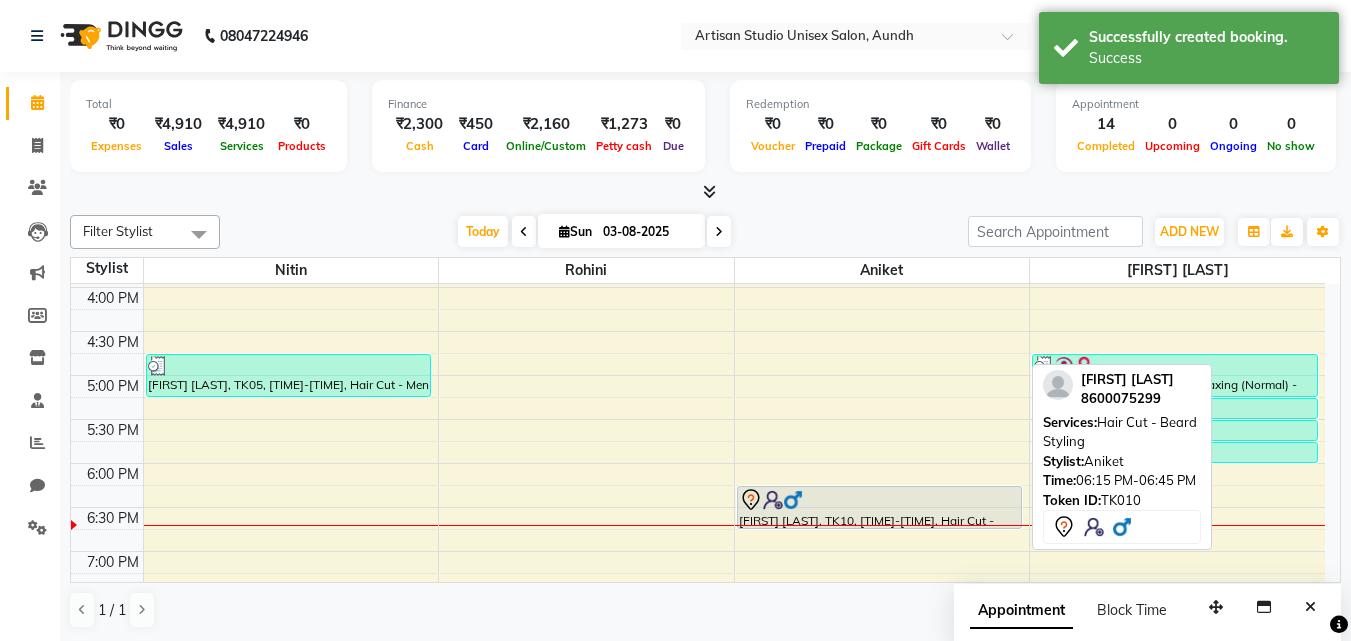 click at bounding box center (879, 500) 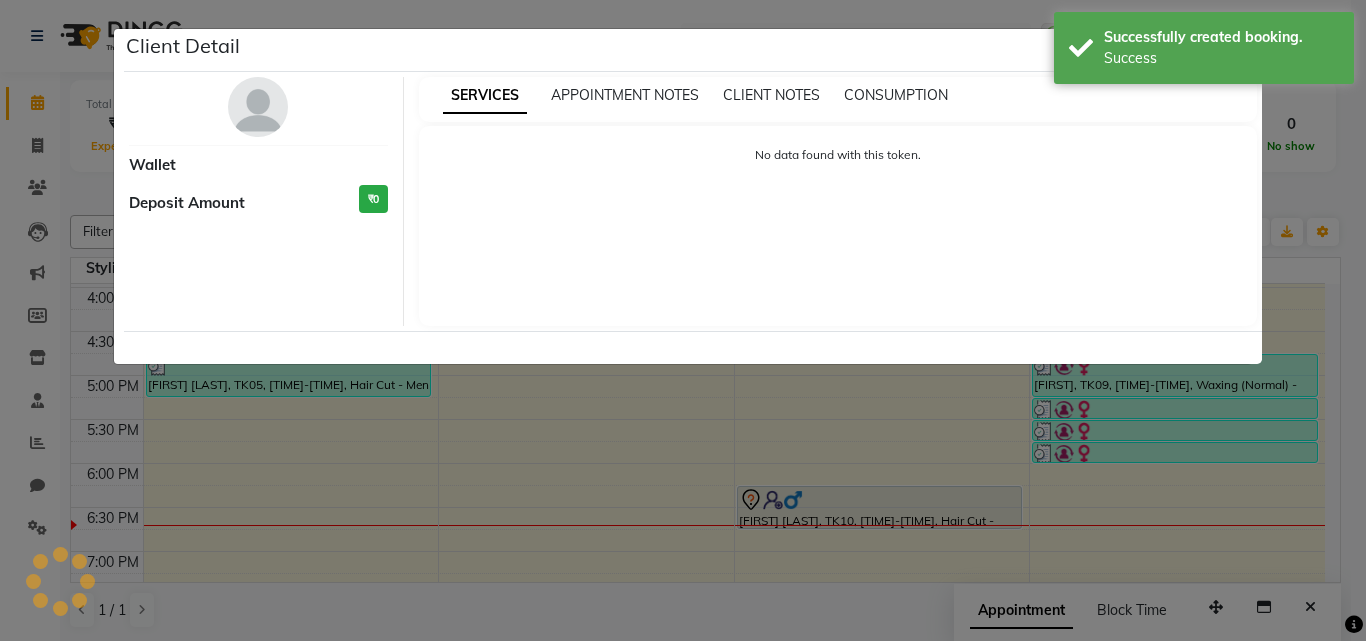 select on "7" 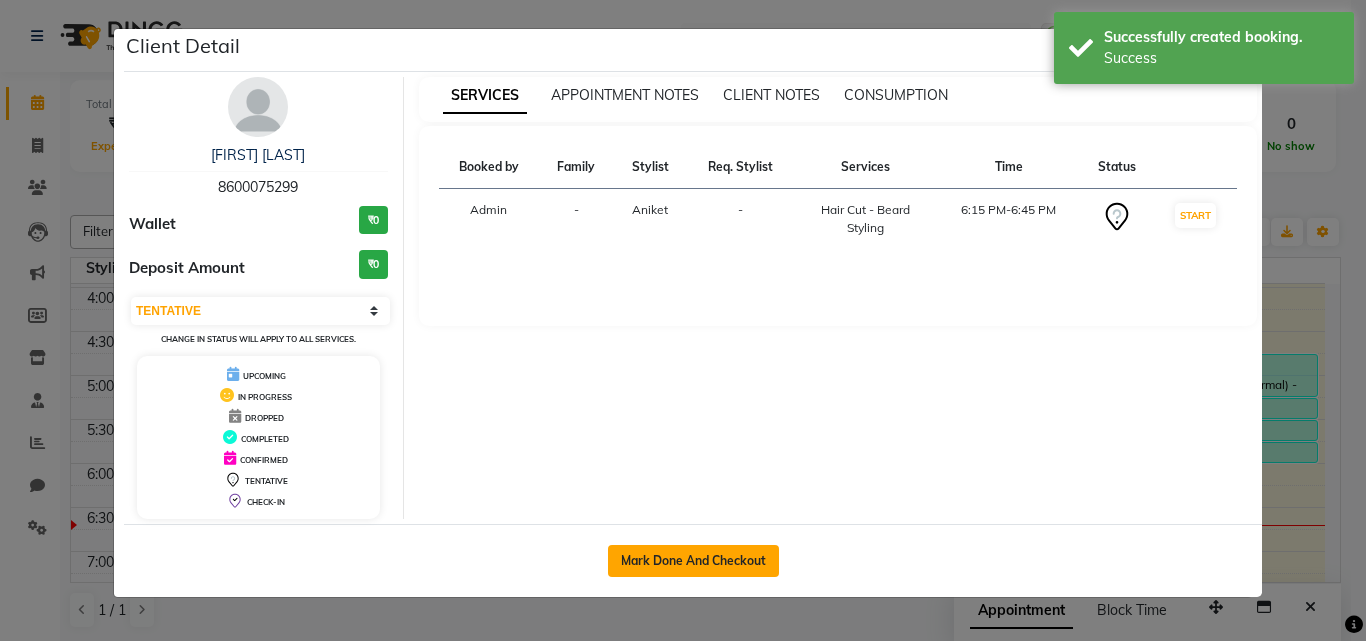click on "Mark Done And Checkout" 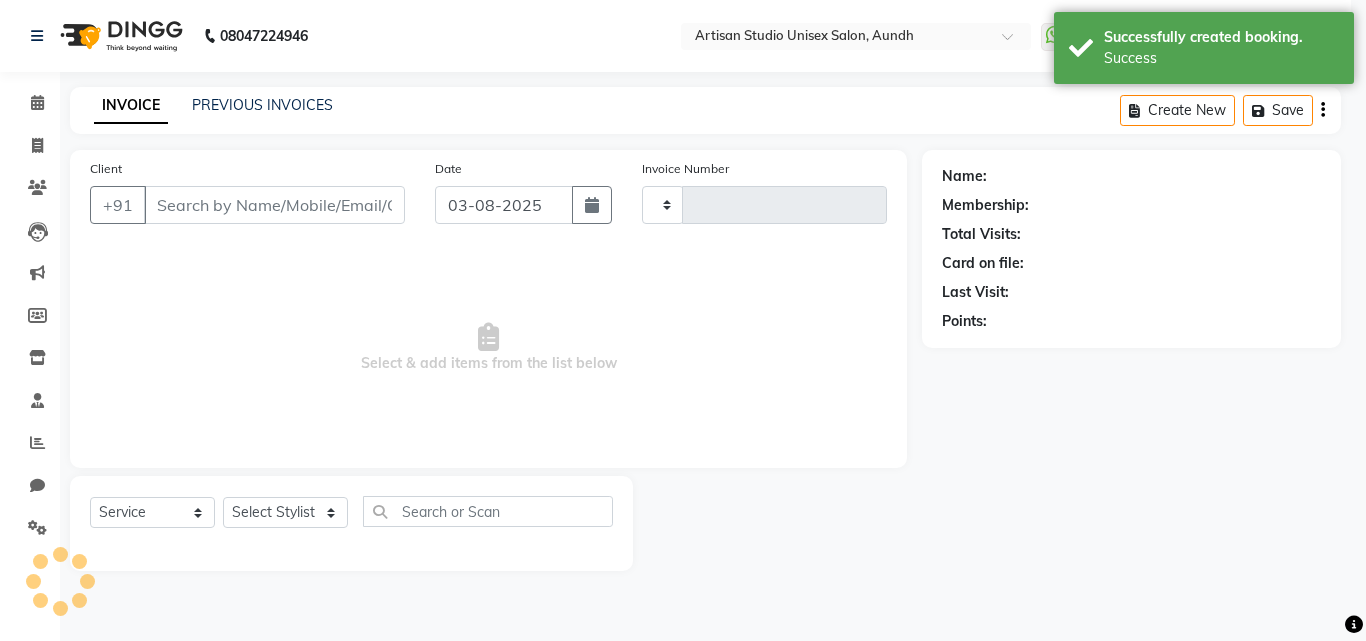 type on "0816" 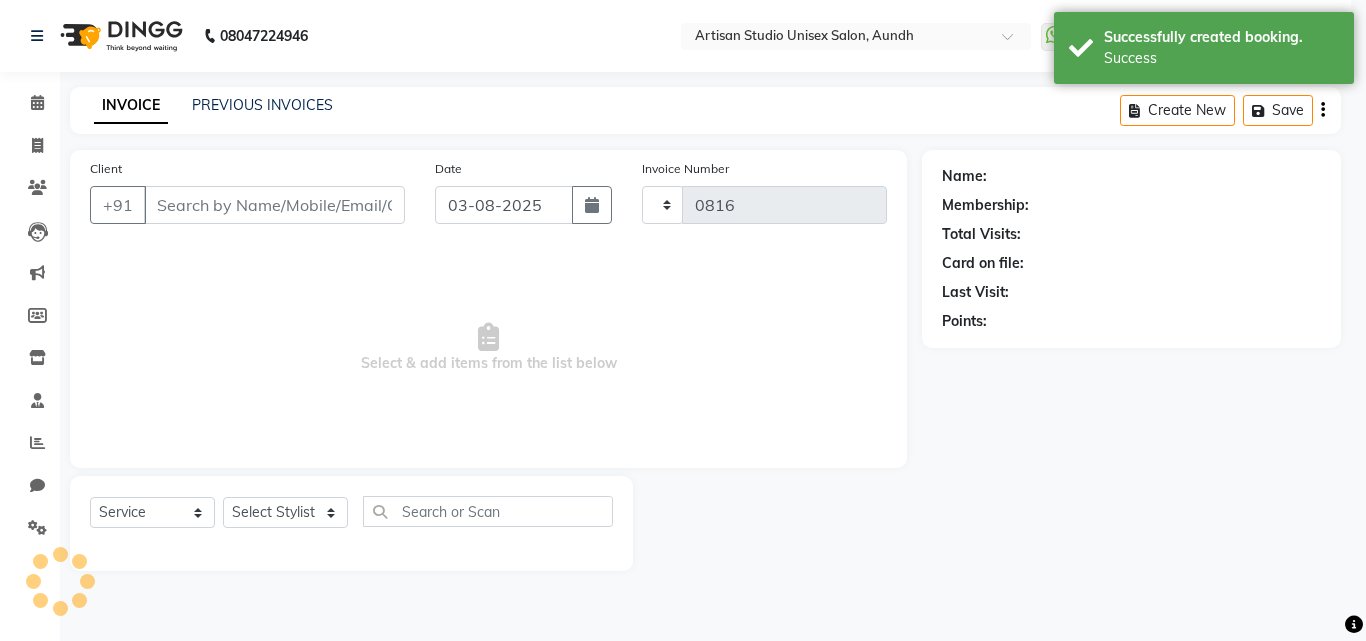 select on "4913" 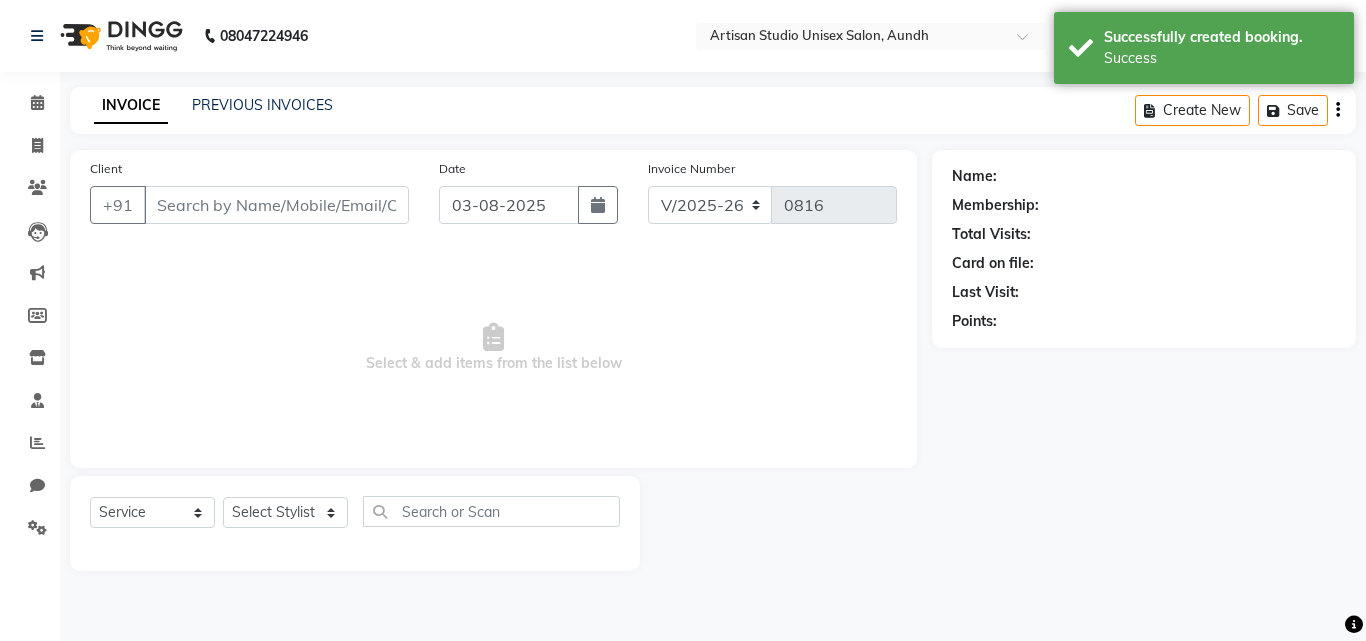 type on "8600075299" 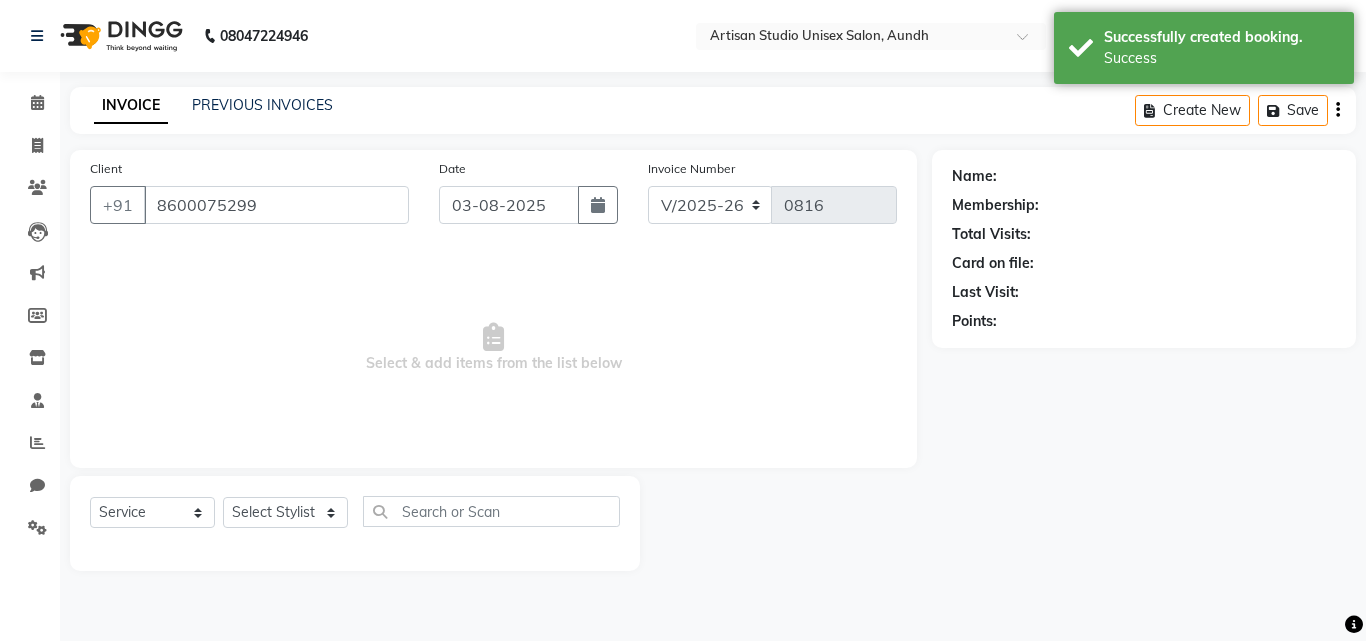 select on "51857" 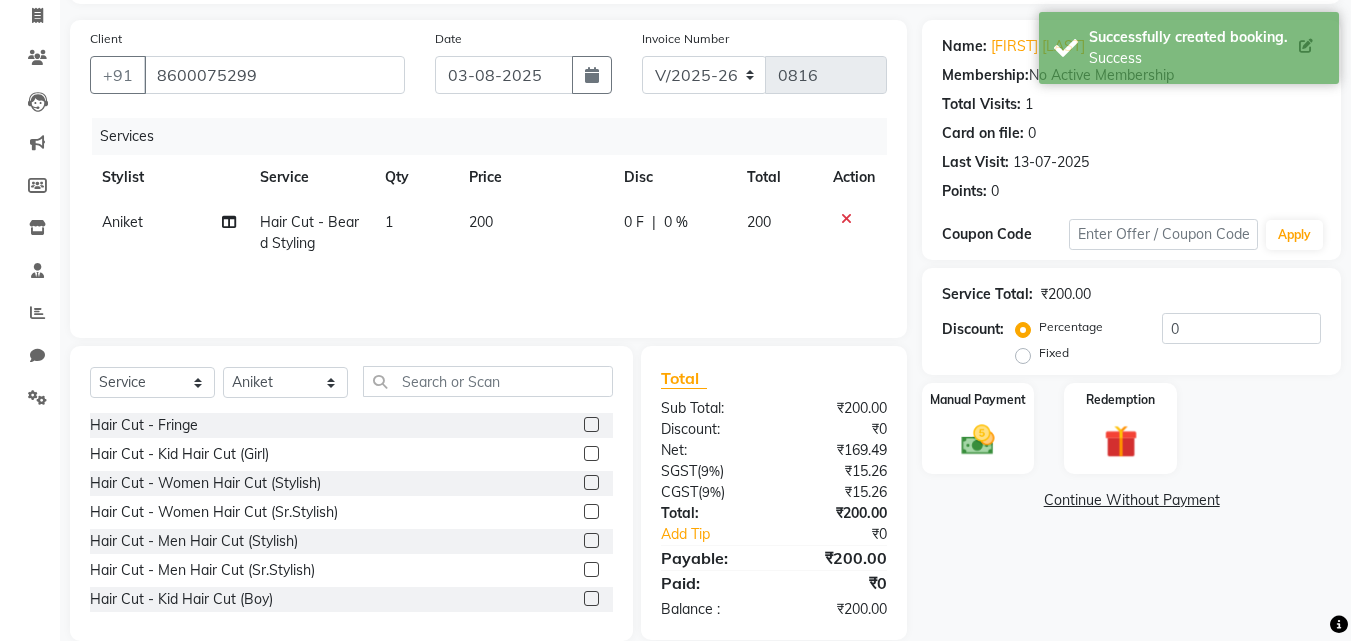 scroll, scrollTop: 160, scrollLeft: 0, axis: vertical 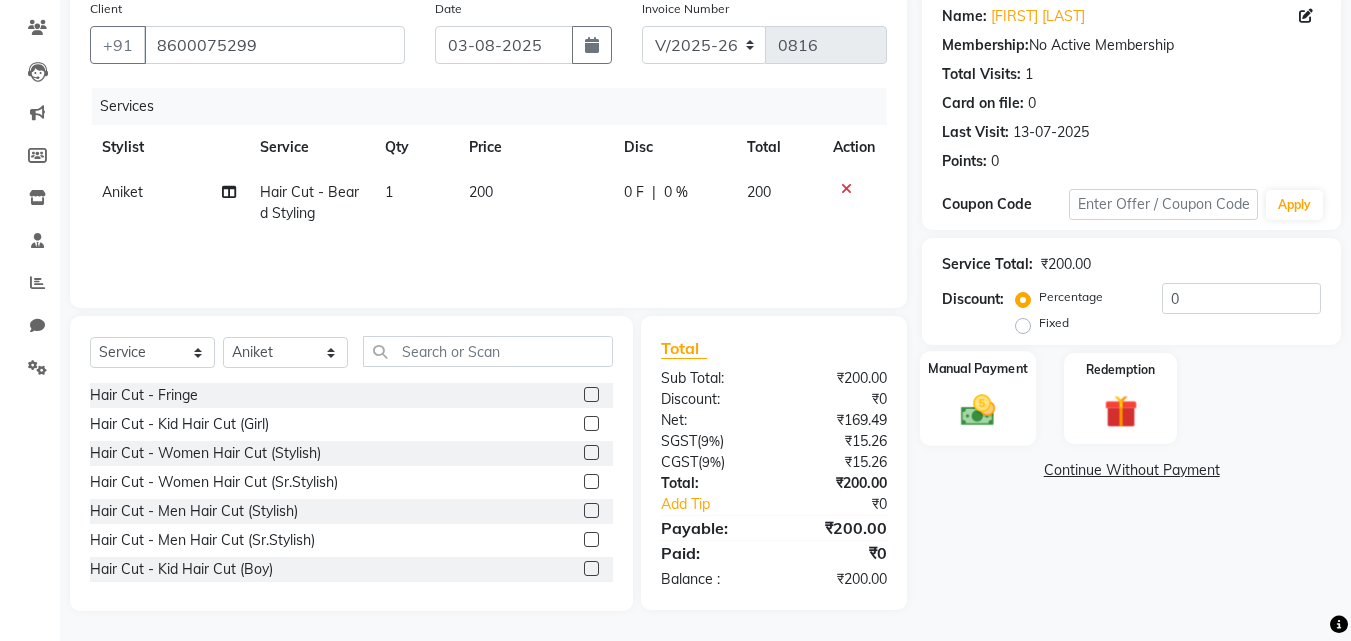 click 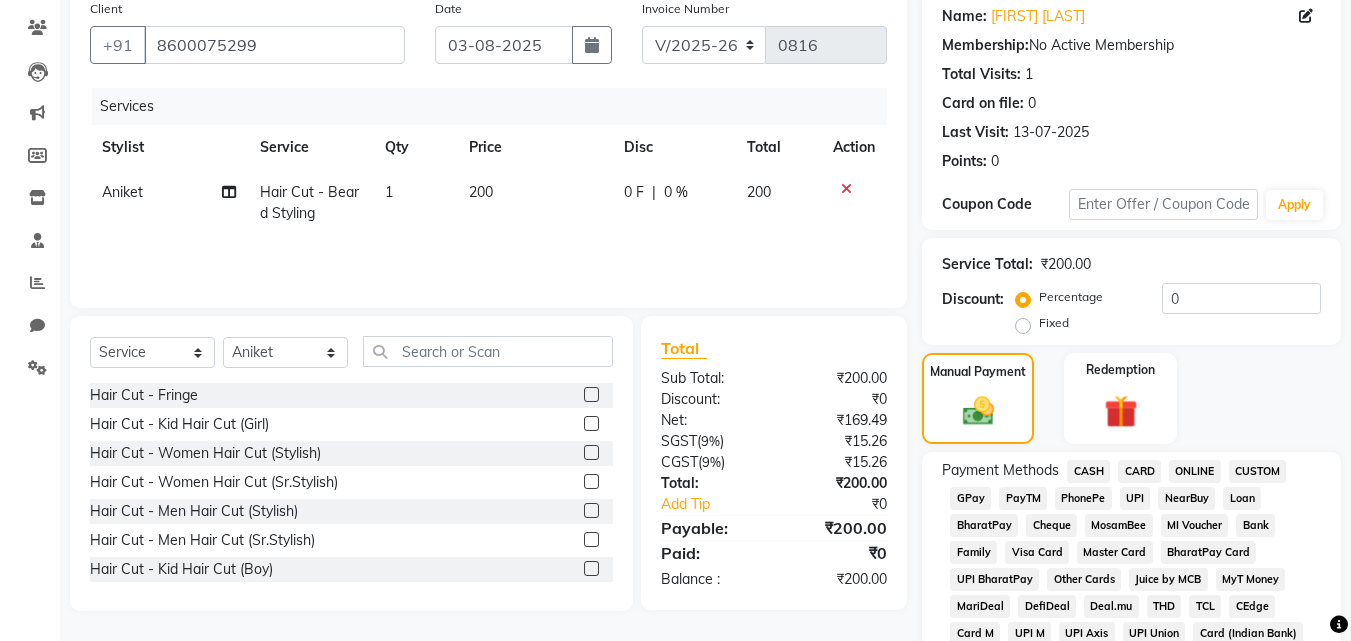 click on "ONLINE" 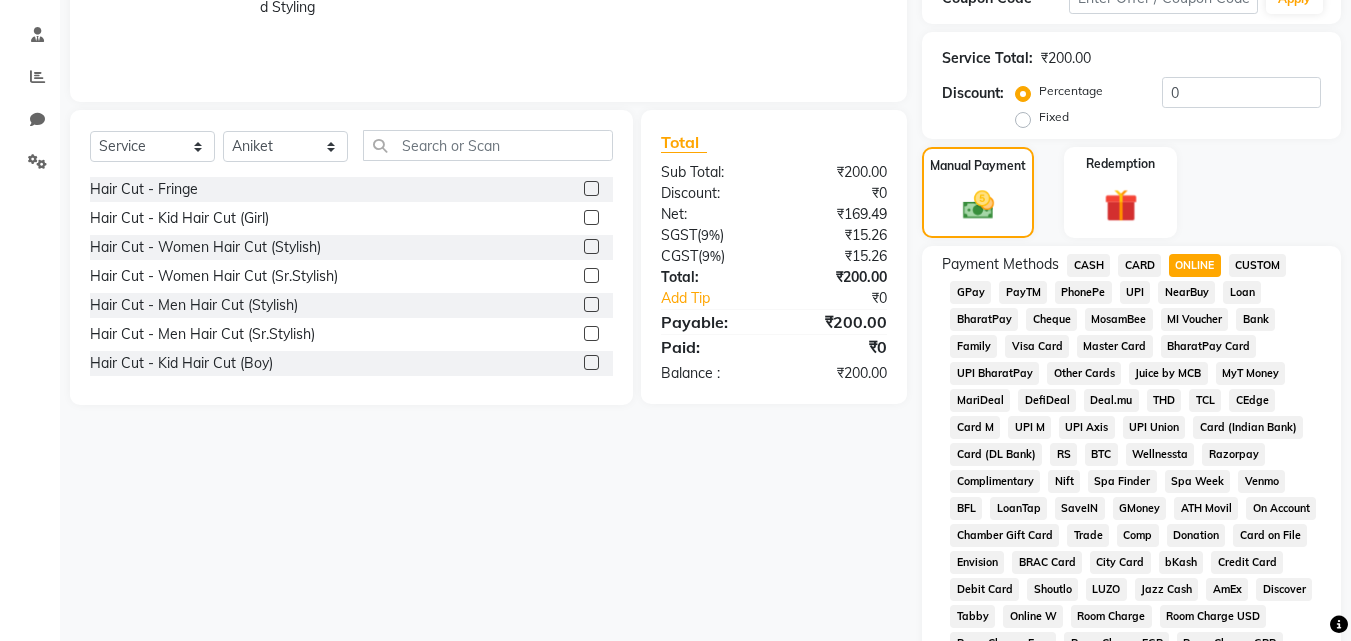 scroll, scrollTop: 860, scrollLeft: 0, axis: vertical 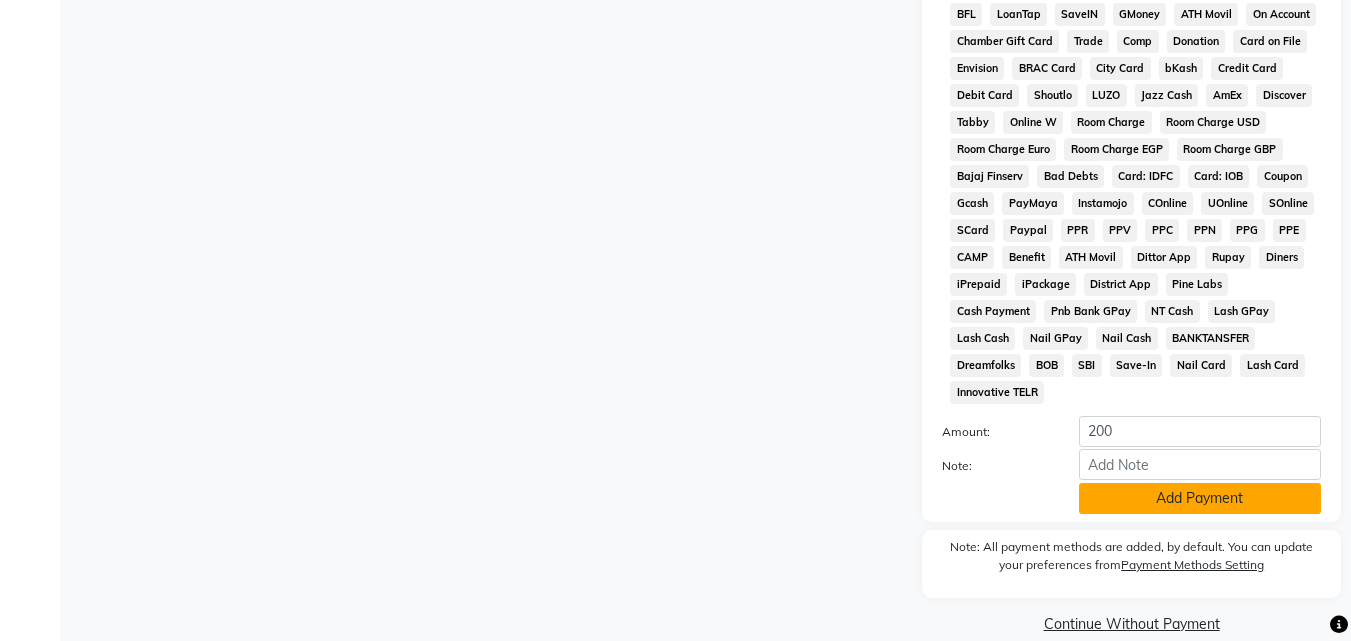 click on "Add Payment" 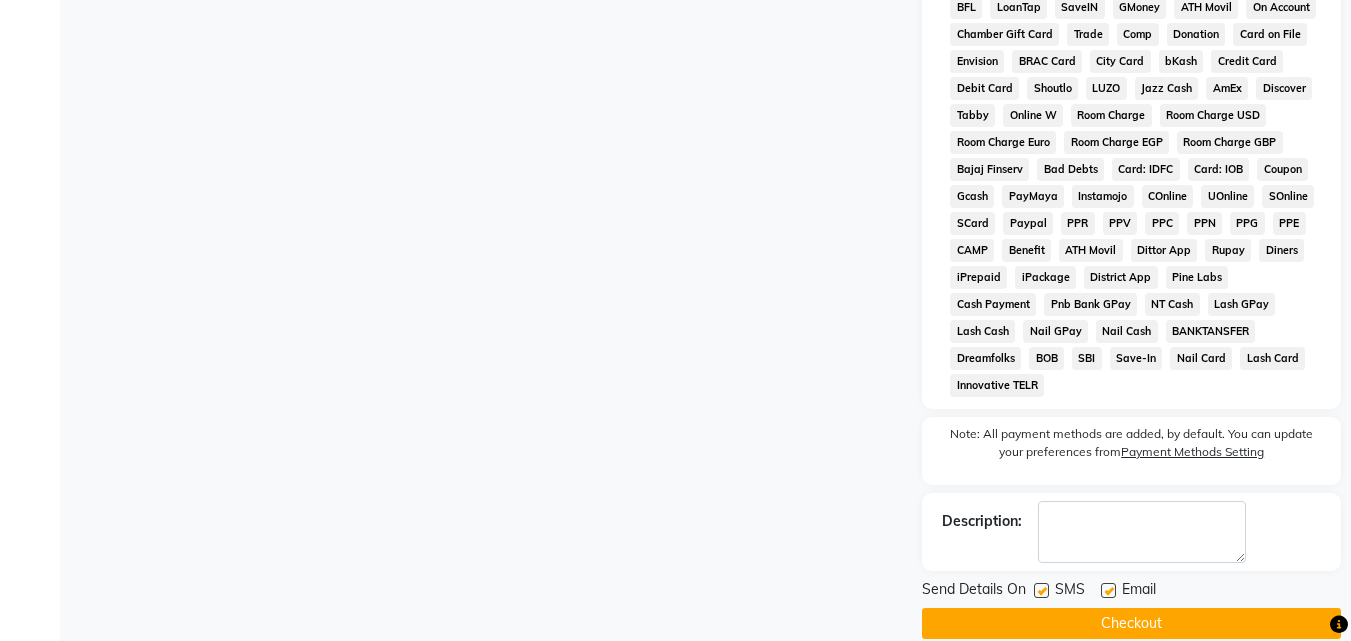 scroll, scrollTop: 868, scrollLeft: 0, axis: vertical 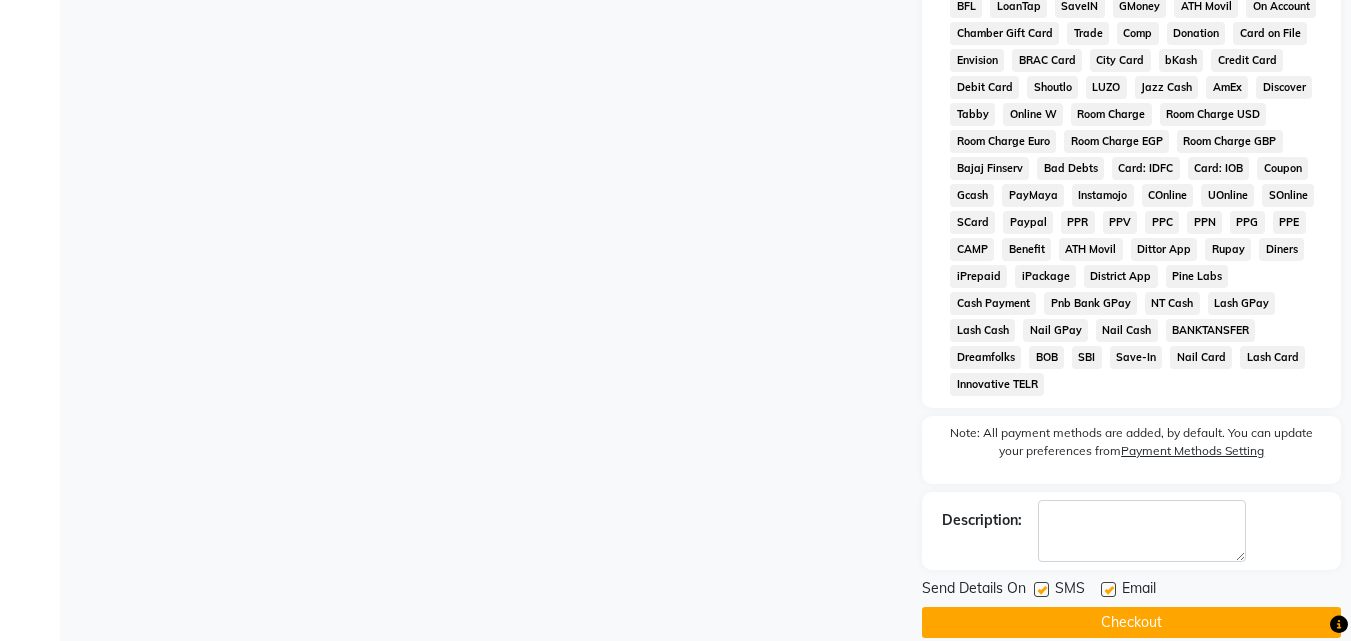 click 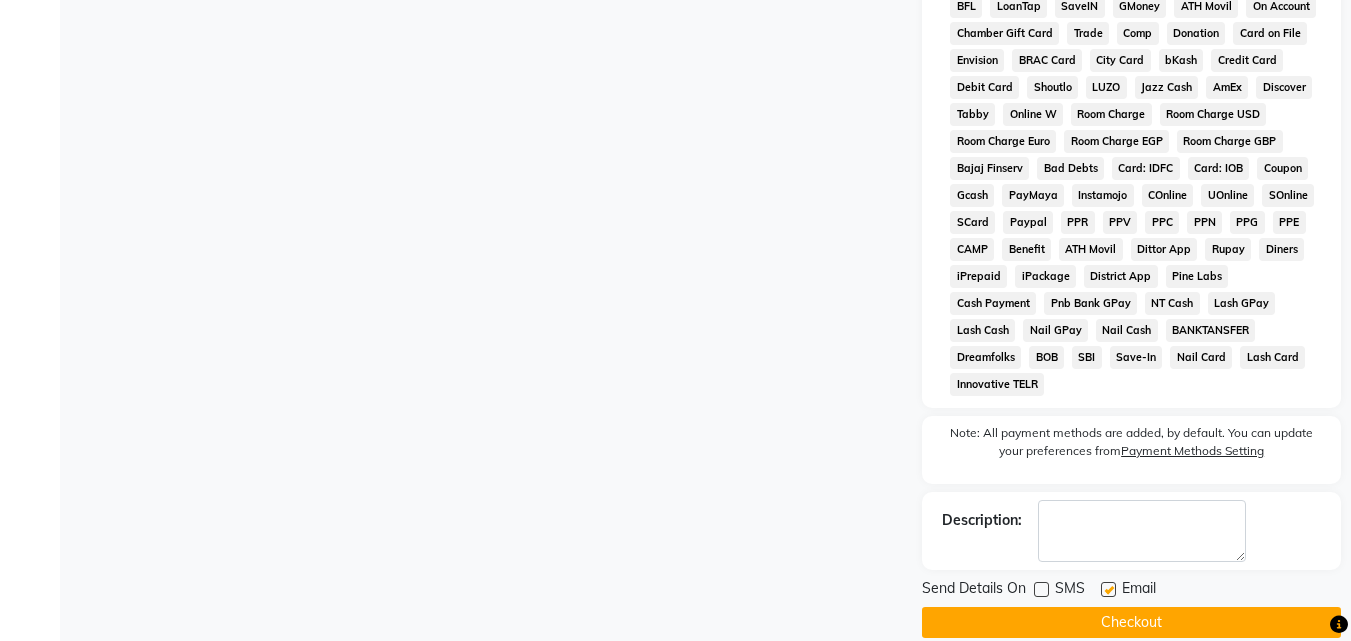 click 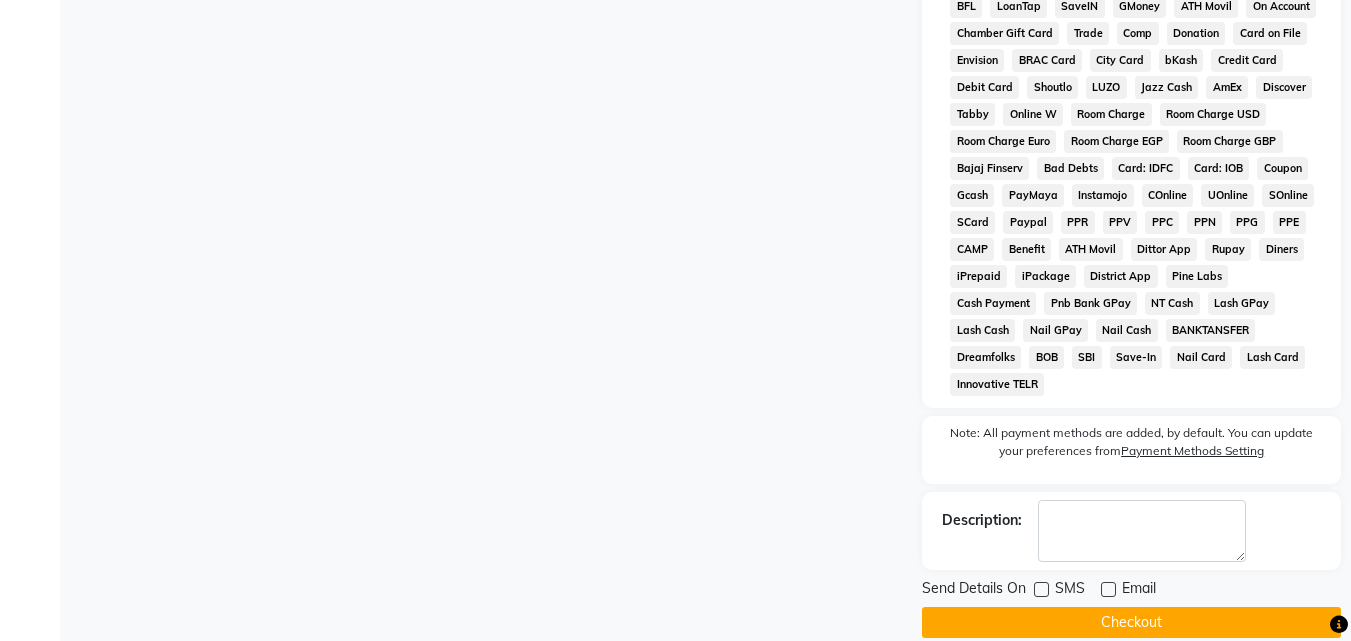 click on "Checkout" 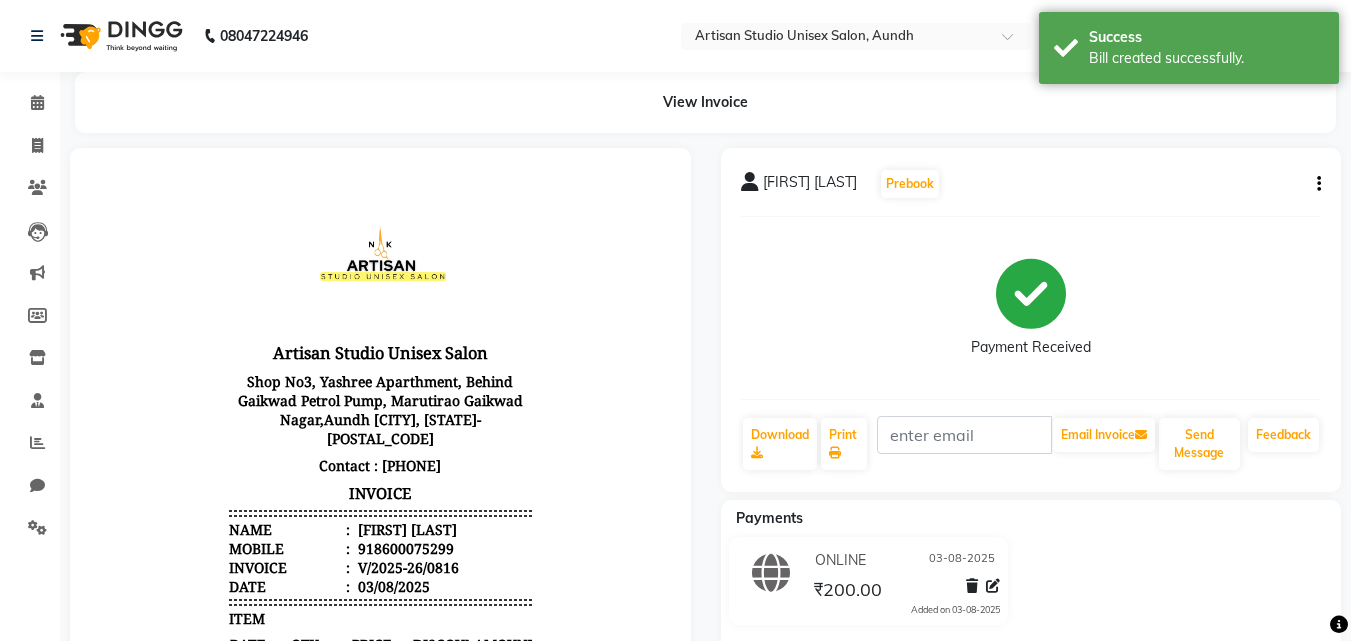 scroll, scrollTop: 0, scrollLeft: 0, axis: both 